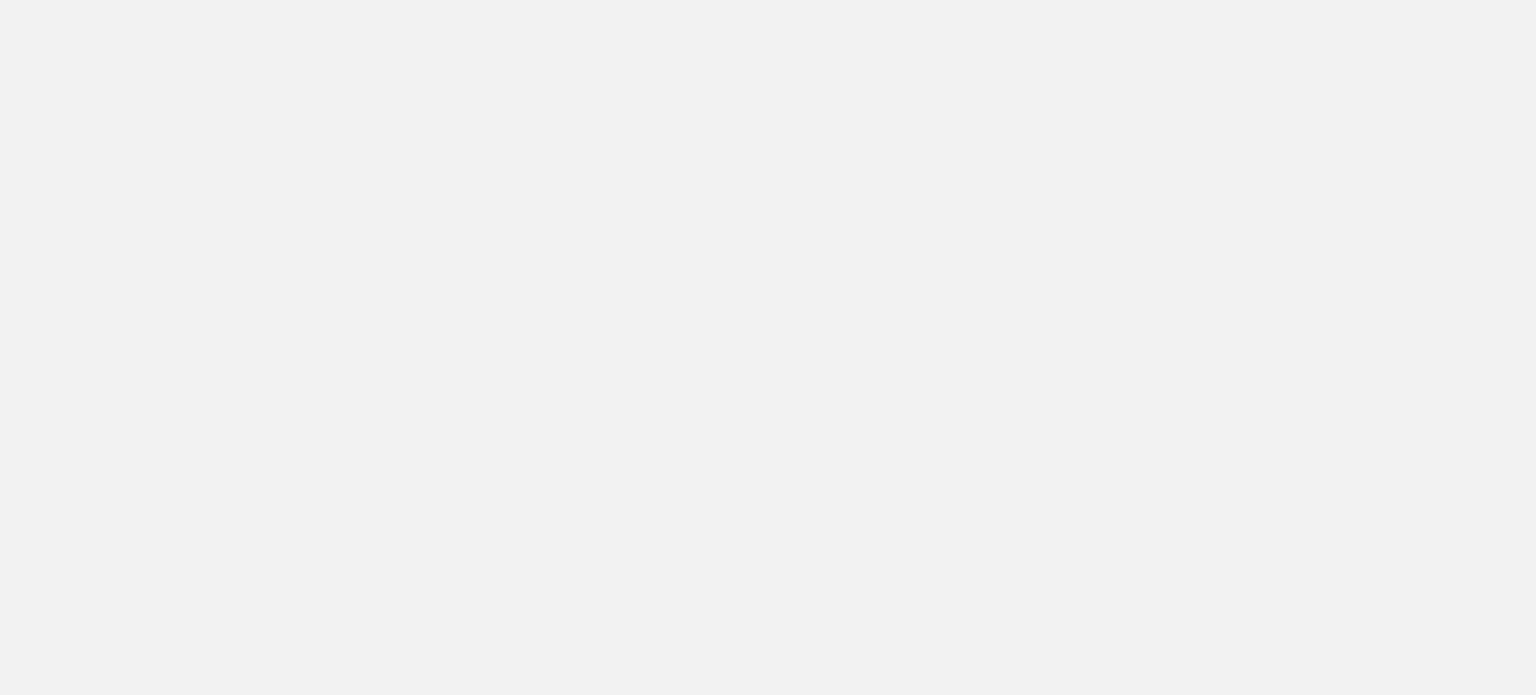 scroll, scrollTop: 0, scrollLeft: 0, axis: both 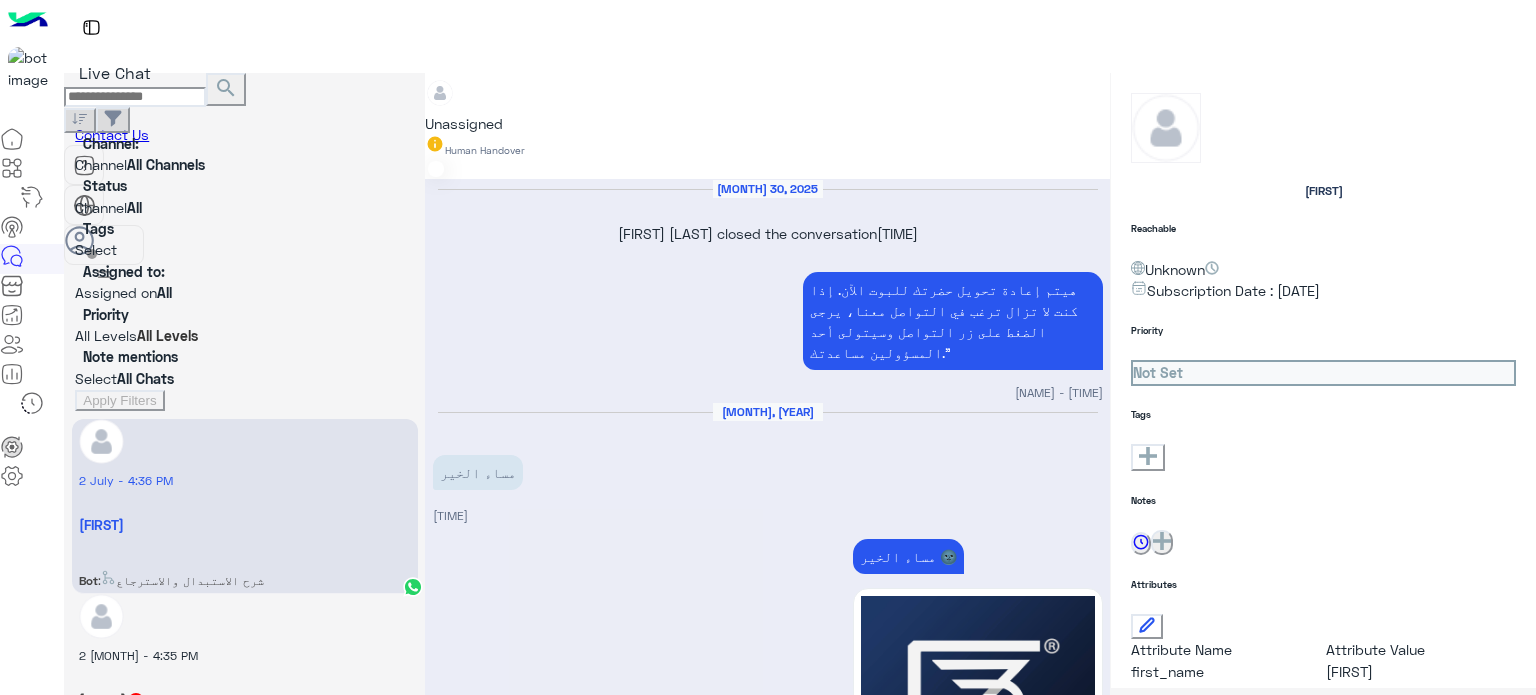 click on "×" at bounding box center (40, 742) 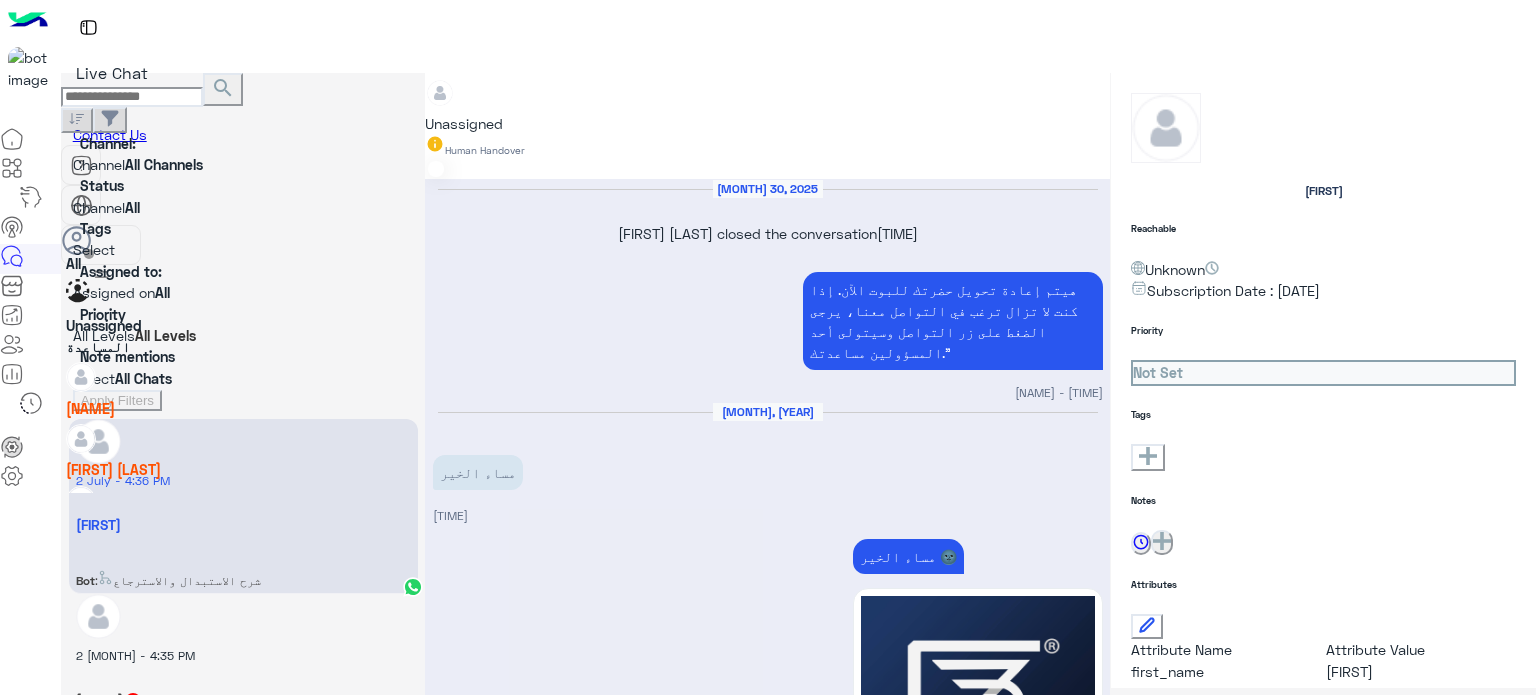 click at bounding box center [243, 292] 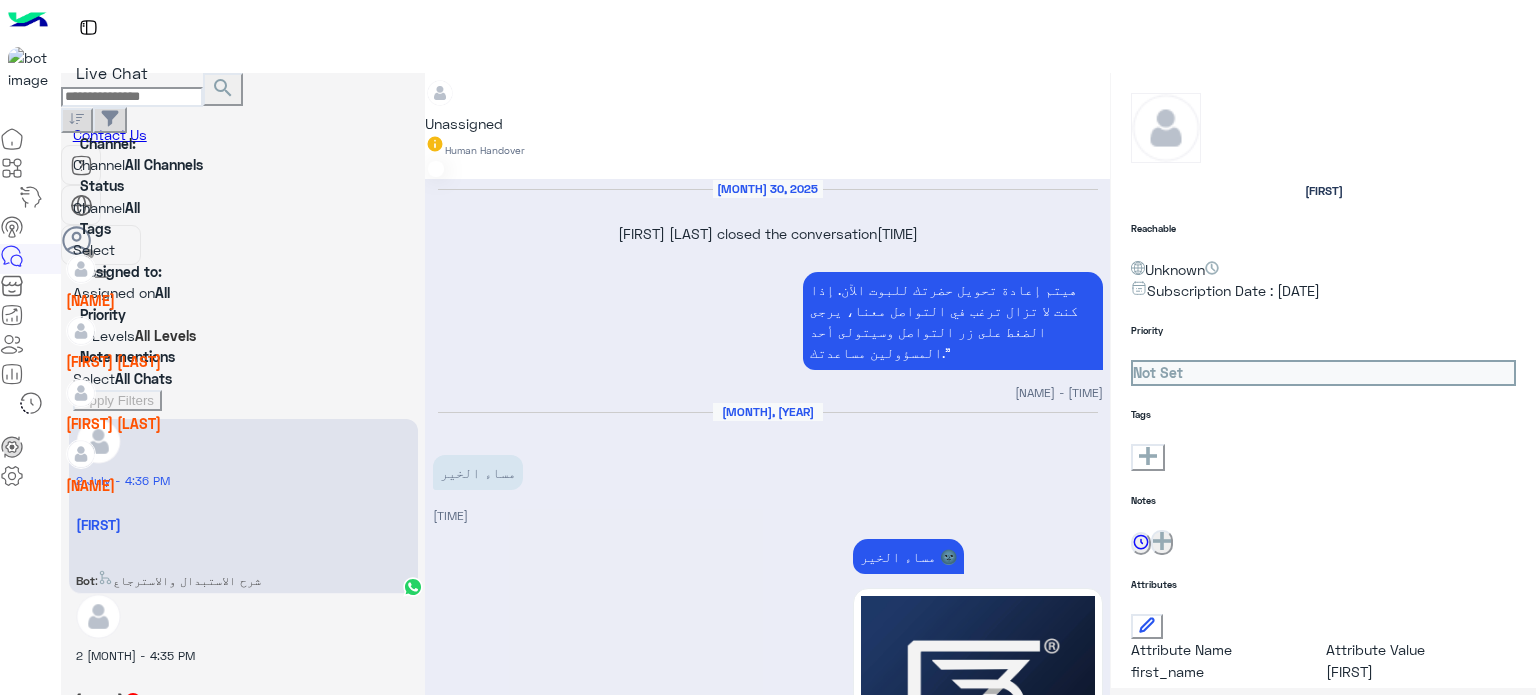 scroll, scrollTop: 124, scrollLeft: 0, axis: vertical 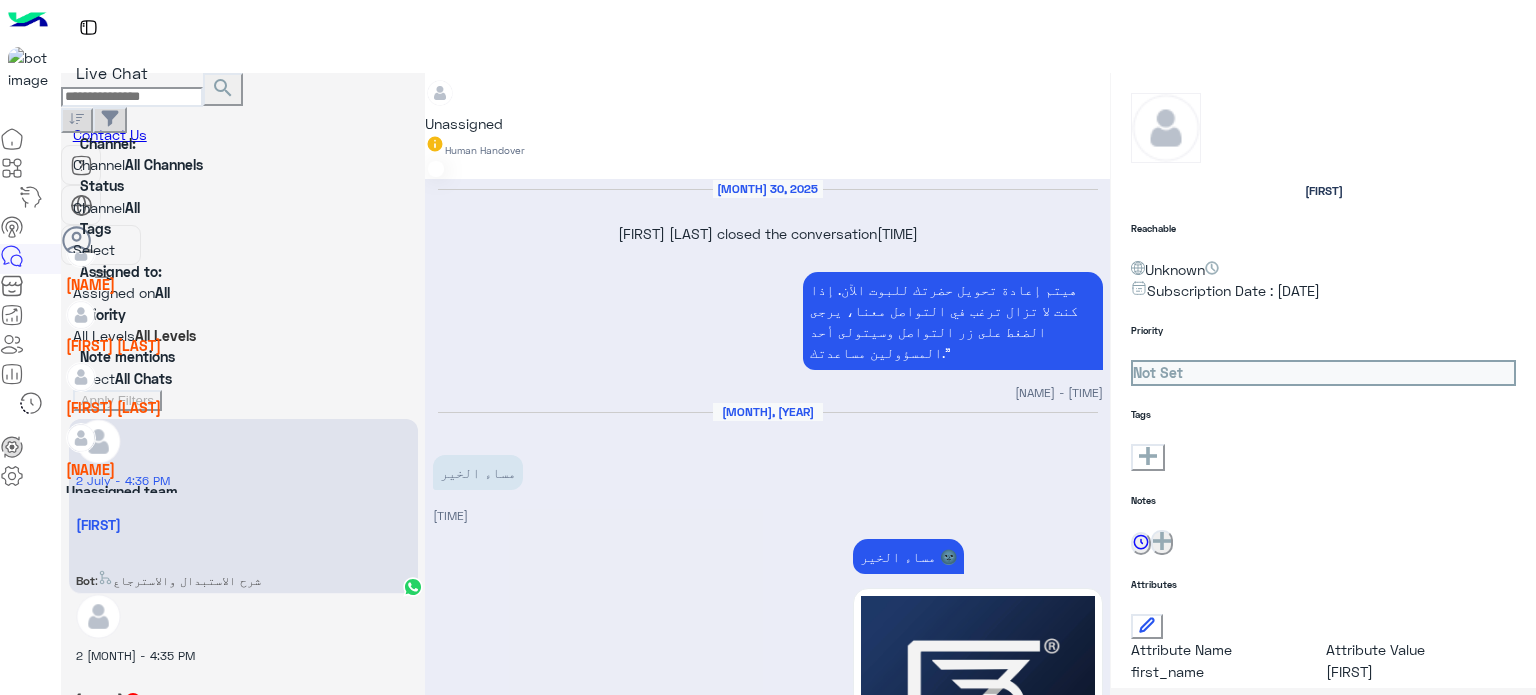 click on "[NAME]" at bounding box center [122, 264] 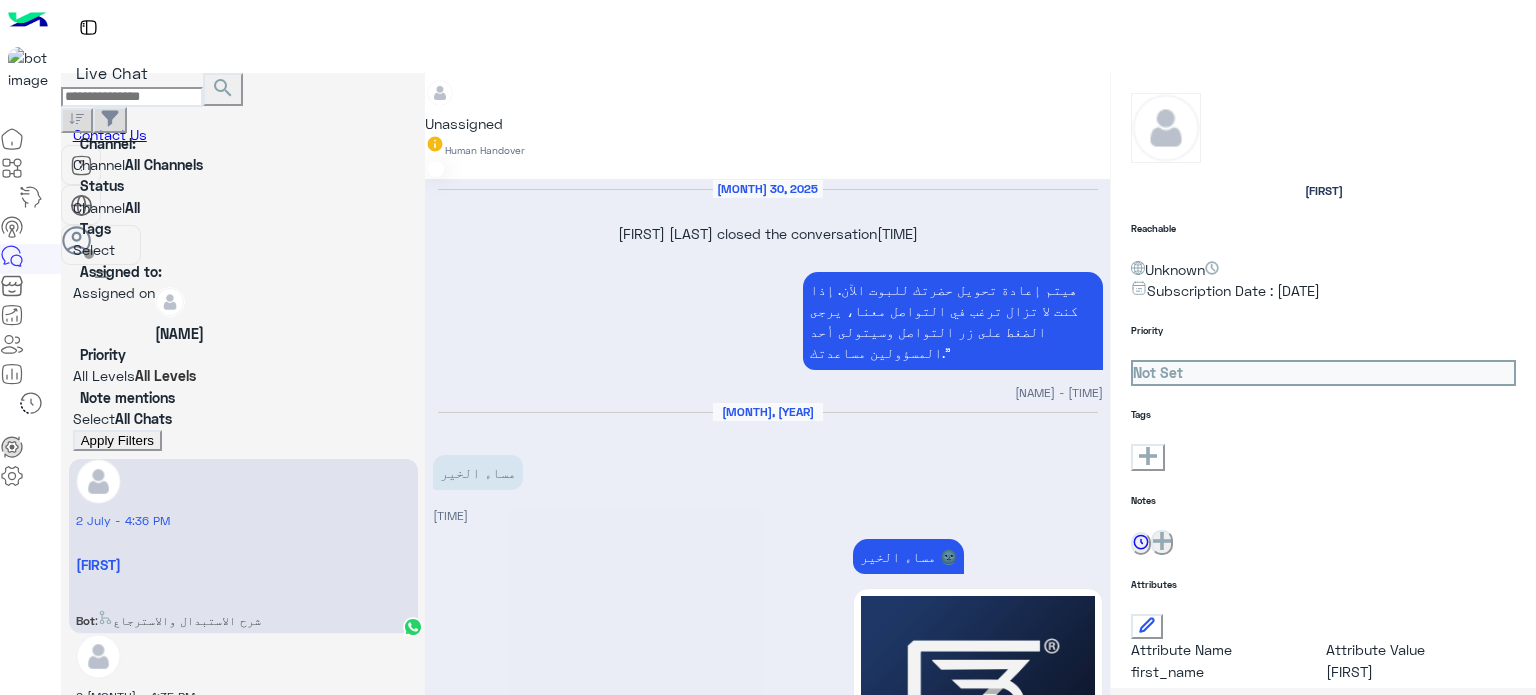 click on "Apply Filters" at bounding box center (117, 440) 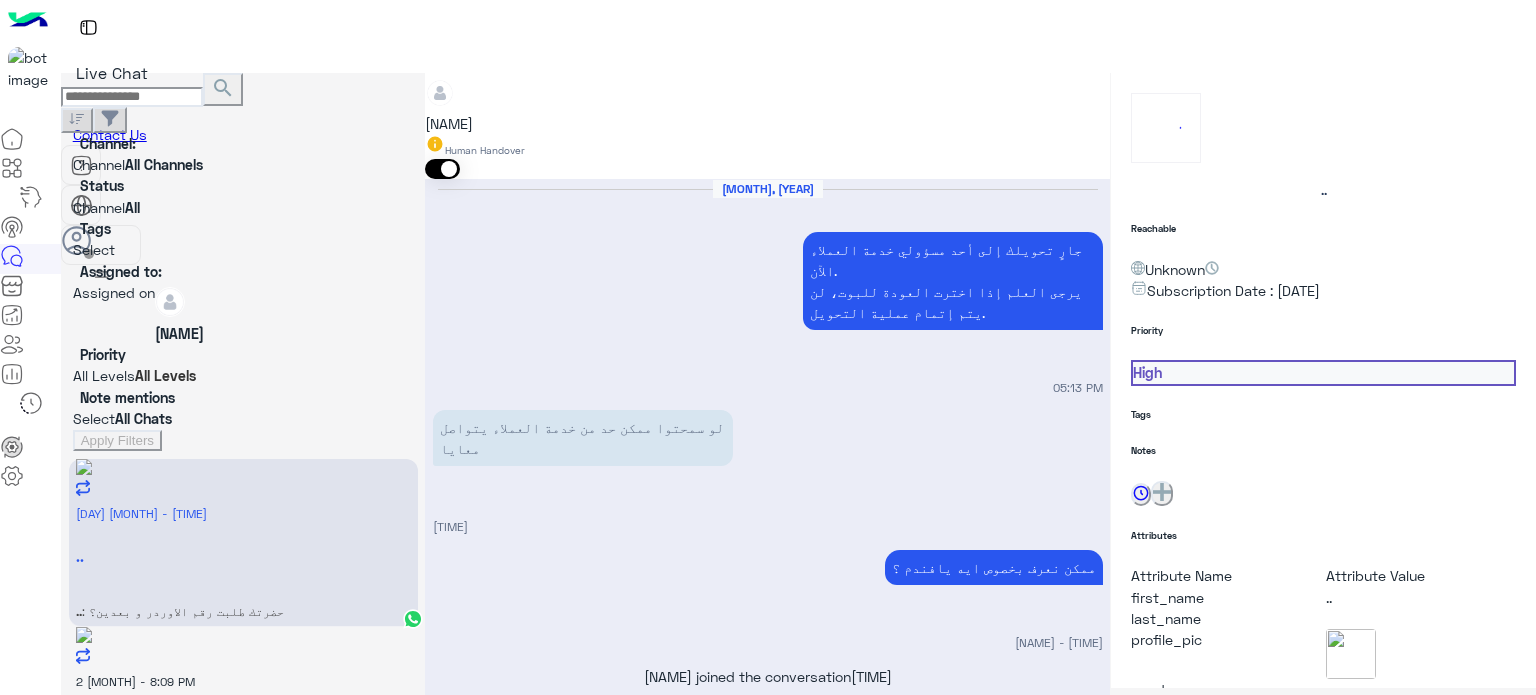 scroll, scrollTop: 316, scrollLeft: 0, axis: vertical 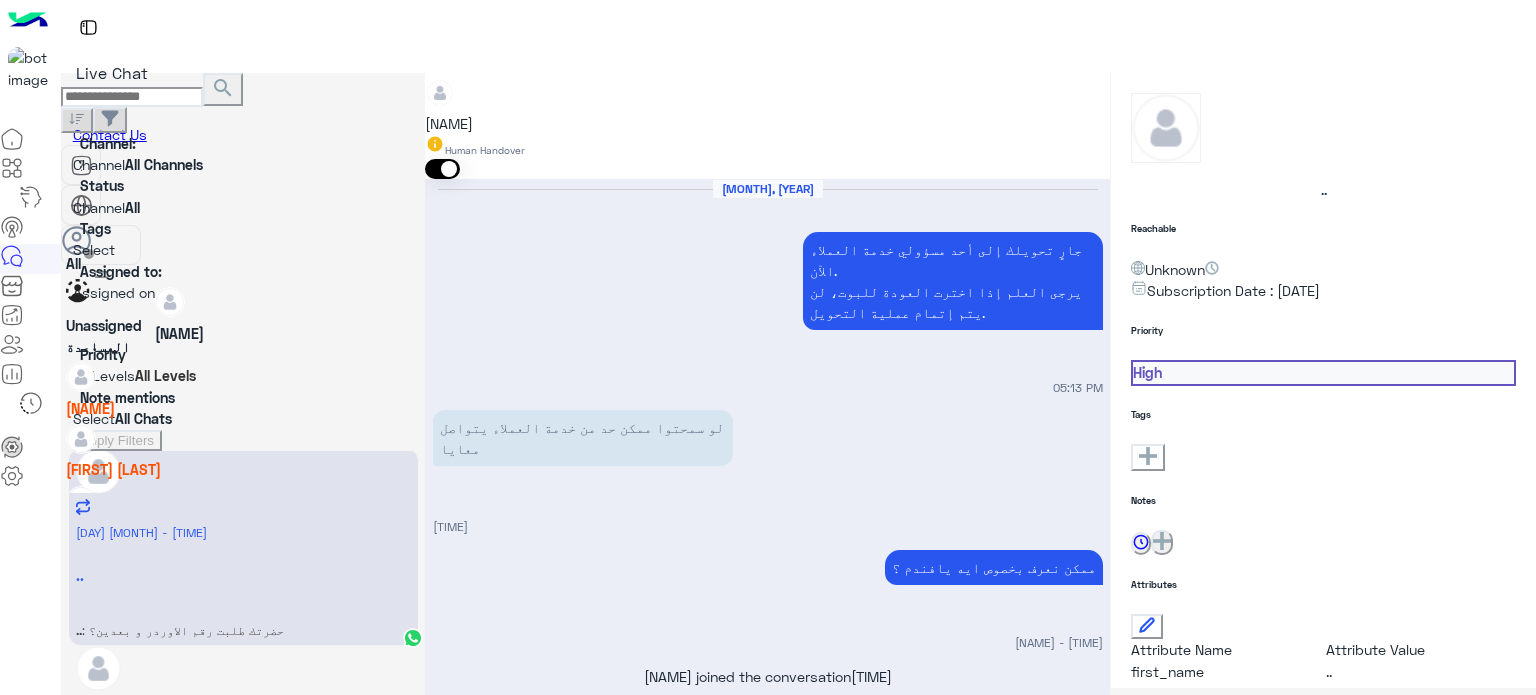 click at bounding box center (243, 292) 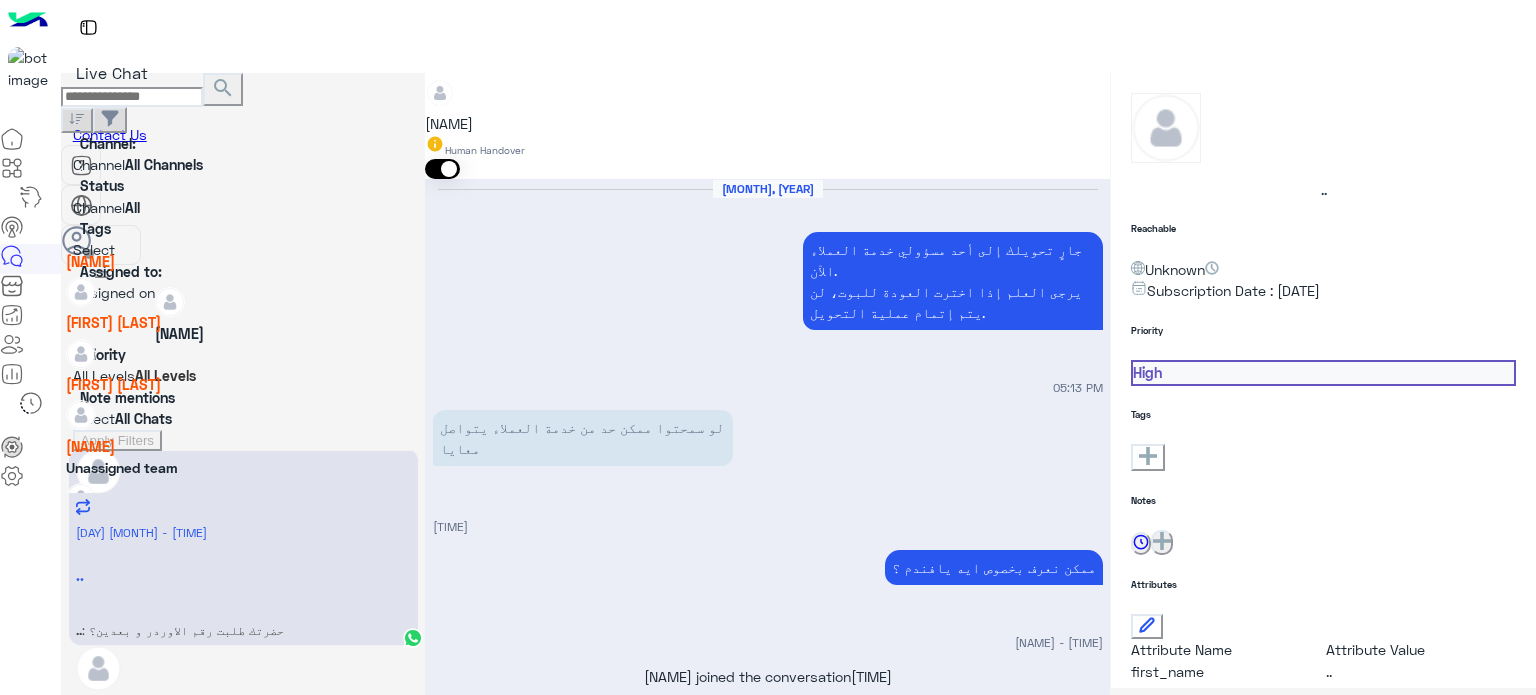 scroll, scrollTop: 157, scrollLeft: 0, axis: vertical 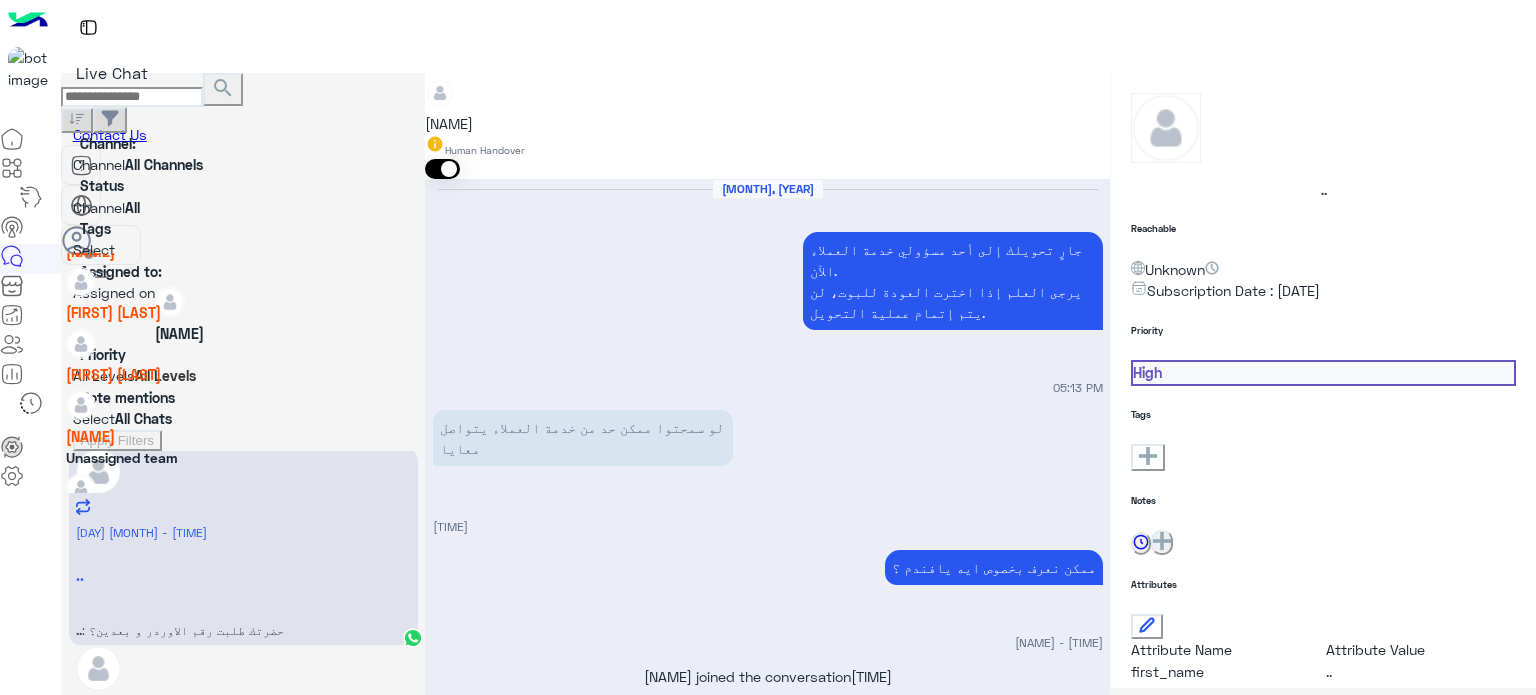 click on "[FIRST] [LAST]" at bounding box center [122, 312] 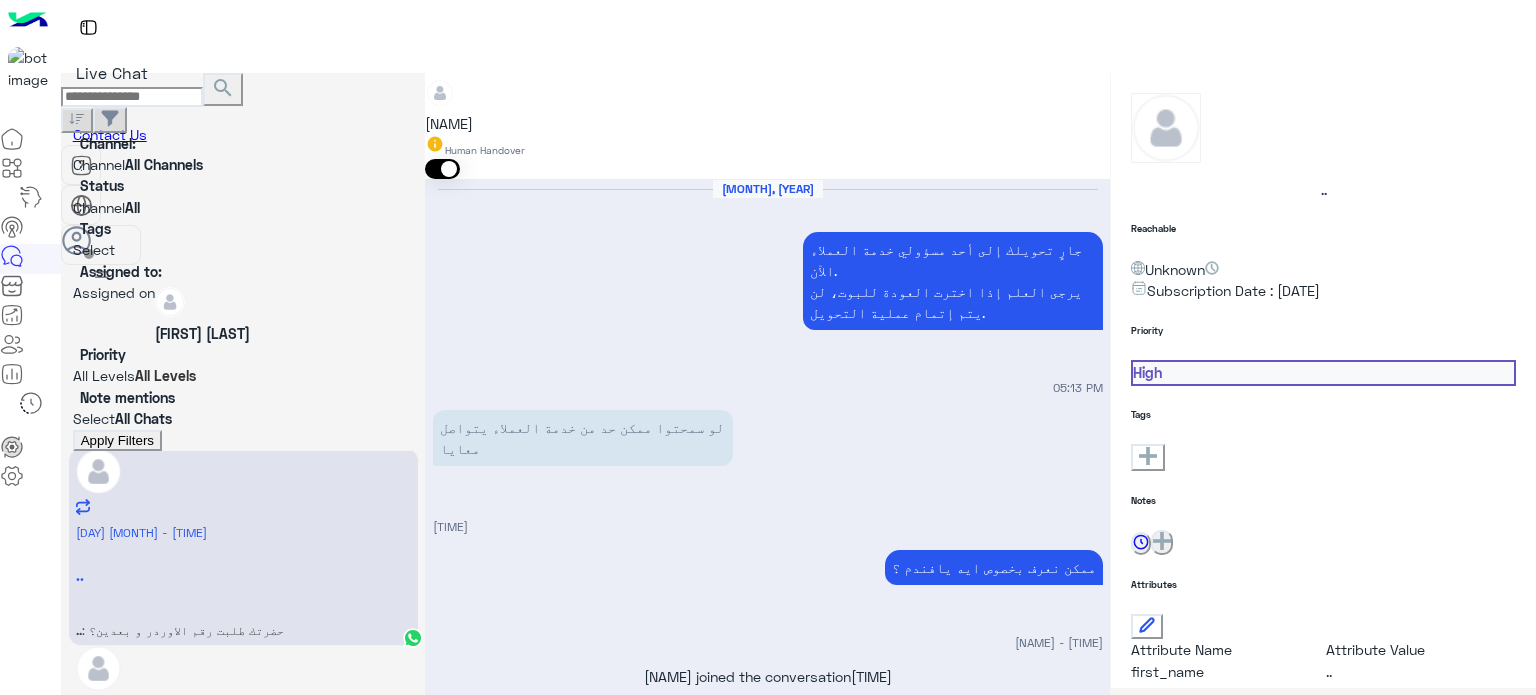 click on "Apply Filters" at bounding box center [117, 440] 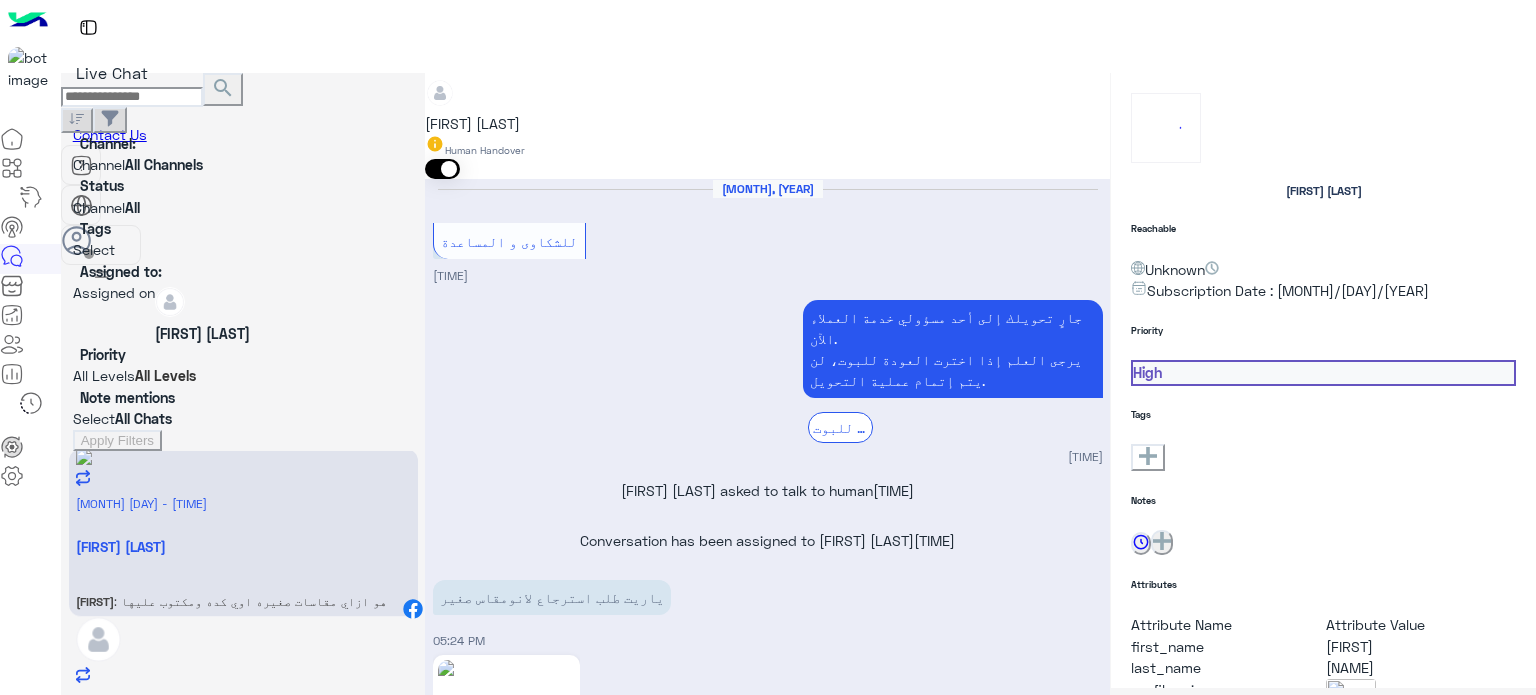 scroll, scrollTop: 610, scrollLeft: 0, axis: vertical 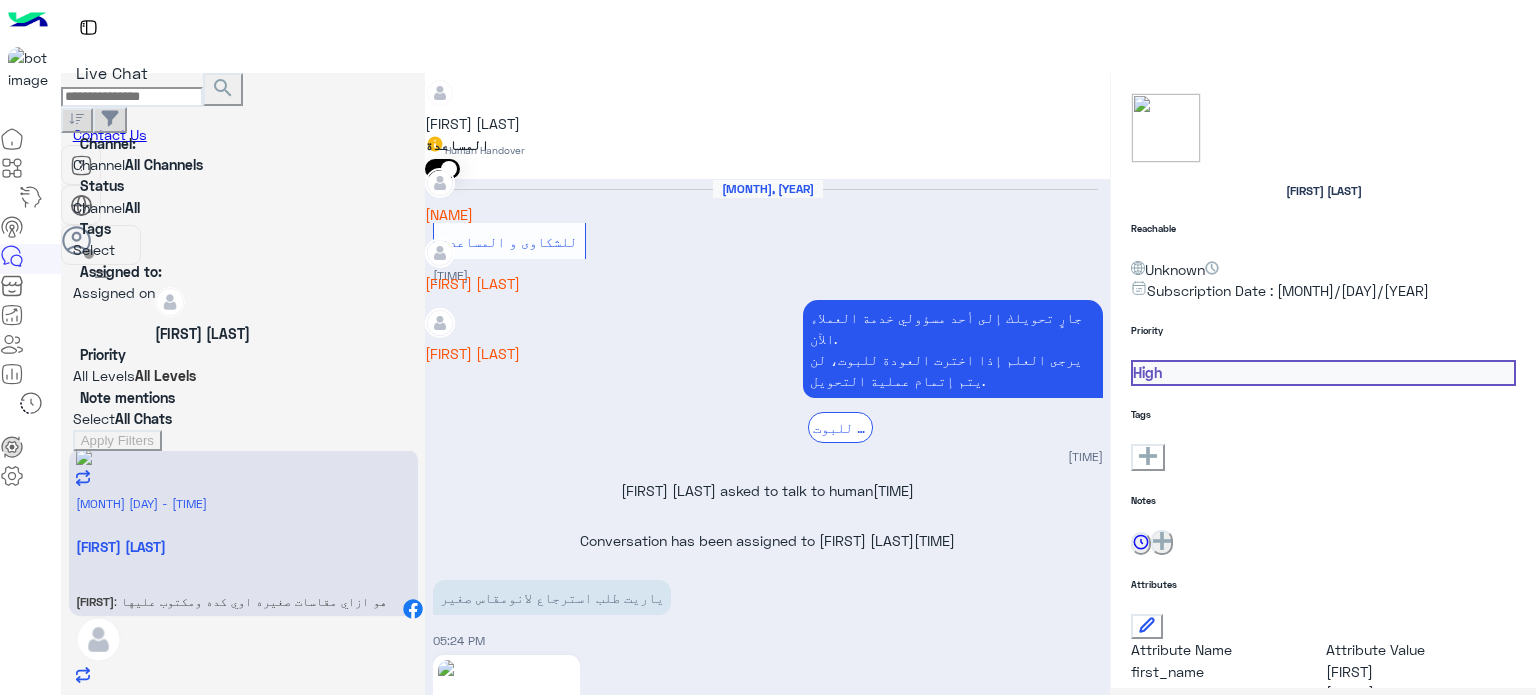 click at bounding box center [767, 83] 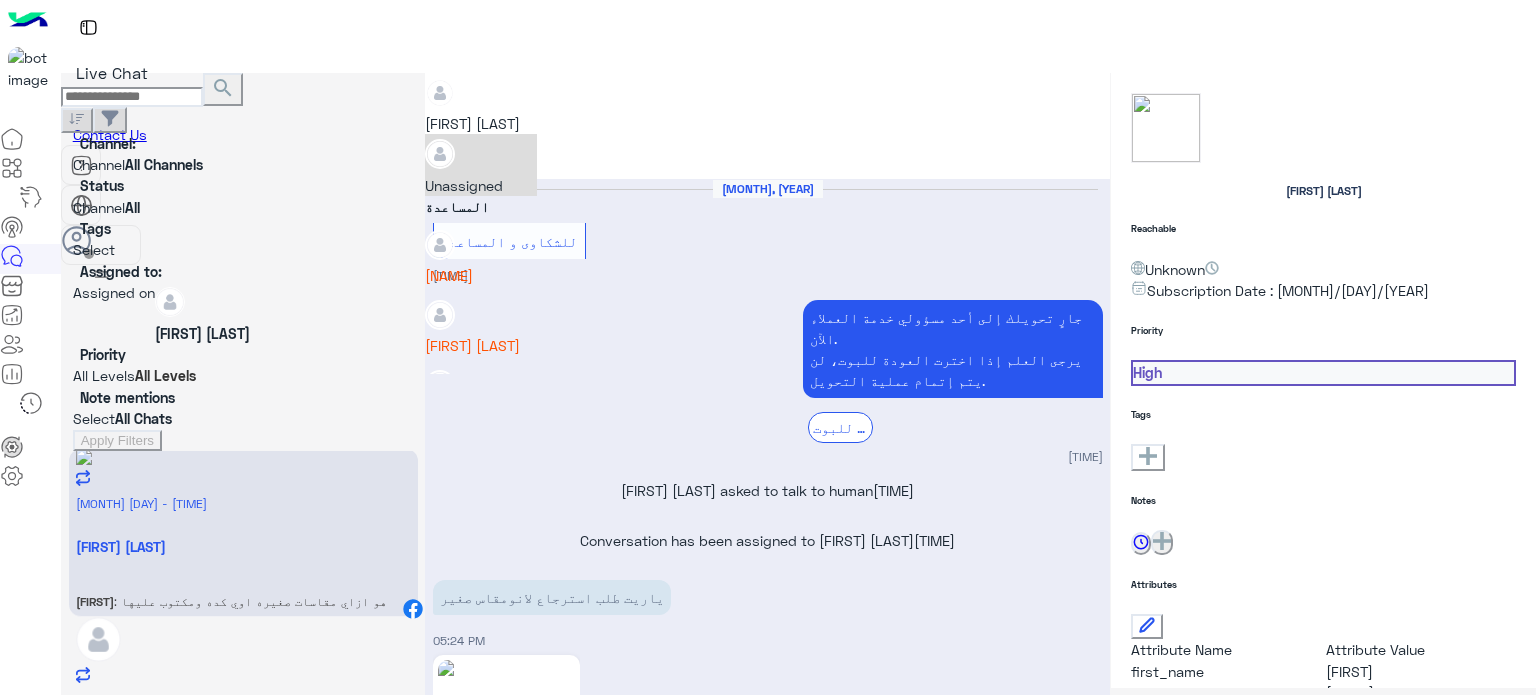click on "Unassigned" at bounding box center (481, 185) 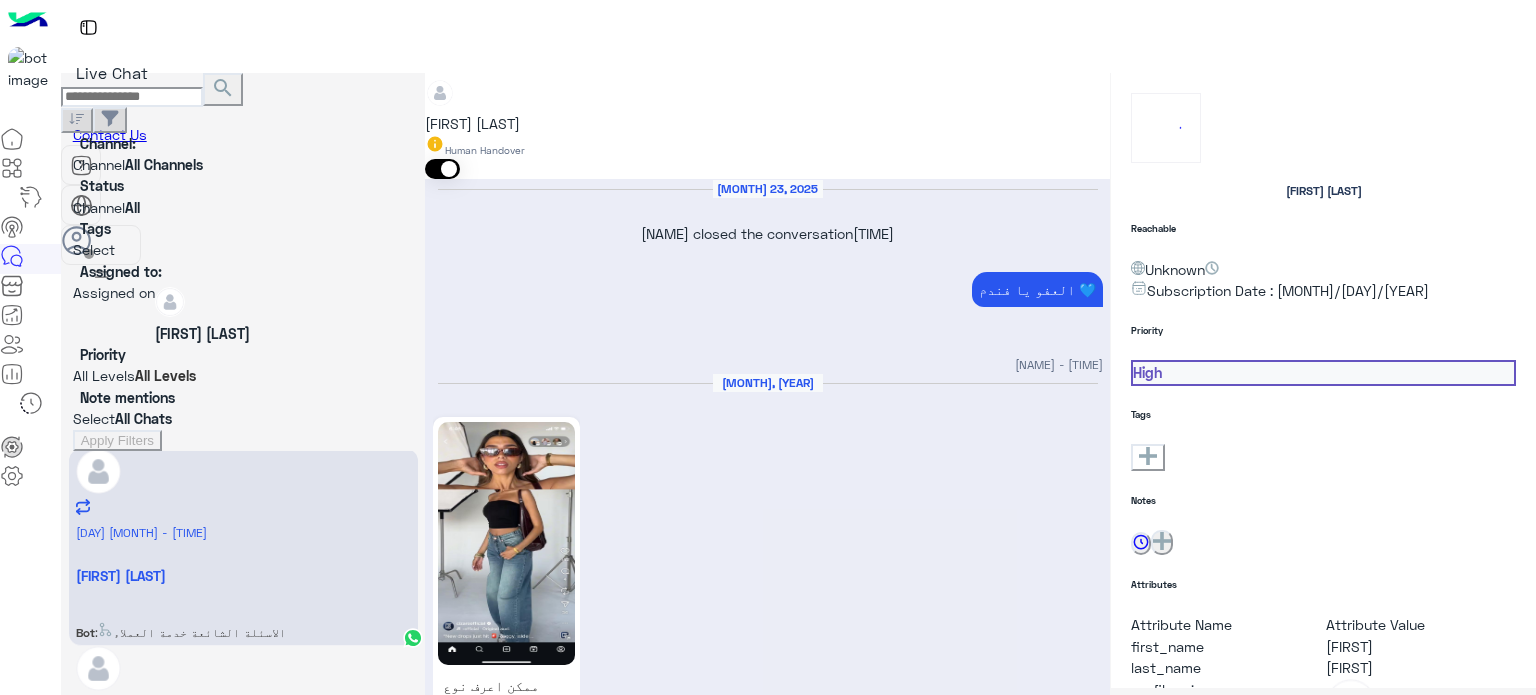 scroll, scrollTop: 1262, scrollLeft: 0, axis: vertical 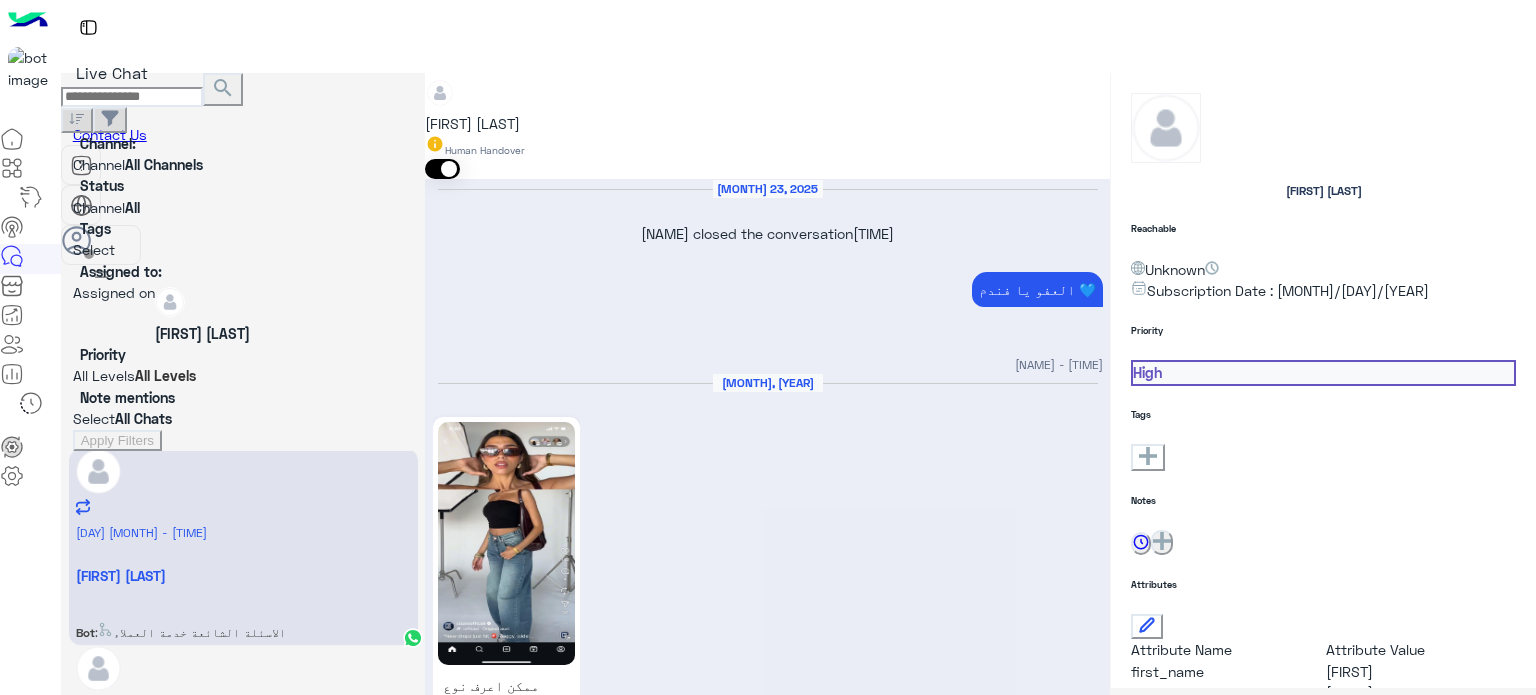click on "Hadeer Gamal" at bounding box center [243, 575] 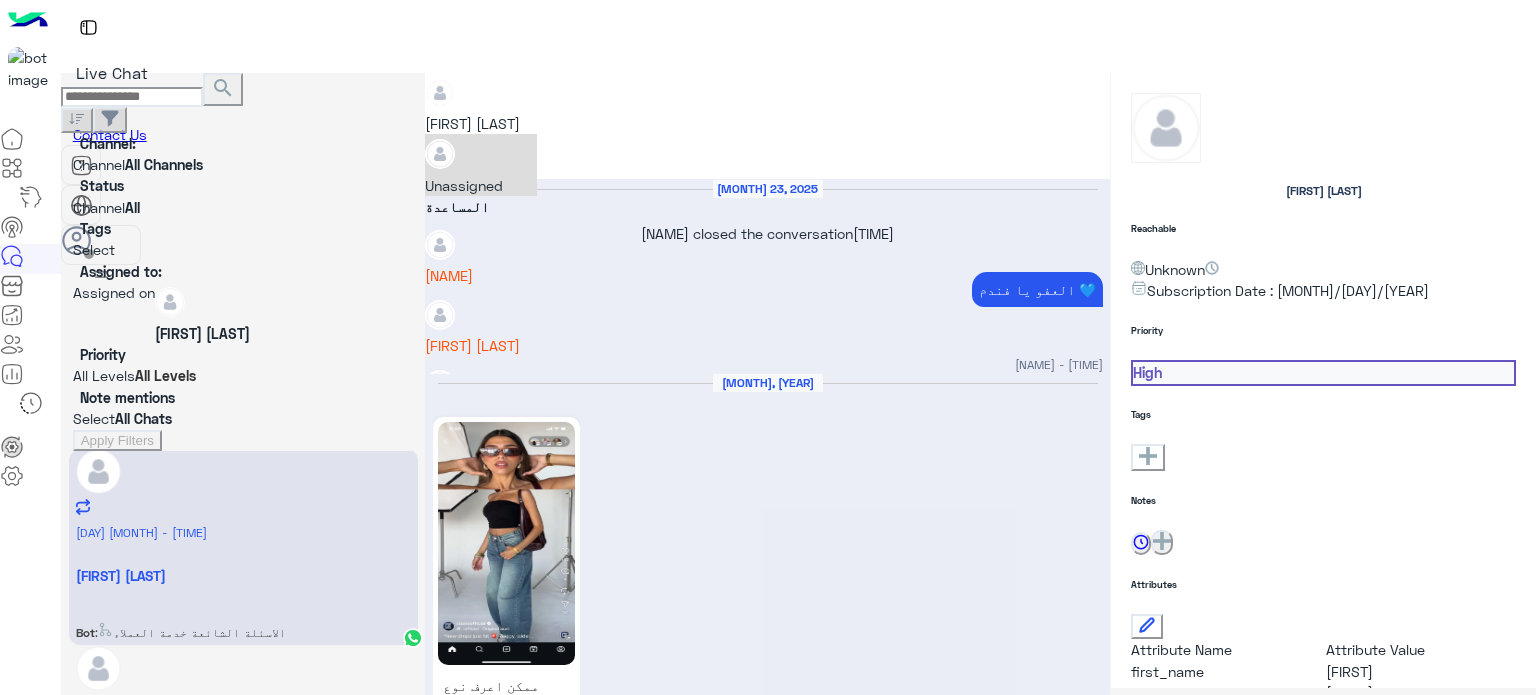 click on "[FIRST] [LAST]" at bounding box center [767, 104] 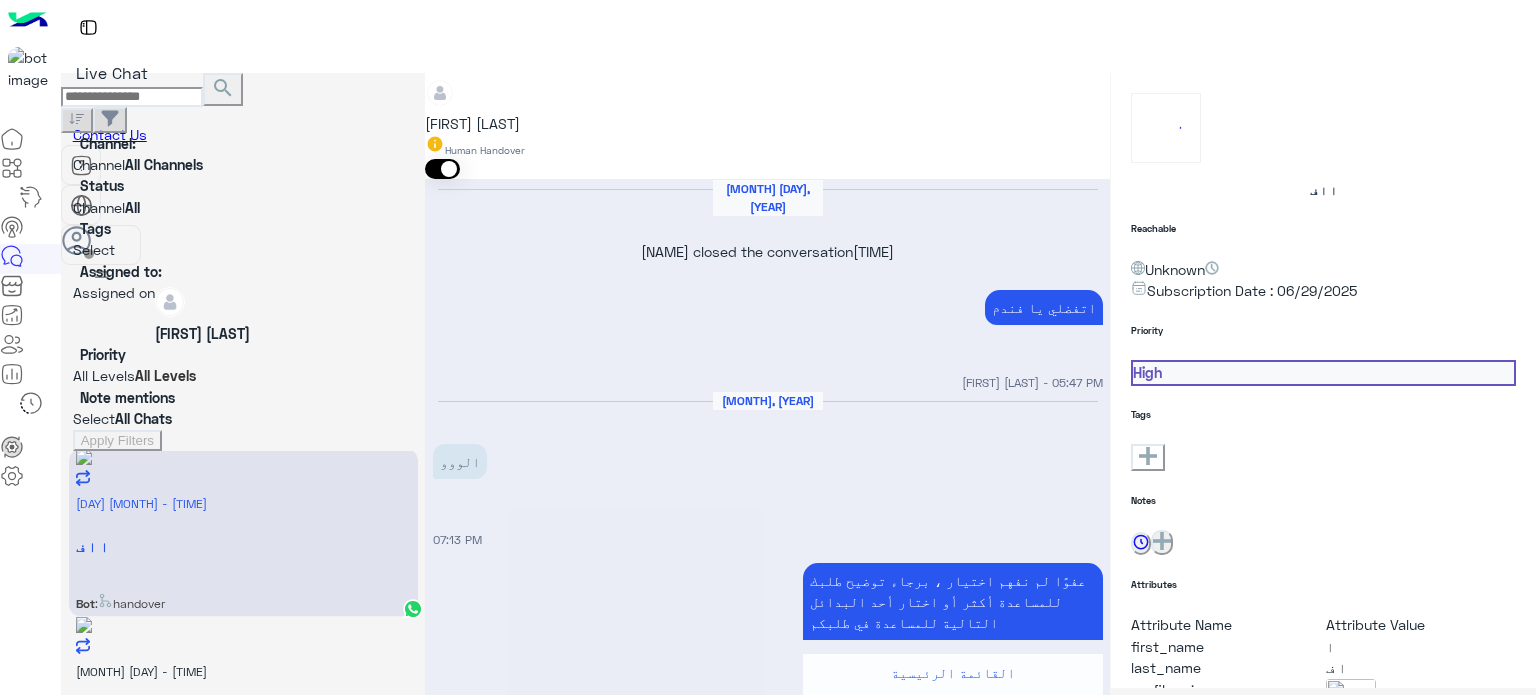 scroll, scrollTop: 584, scrollLeft: 0, axis: vertical 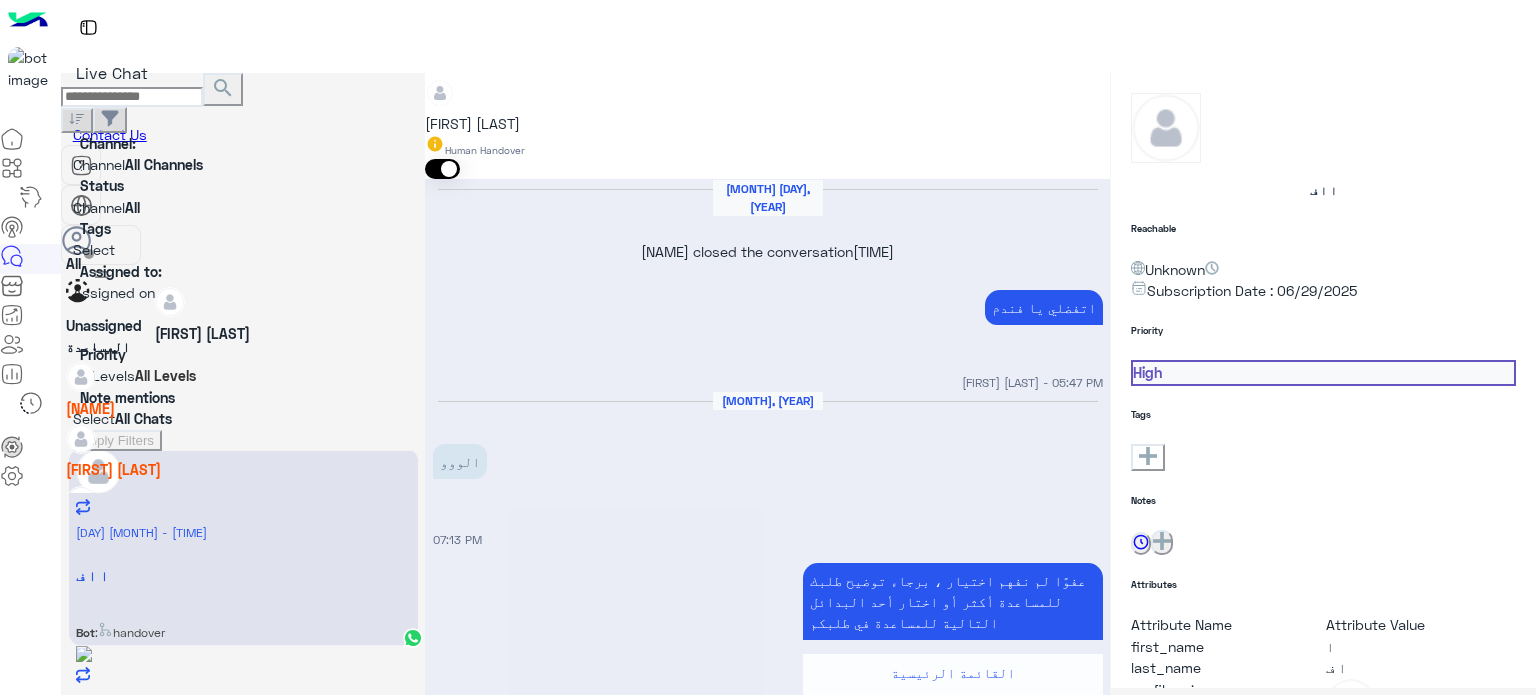 click at bounding box center [73, 295] 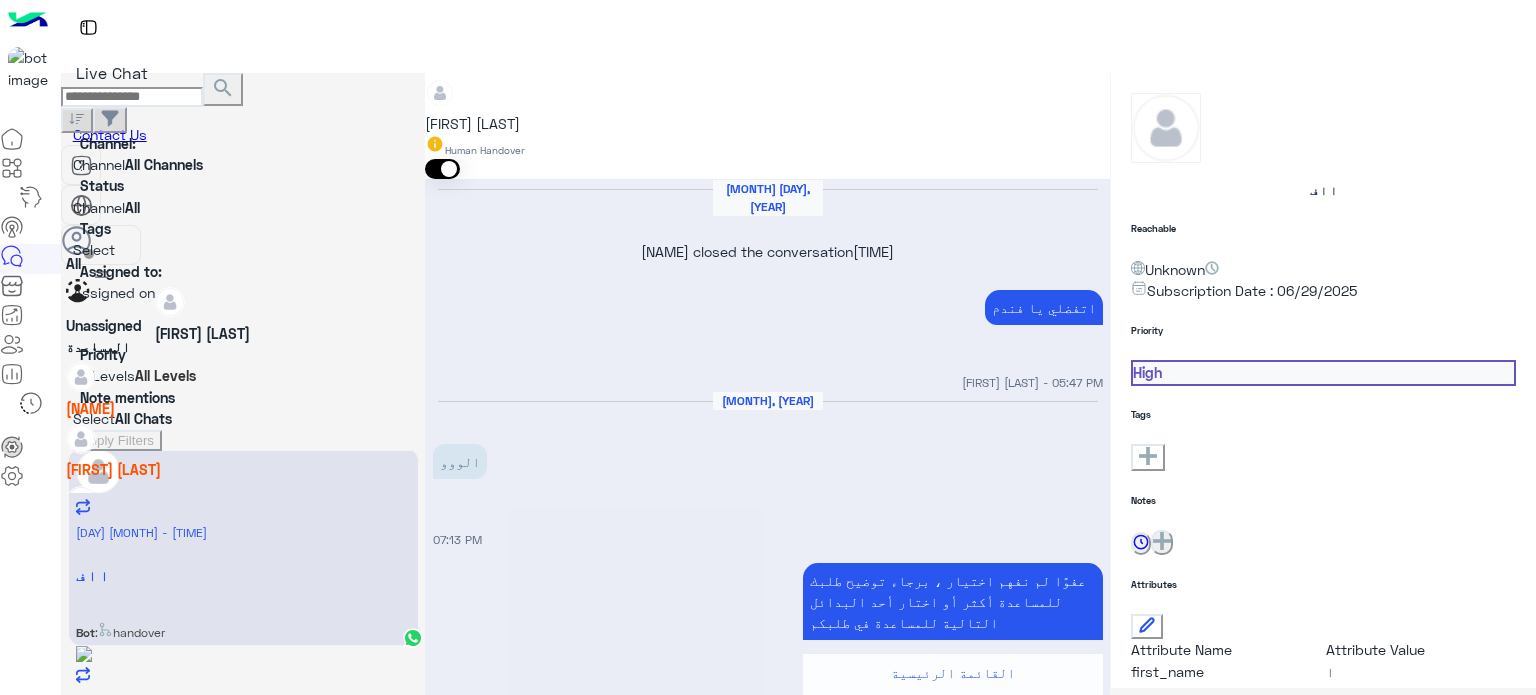 click on "[FIRST] [LAST]" at bounding box center [122, 388] 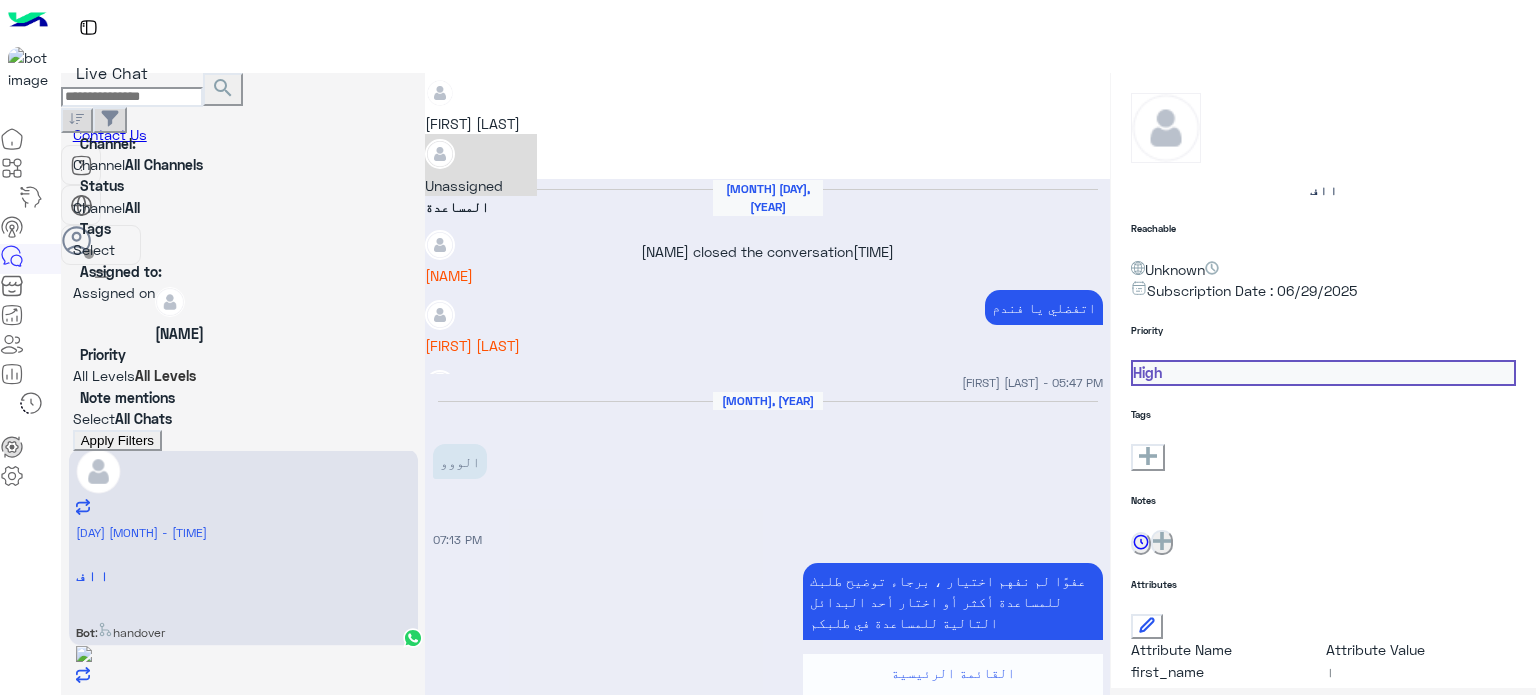 click at bounding box center (767, 83) 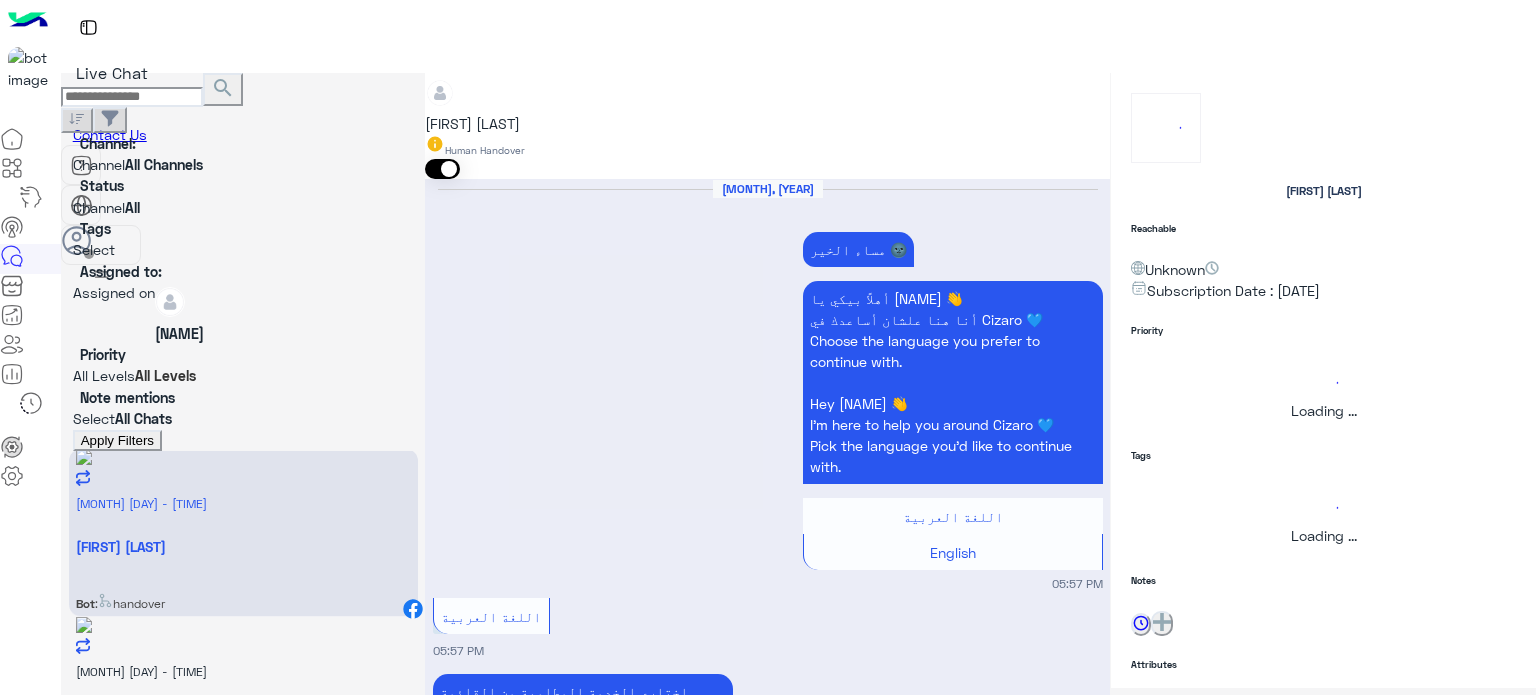 scroll, scrollTop: 932, scrollLeft: 0, axis: vertical 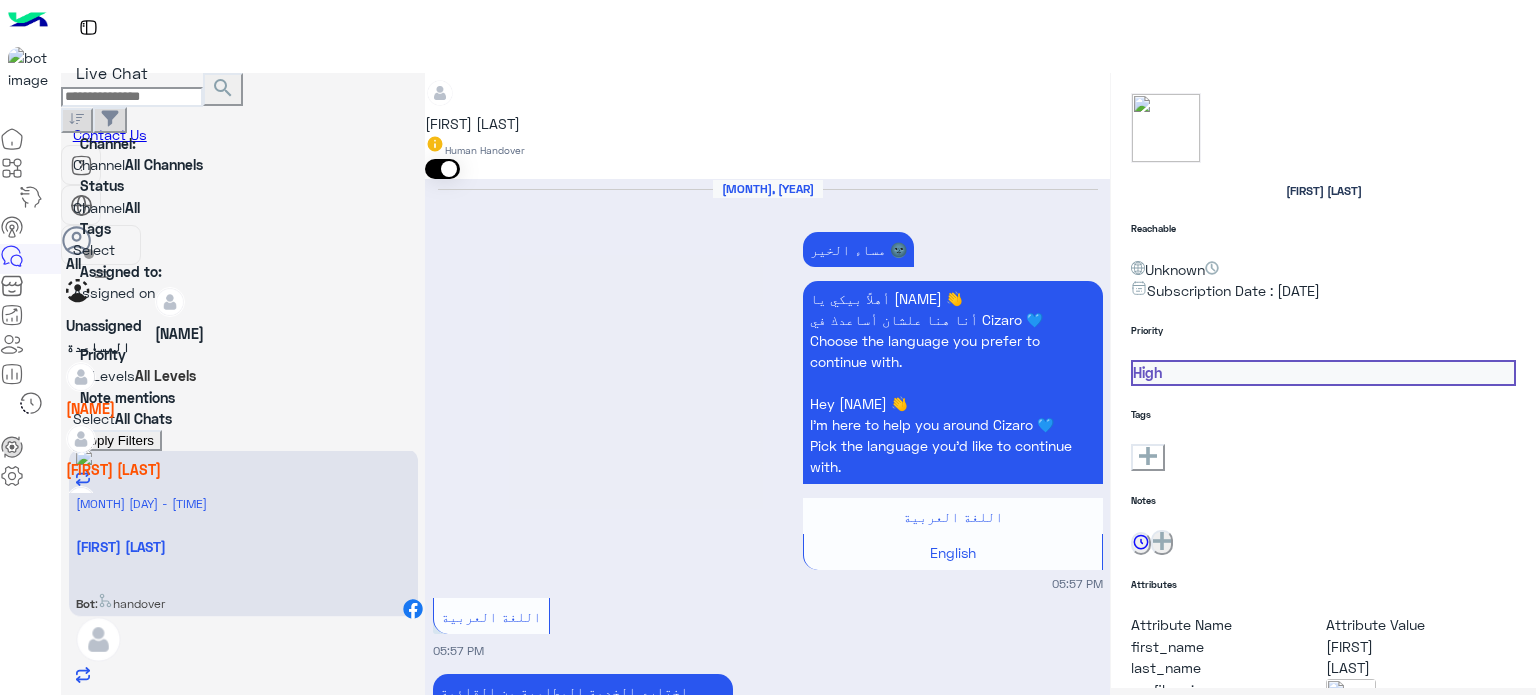 click at bounding box center [243, 292] 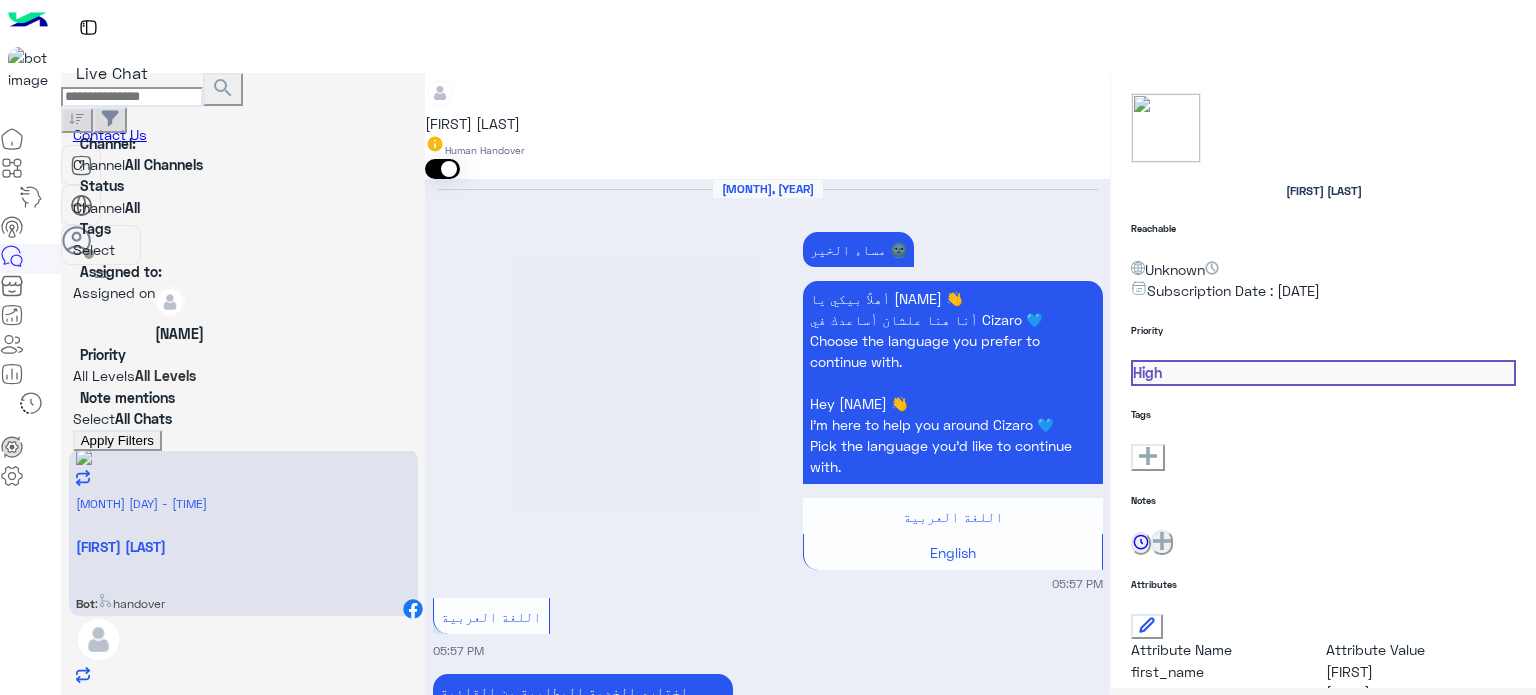 click on "Apply Filters" at bounding box center [117, 440] 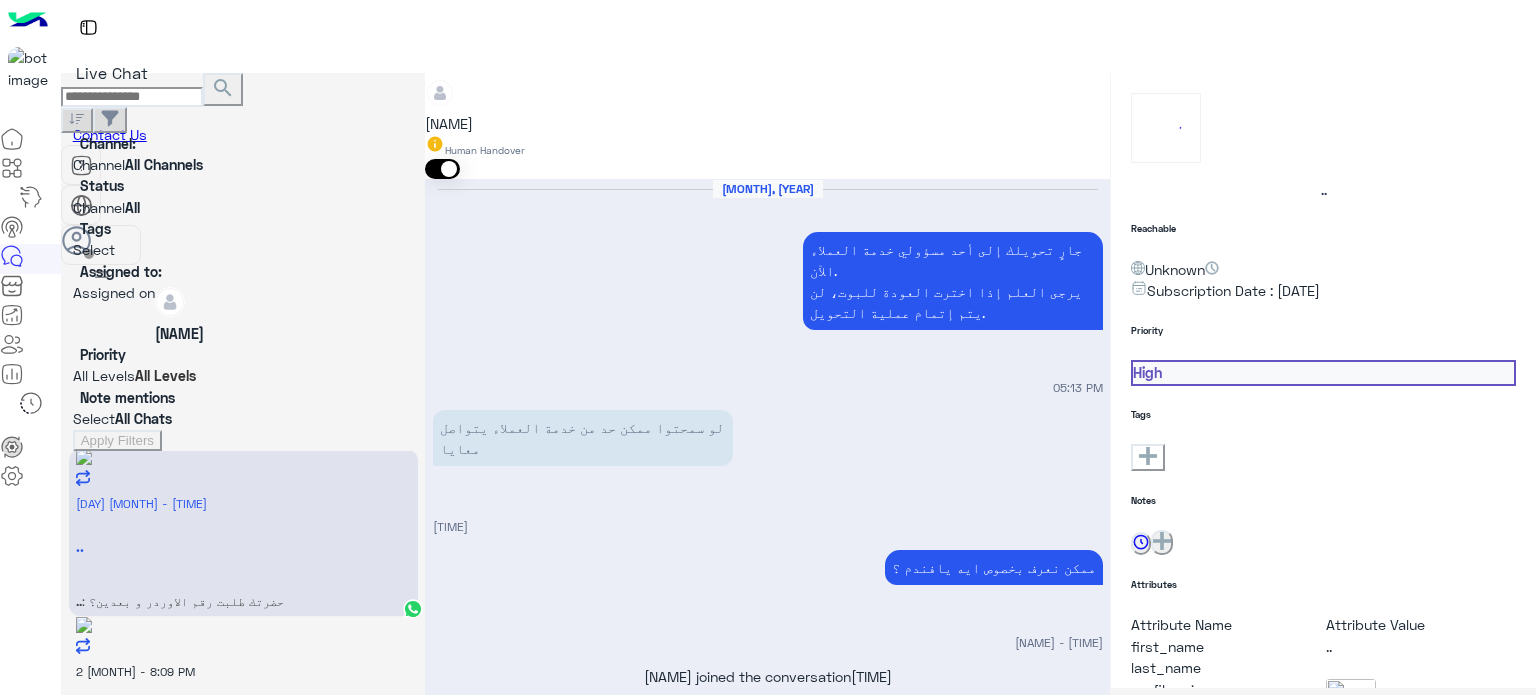 scroll, scrollTop: 316, scrollLeft: 0, axis: vertical 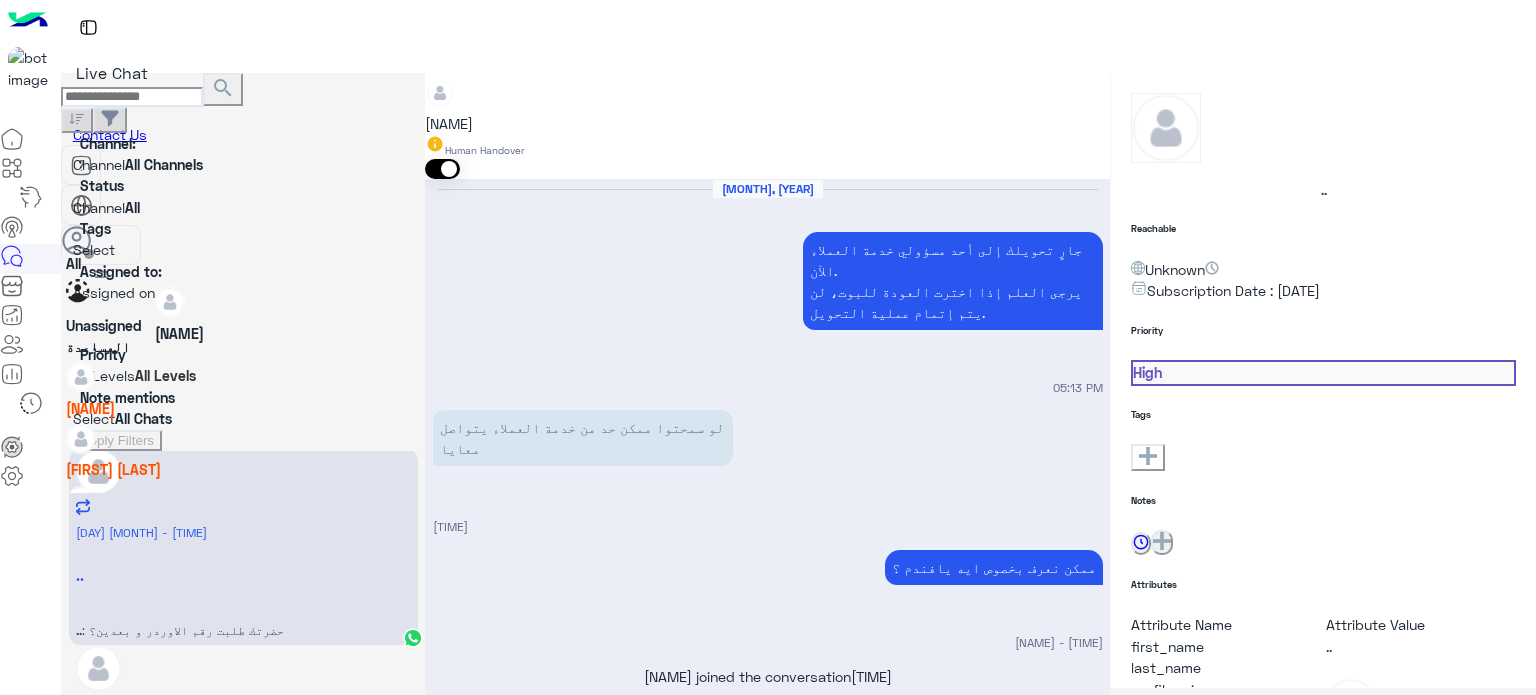 click at bounding box center [243, 292] 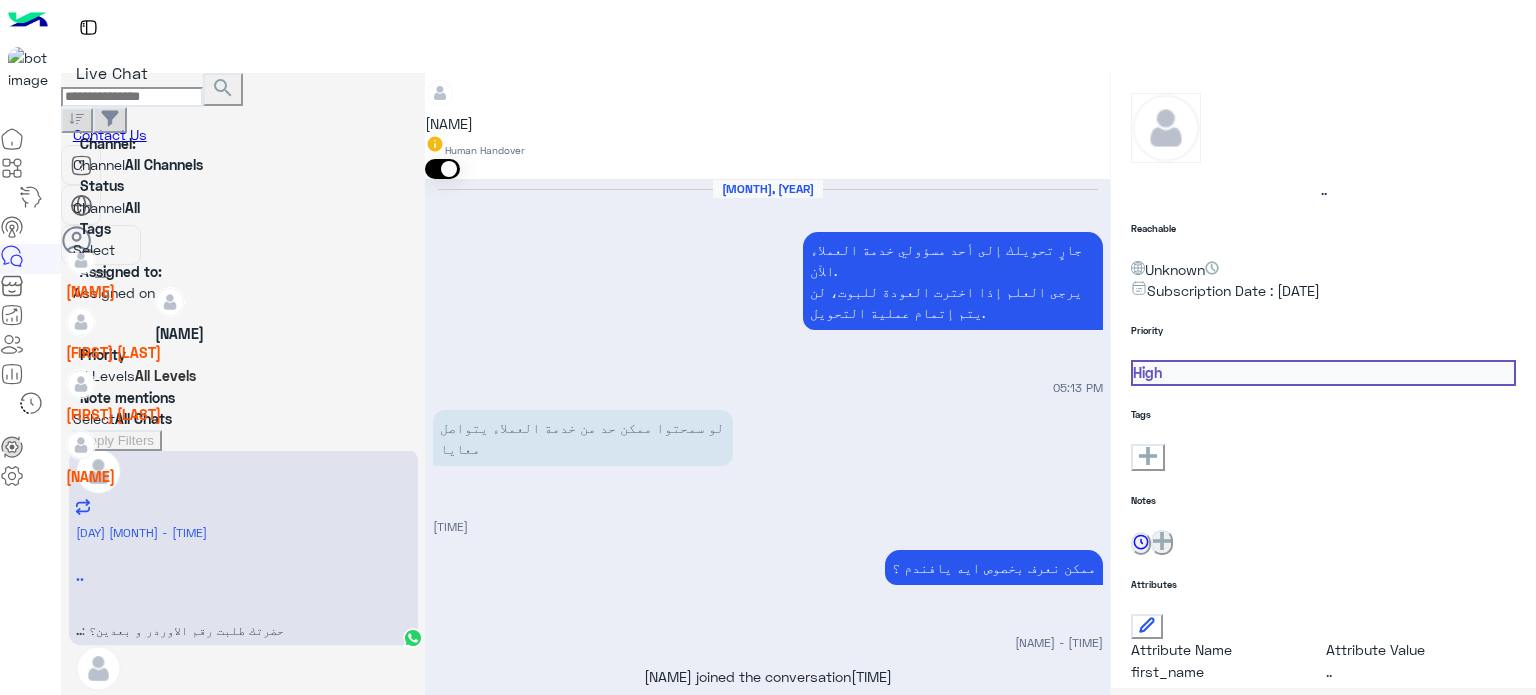 scroll, scrollTop: 136, scrollLeft: 0, axis: vertical 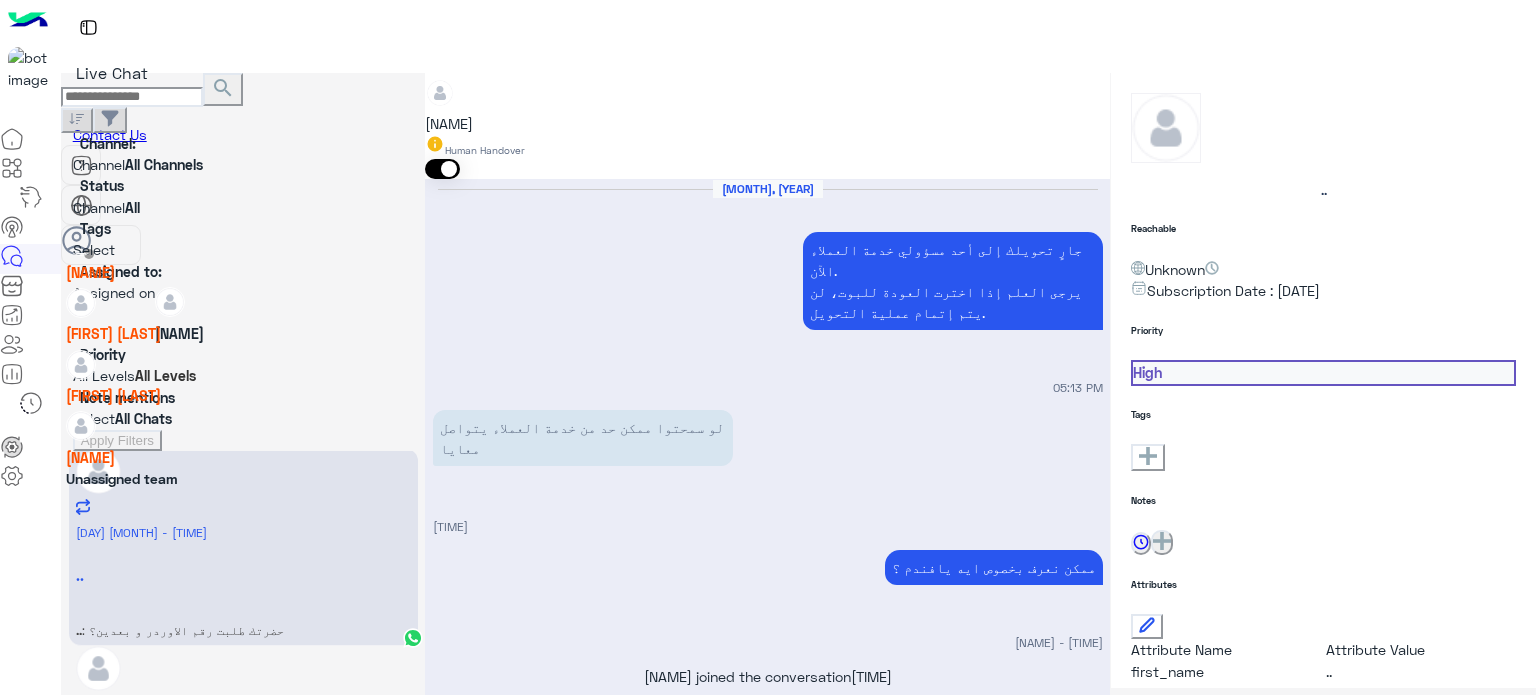 click on "[FIRST] [LAST]" at bounding box center [113, 395] 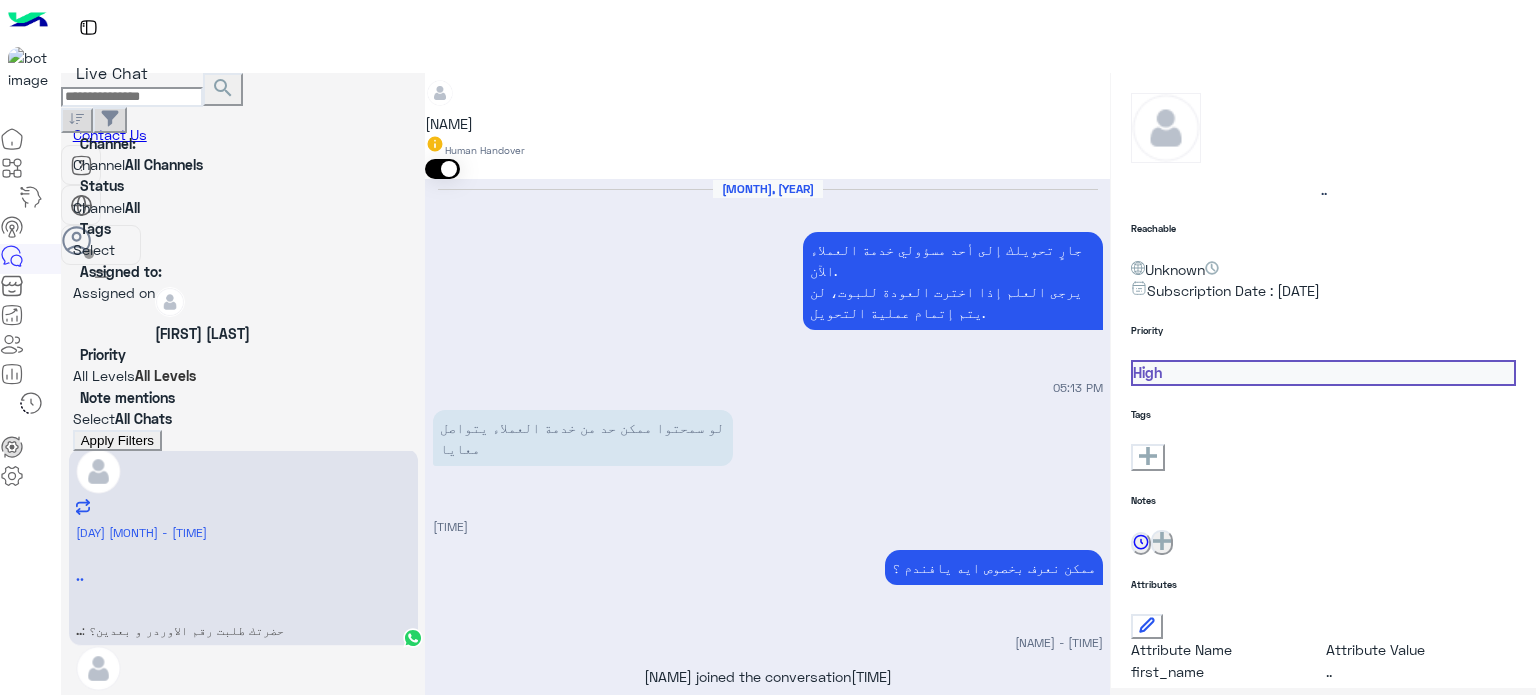 click on "Apply Filters" at bounding box center (117, 440) 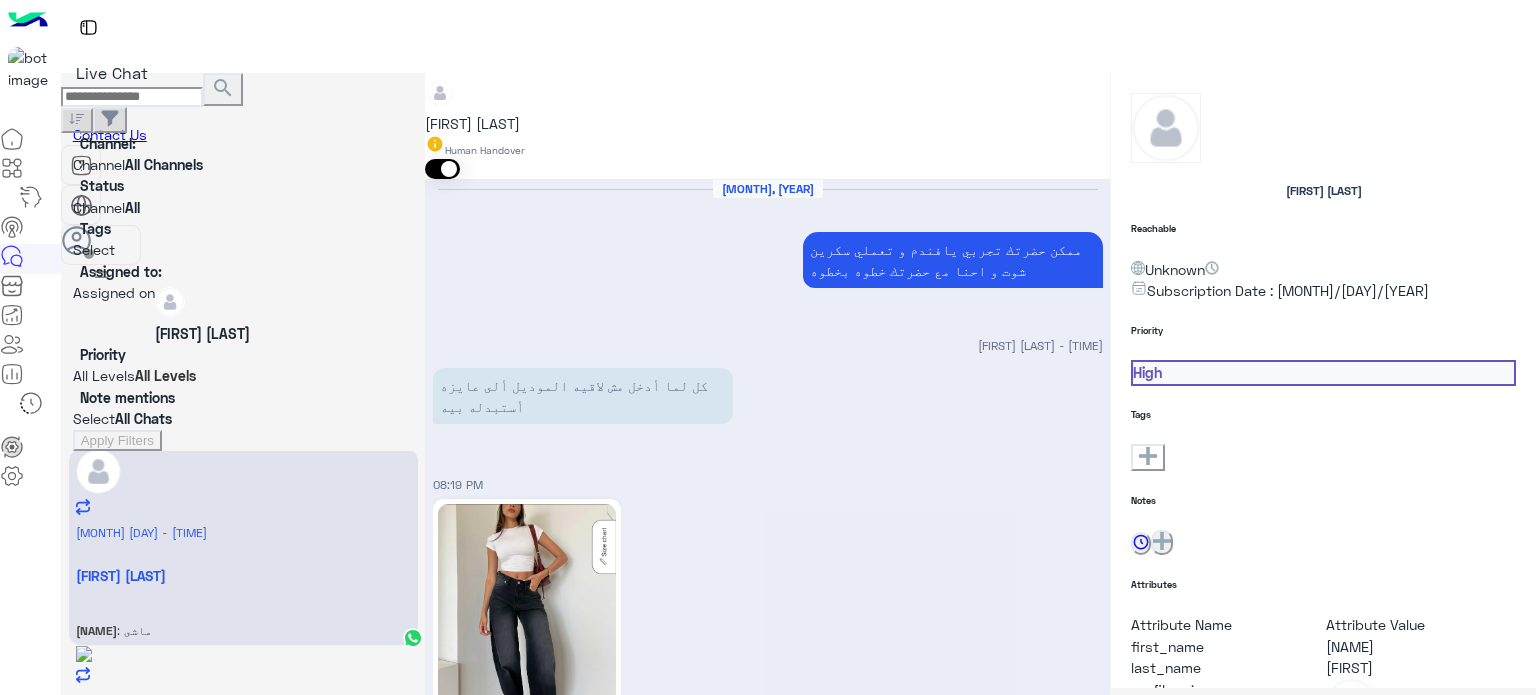 scroll, scrollTop: 782, scrollLeft: 0, axis: vertical 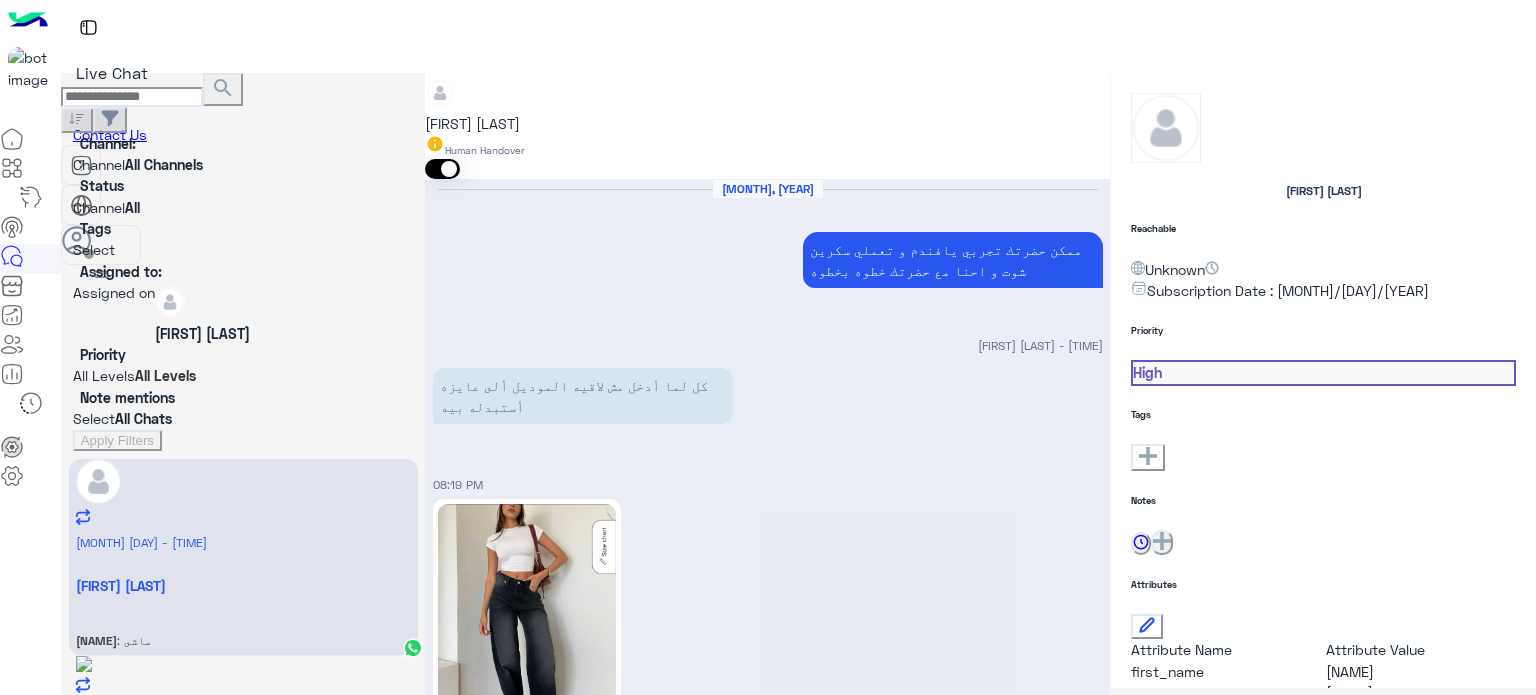 click on "[FIRST] [LAST]" at bounding box center (202, 333) 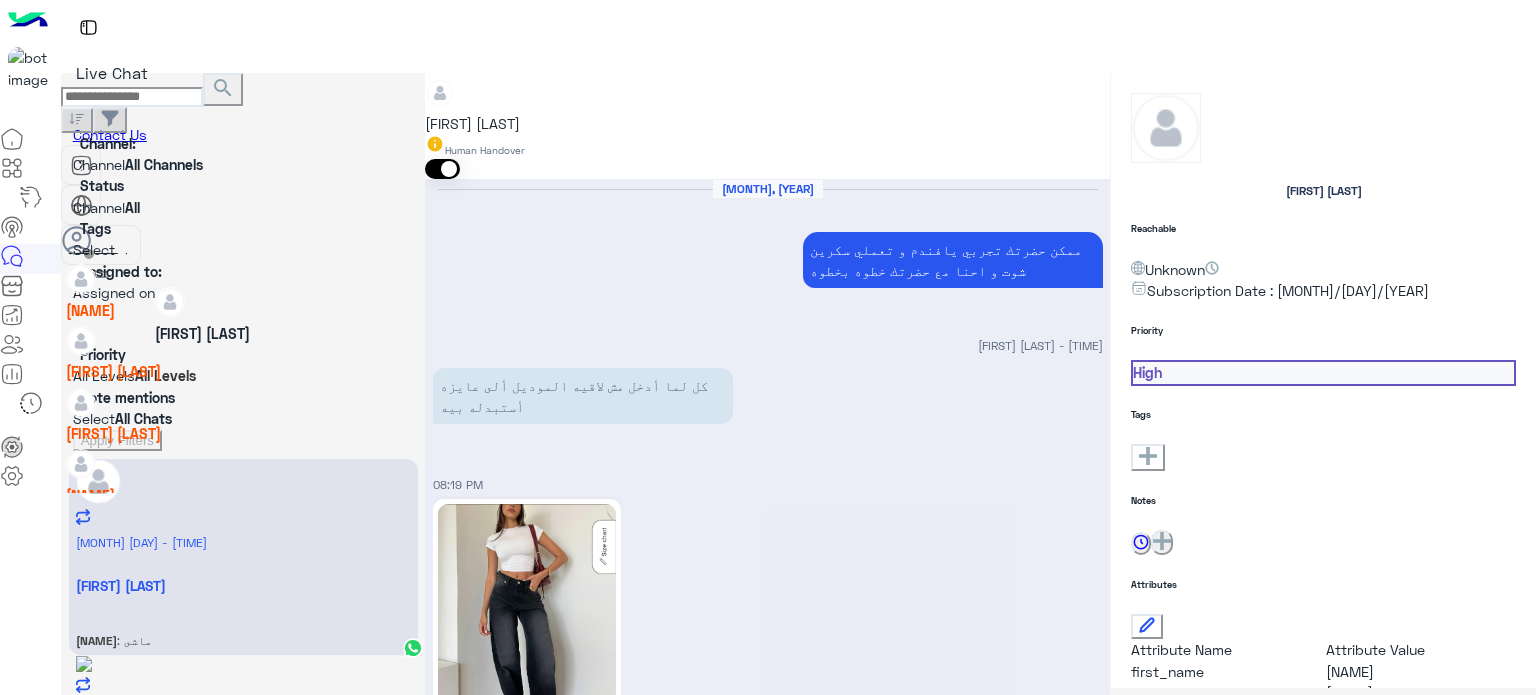 scroll, scrollTop: 100, scrollLeft: 0, axis: vertical 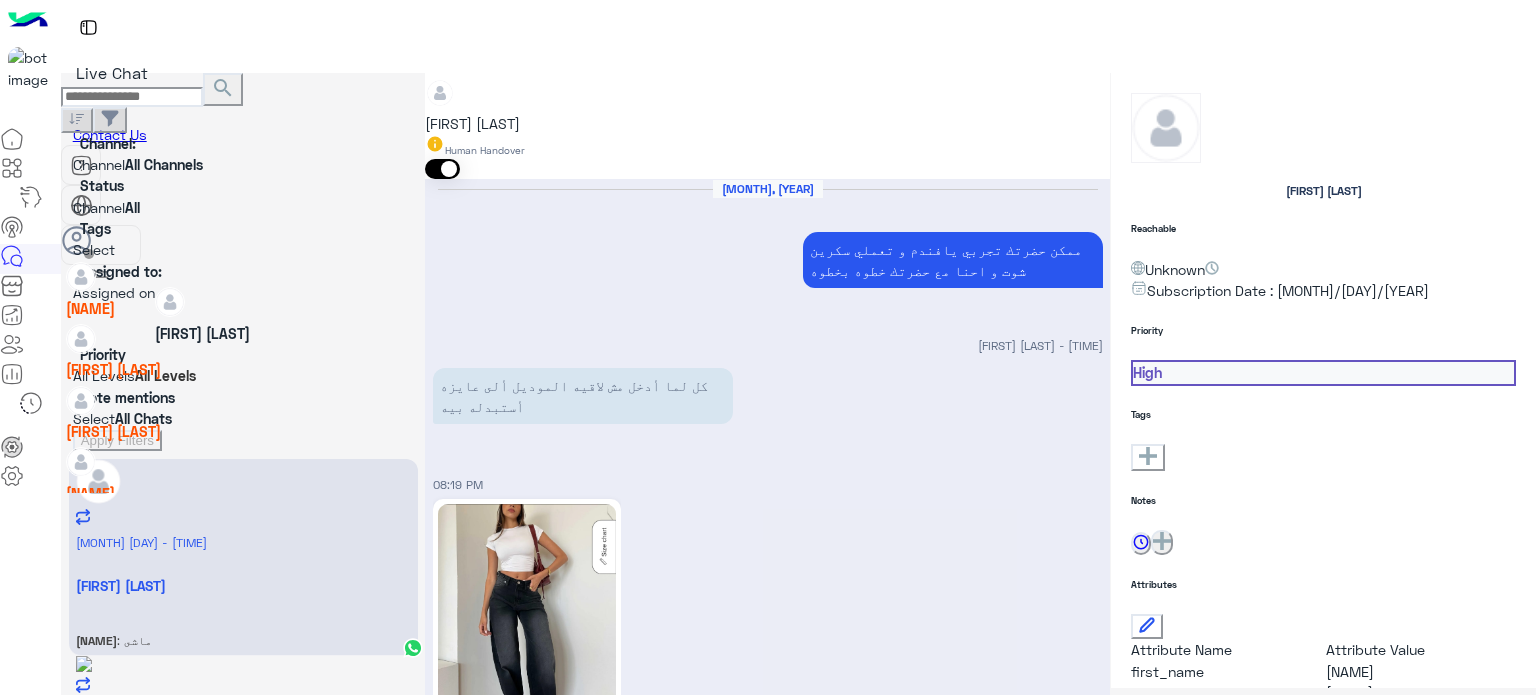 click on "[FIRST] [LAST]" at bounding box center (113, 369) 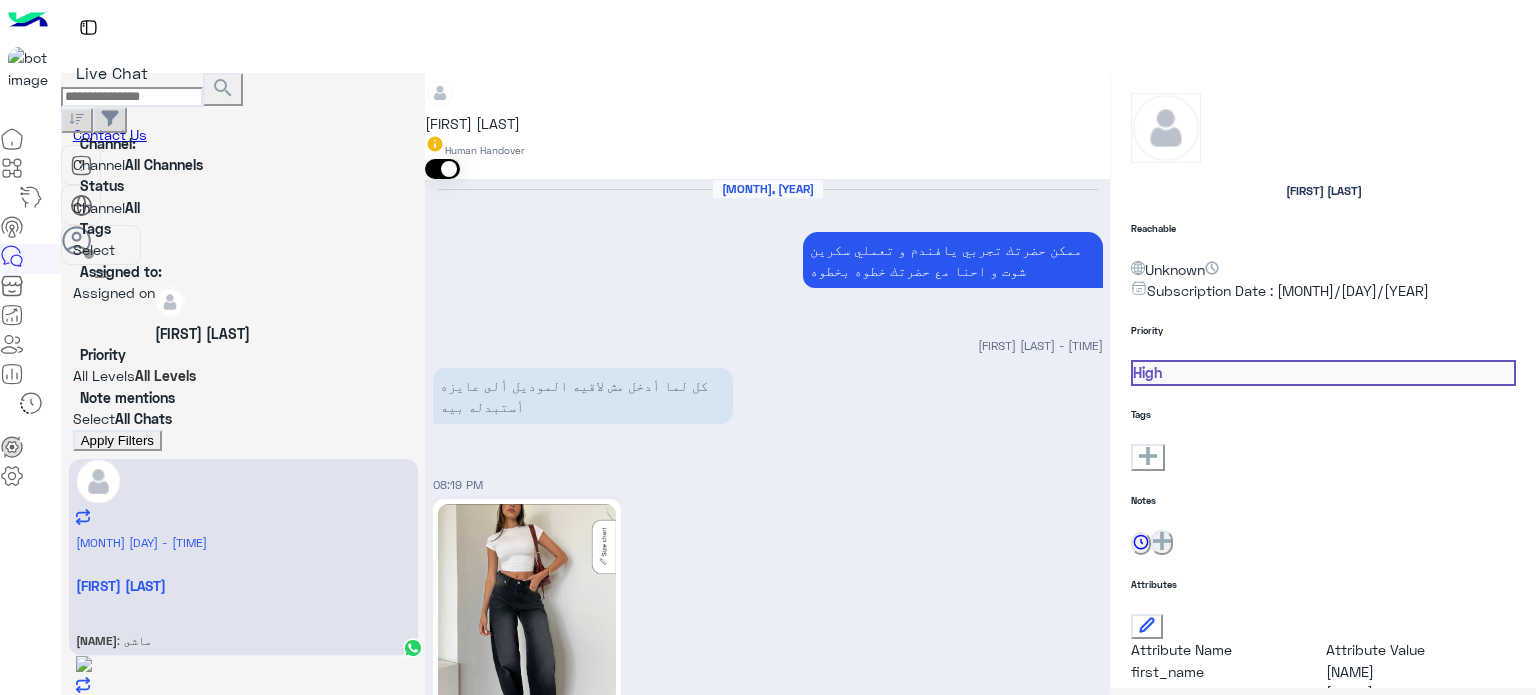 click on "Apply Filters" at bounding box center (117, 440) 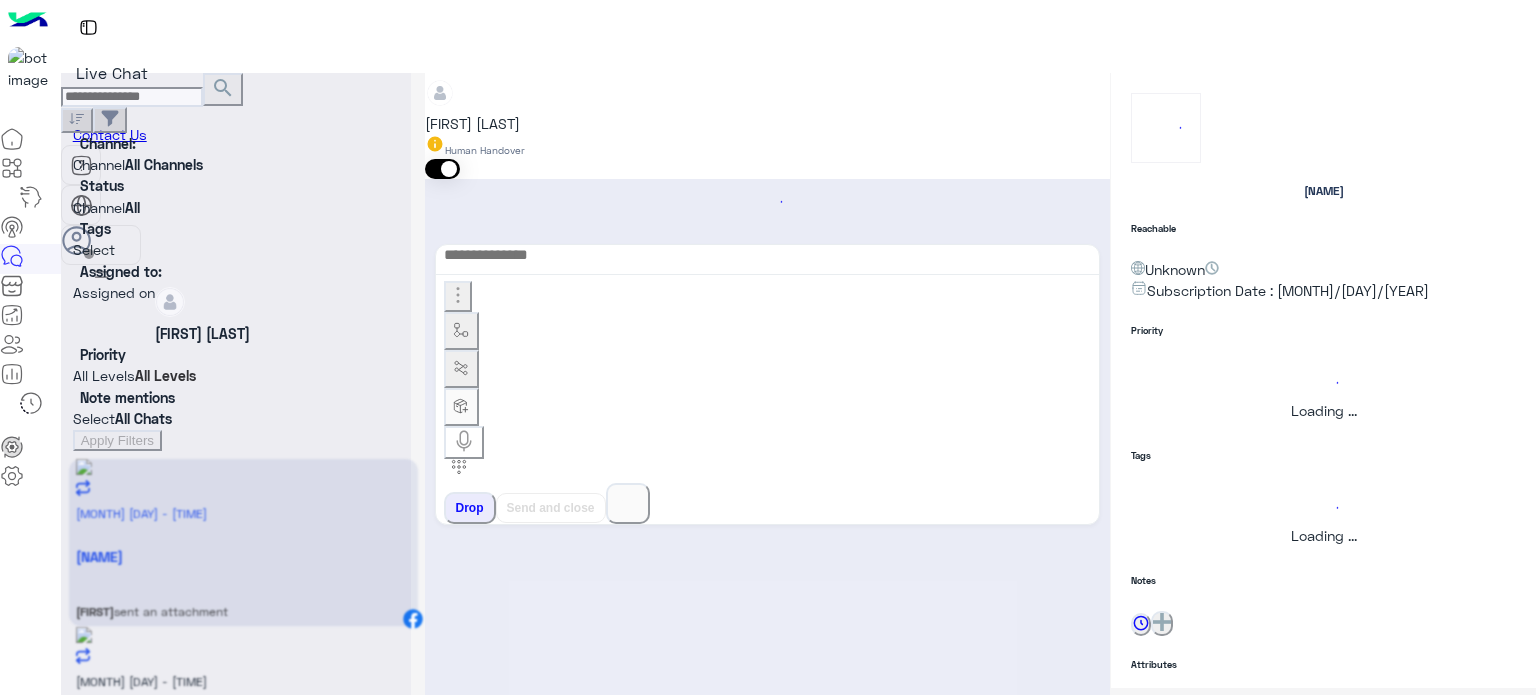 scroll, scrollTop: 0, scrollLeft: 0, axis: both 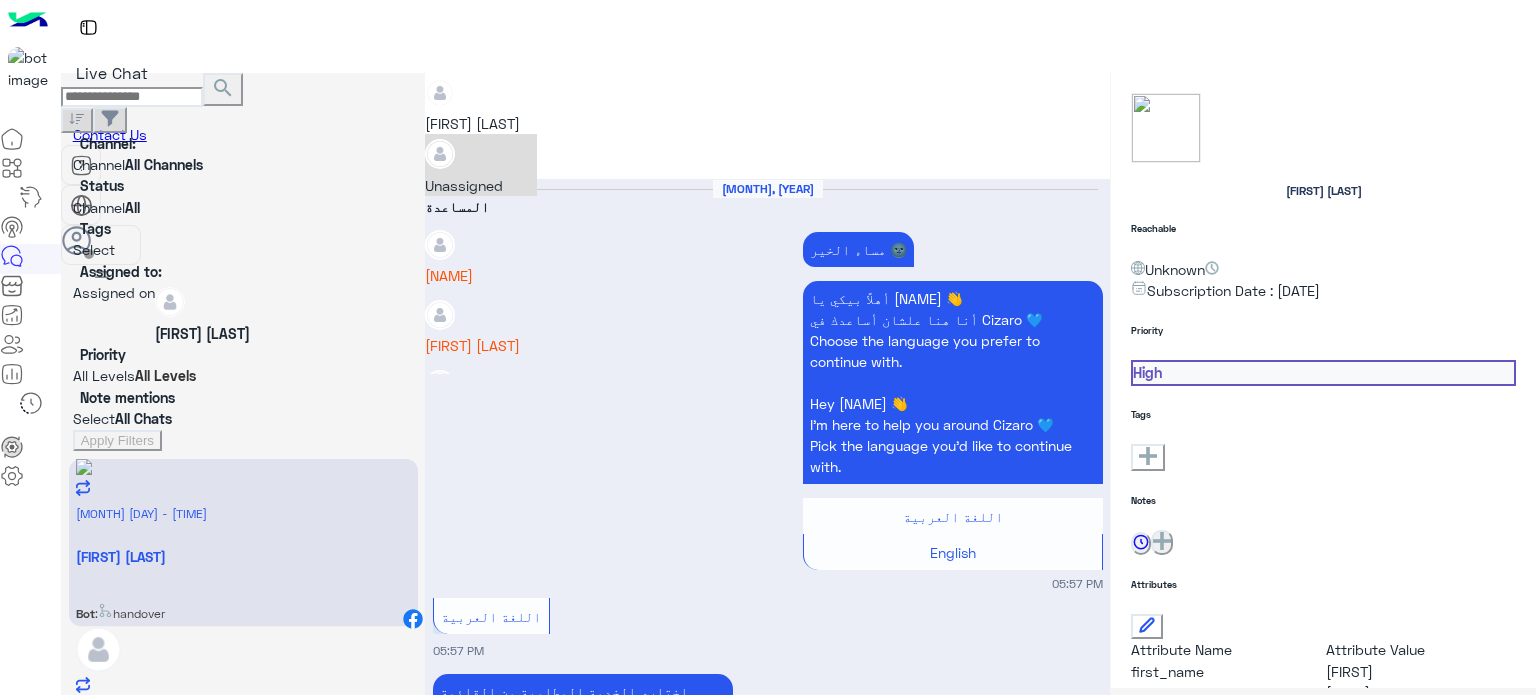 click at bounding box center (767, 83) 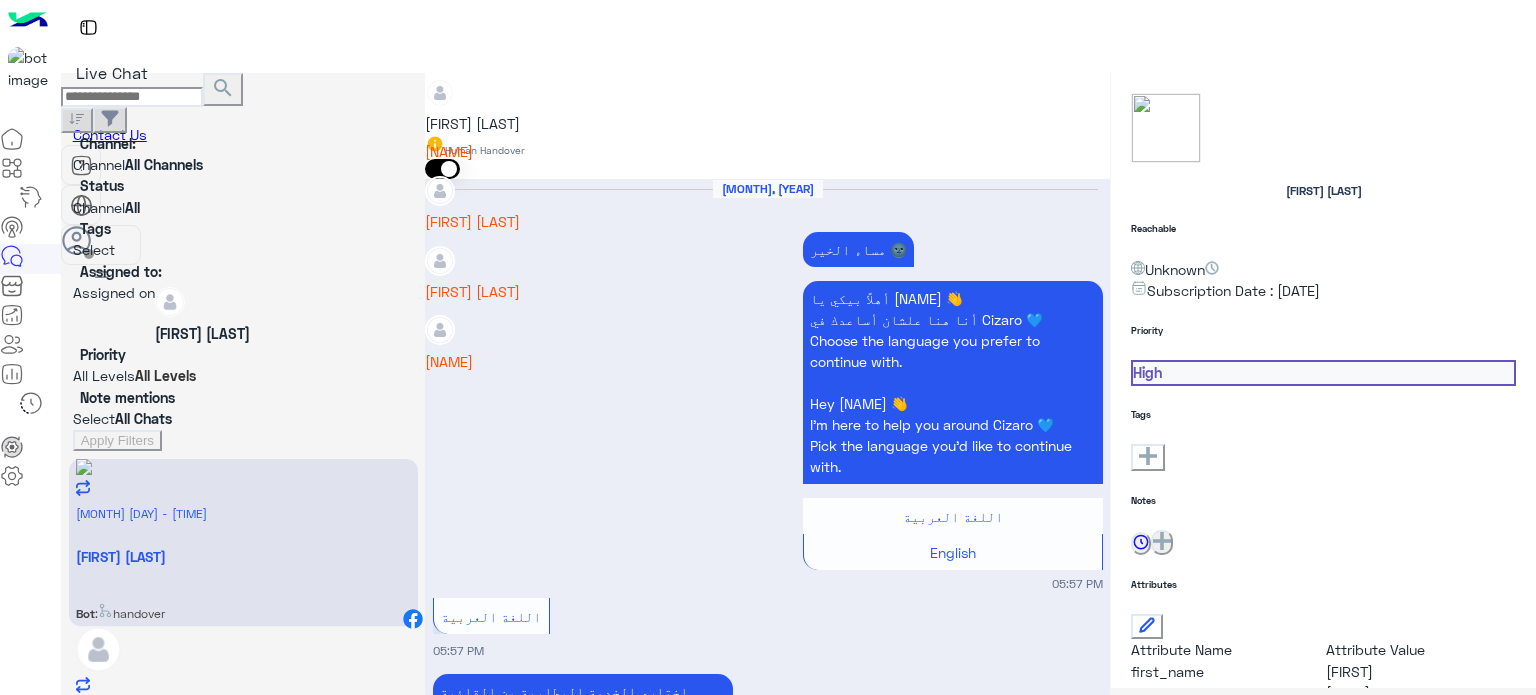scroll, scrollTop: 132, scrollLeft: 0, axis: vertical 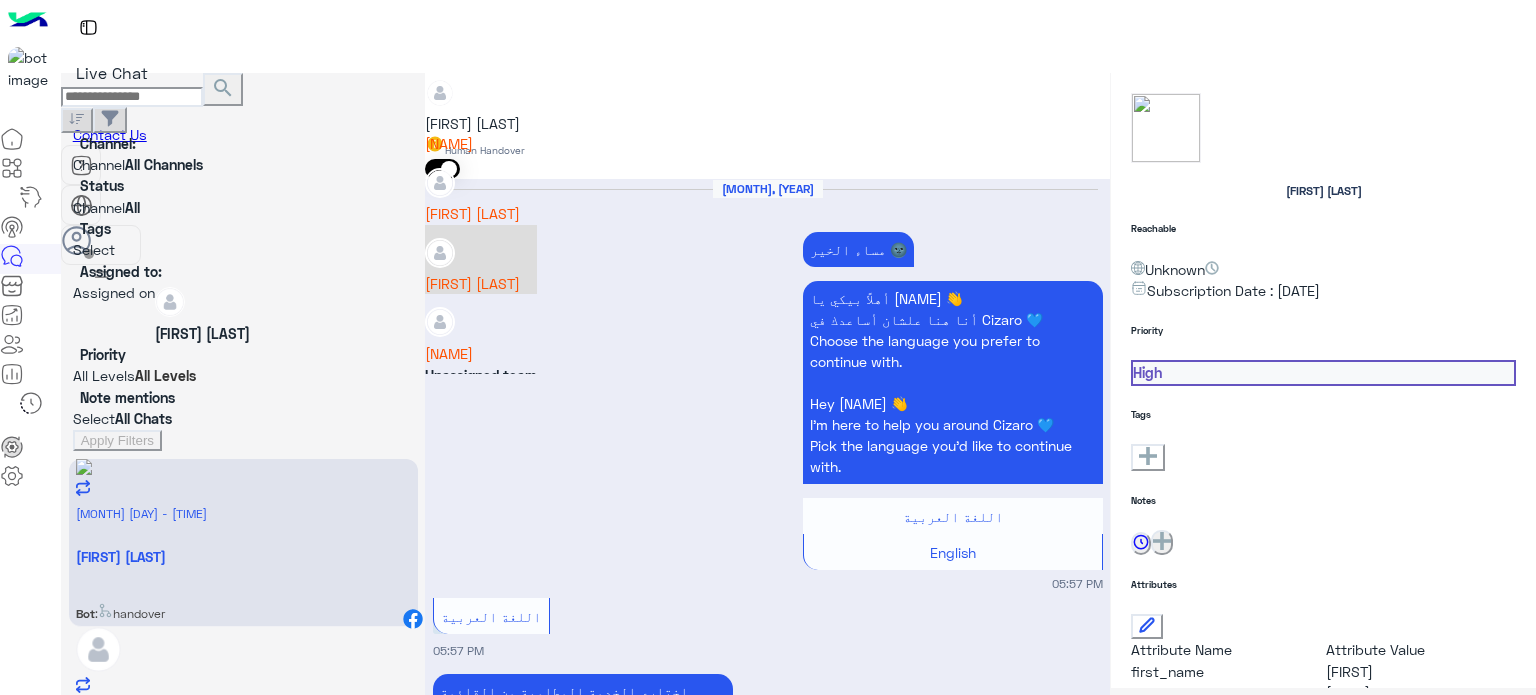 click on "[FIRST] [LAST]" at bounding box center [481, 283] 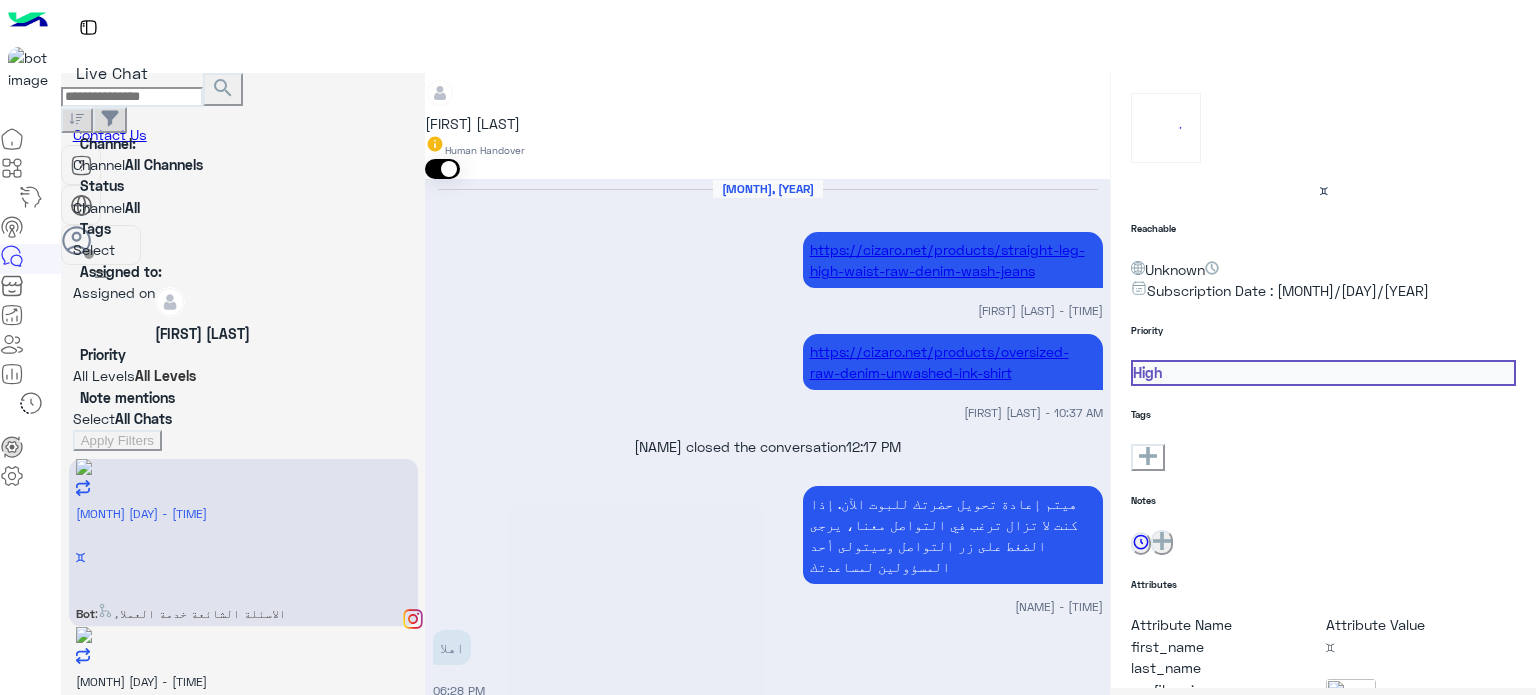 scroll, scrollTop: 850, scrollLeft: 0, axis: vertical 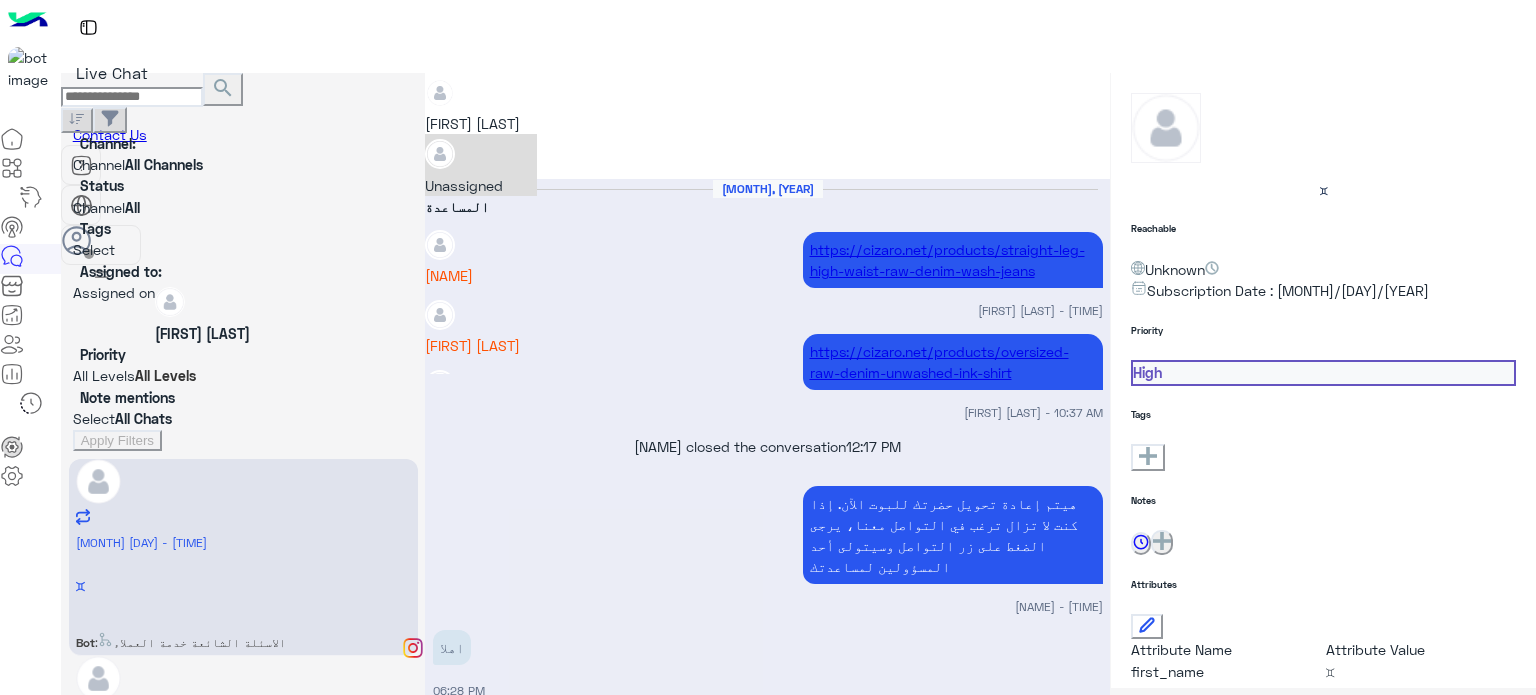 click on "[FIRST] [LAST]" at bounding box center [472, 104] 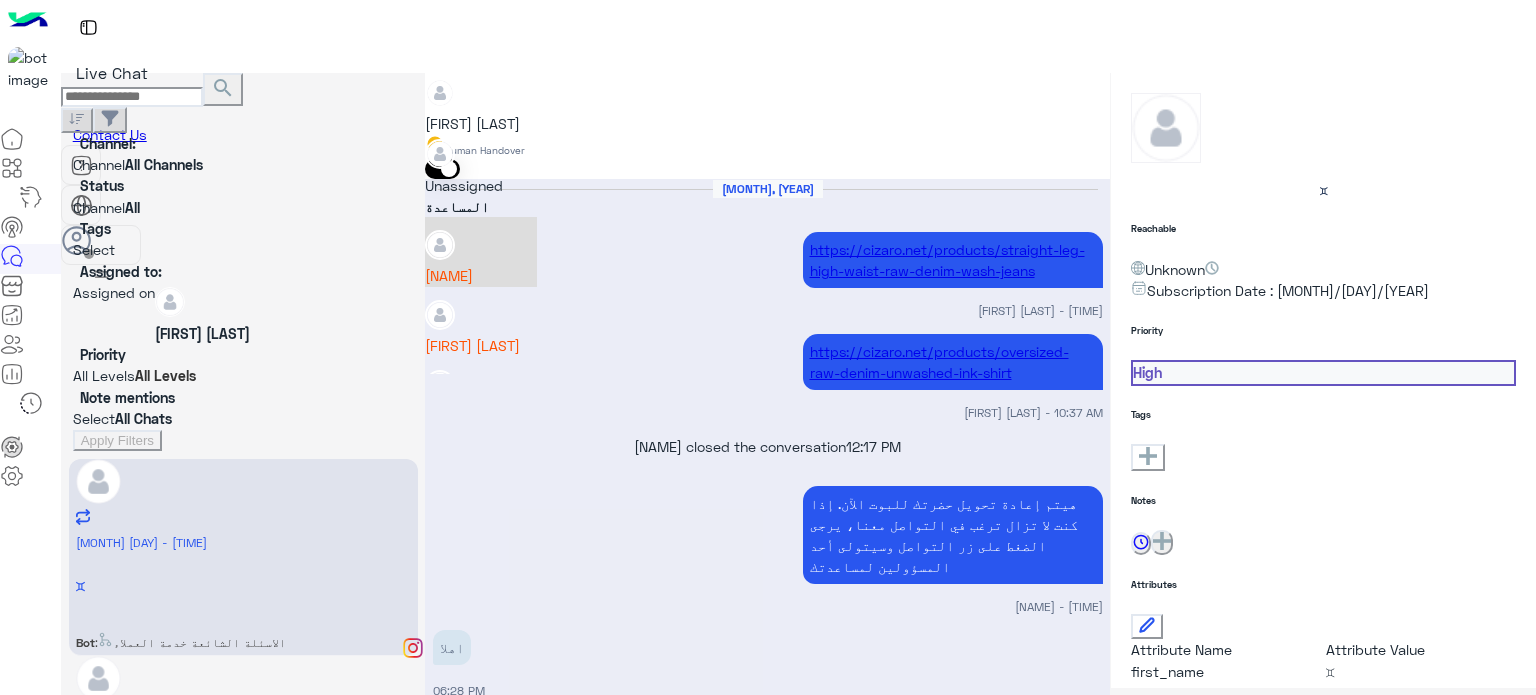 click on "[FIRST] [LAST]" at bounding box center (481, 275) 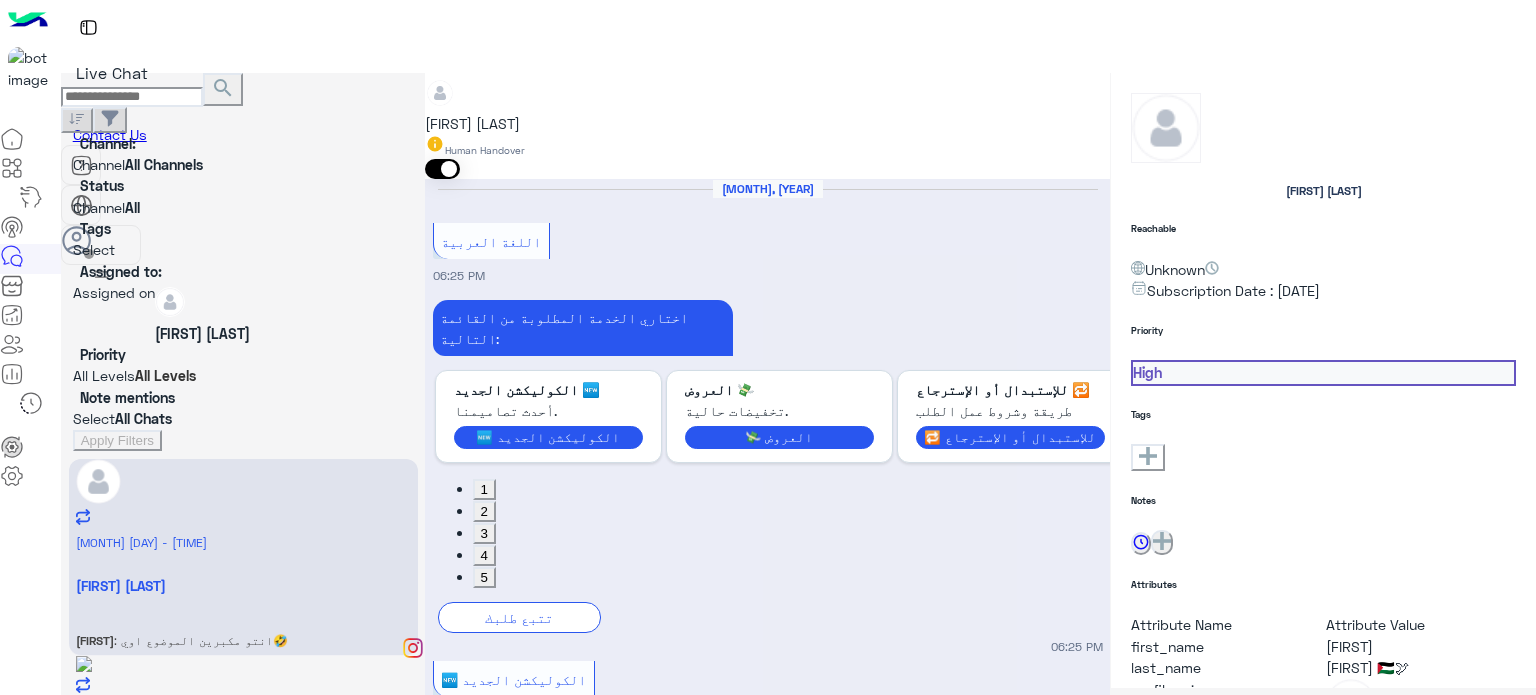 scroll, scrollTop: 936, scrollLeft: 0, axis: vertical 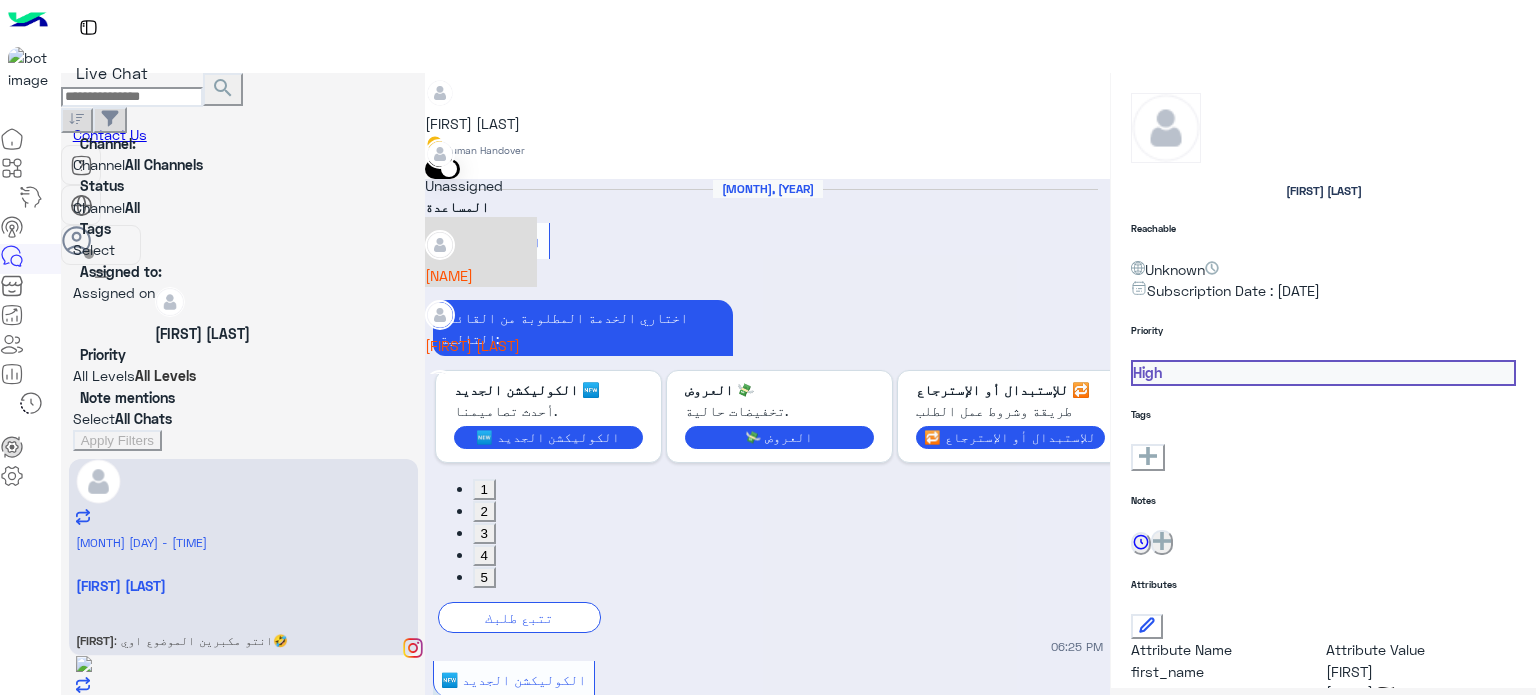 click on "[FIRST] [LAST]" at bounding box center (481, 252) 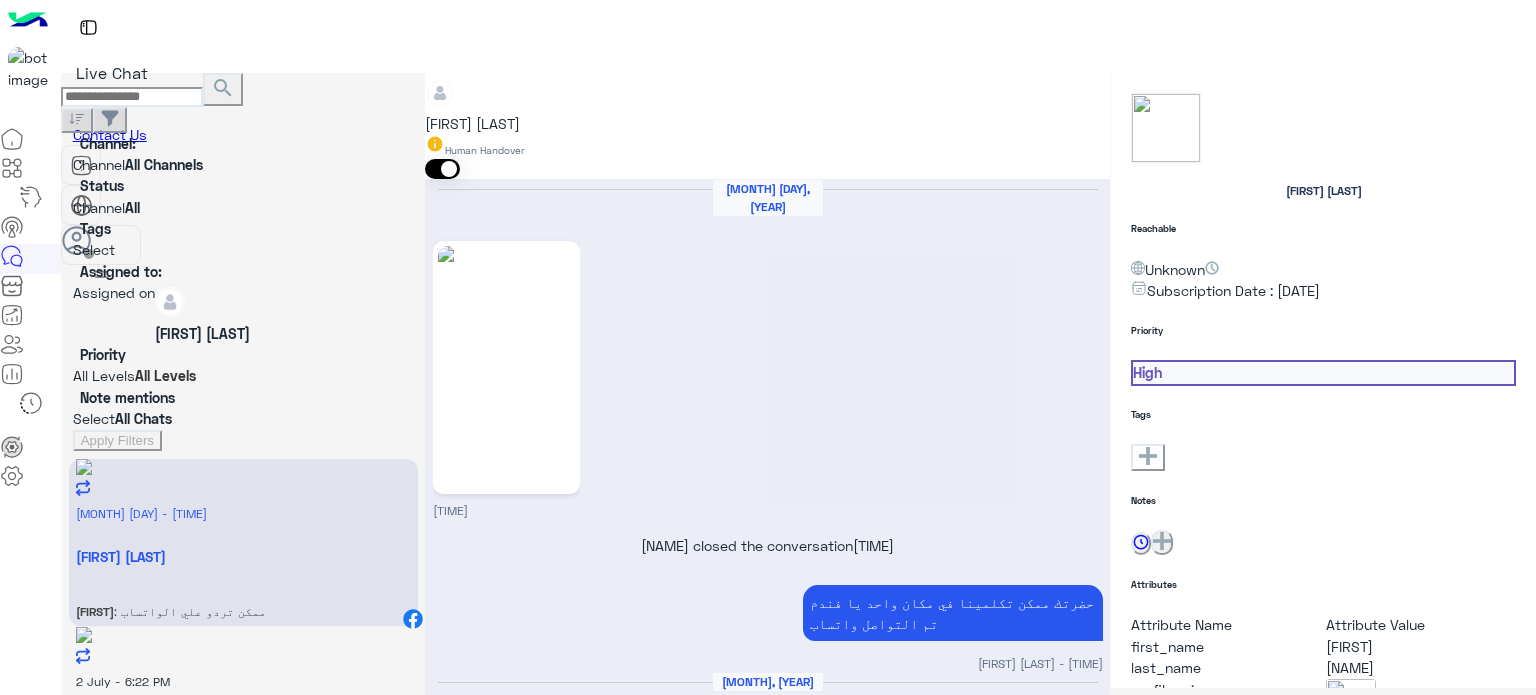 scroll, scrollTop: 675, scrollLeft: 0, axis: vertical 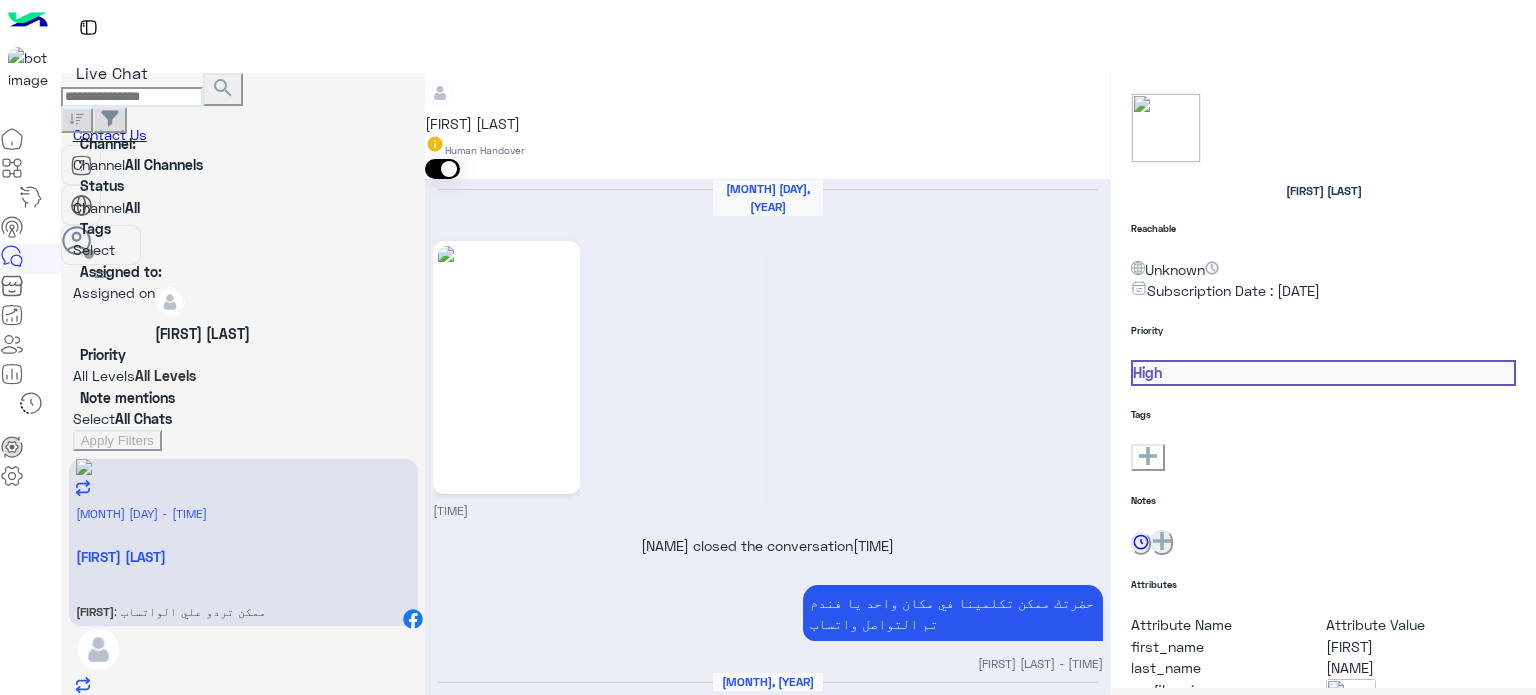 click at bounding box center [767, 83] 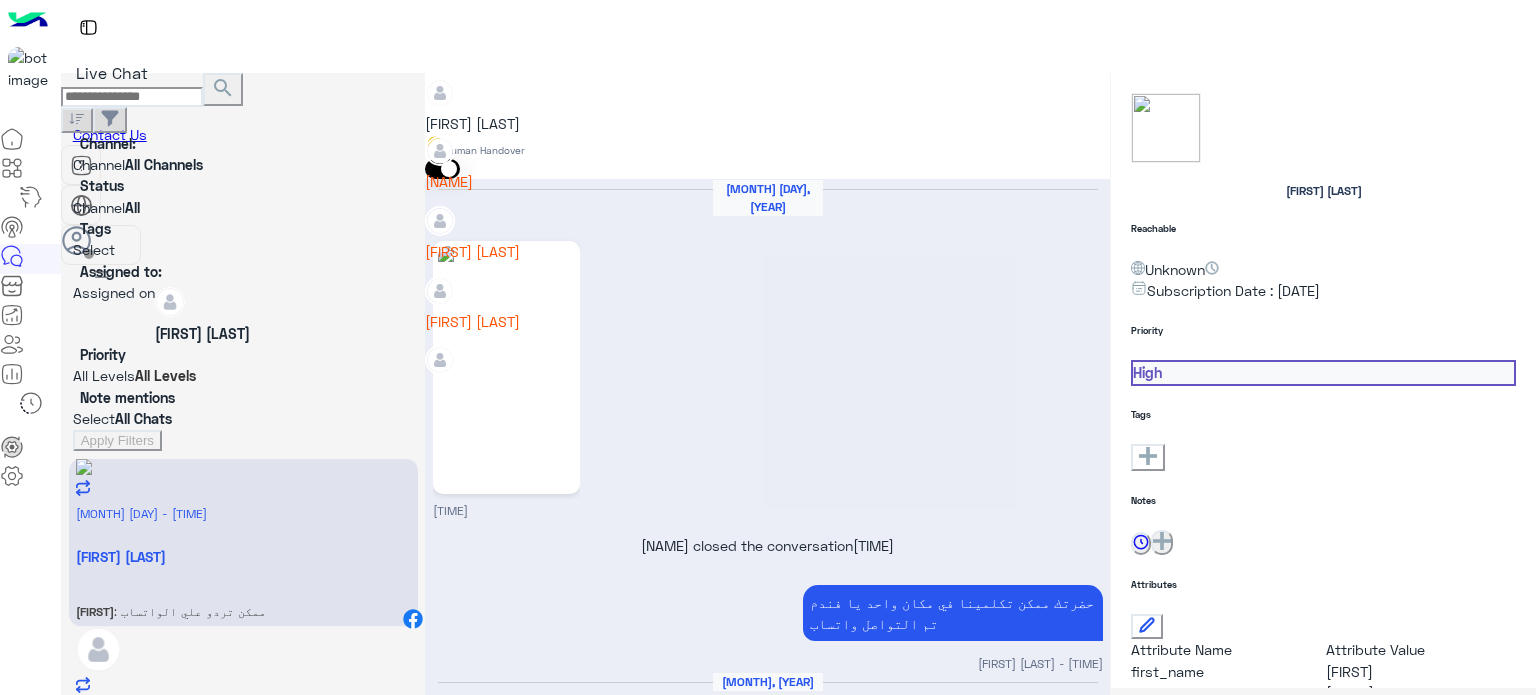 scroll, scrollTop: 104, scrollLeft: 0, axis: vertical 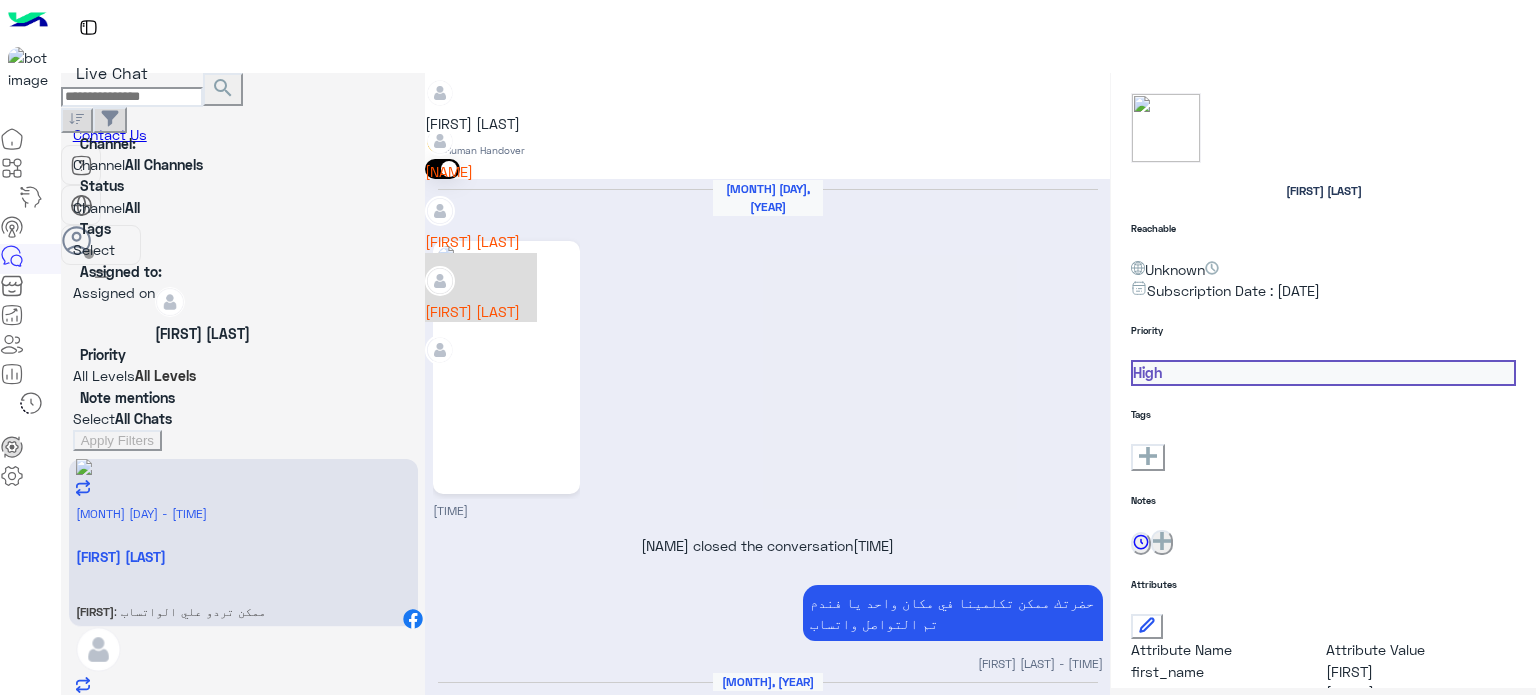 click on "[FIRST] [LAST]" at bounding box center (481, 311) 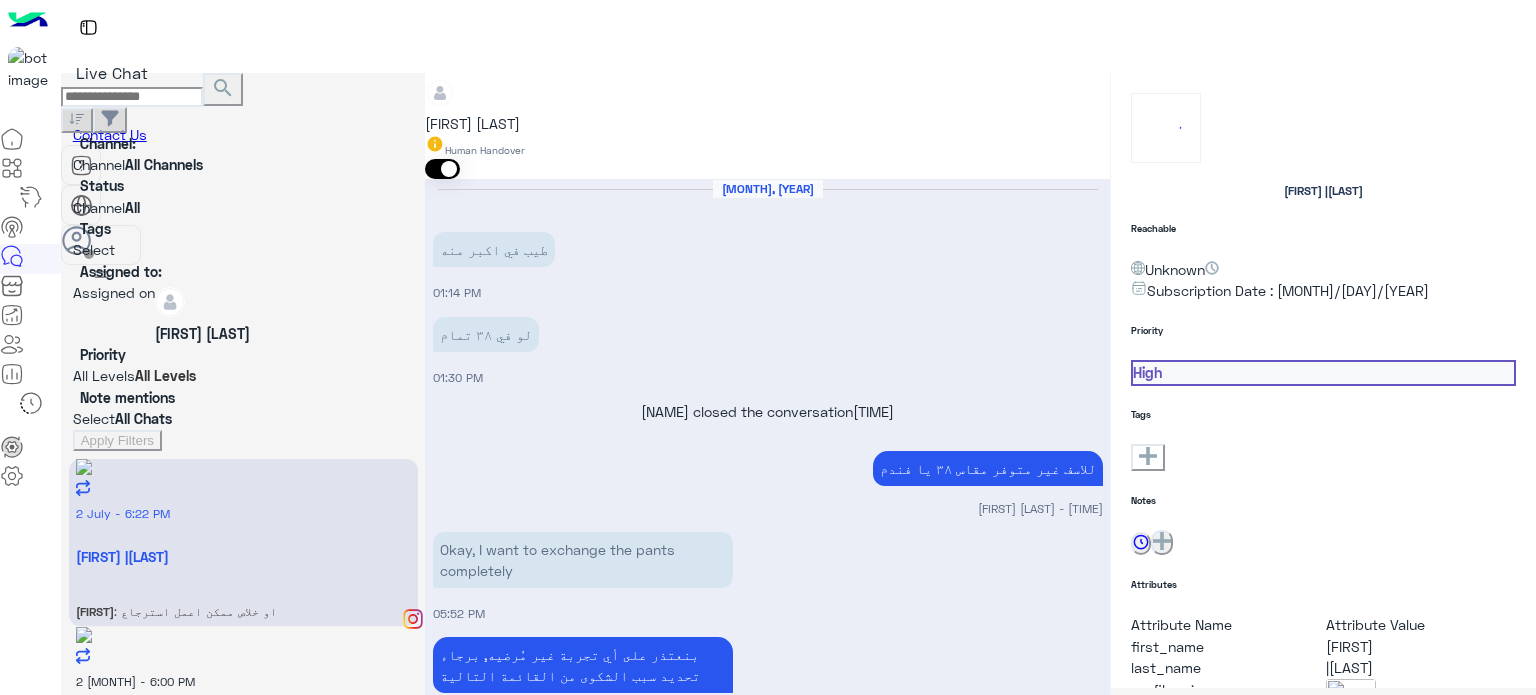 scroll, scrollTop: 515, scrollLeft: 0, axis: vertical 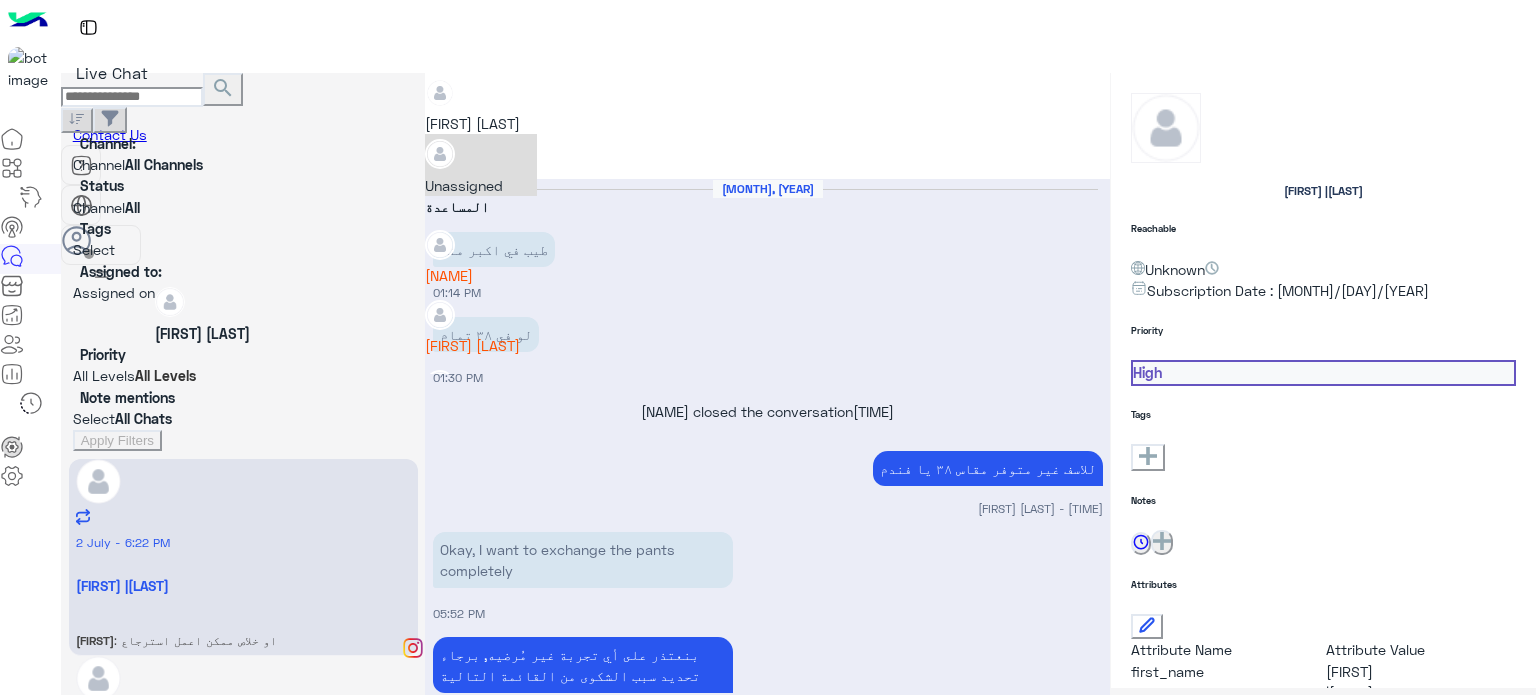 click at bounding box center (425, 86) 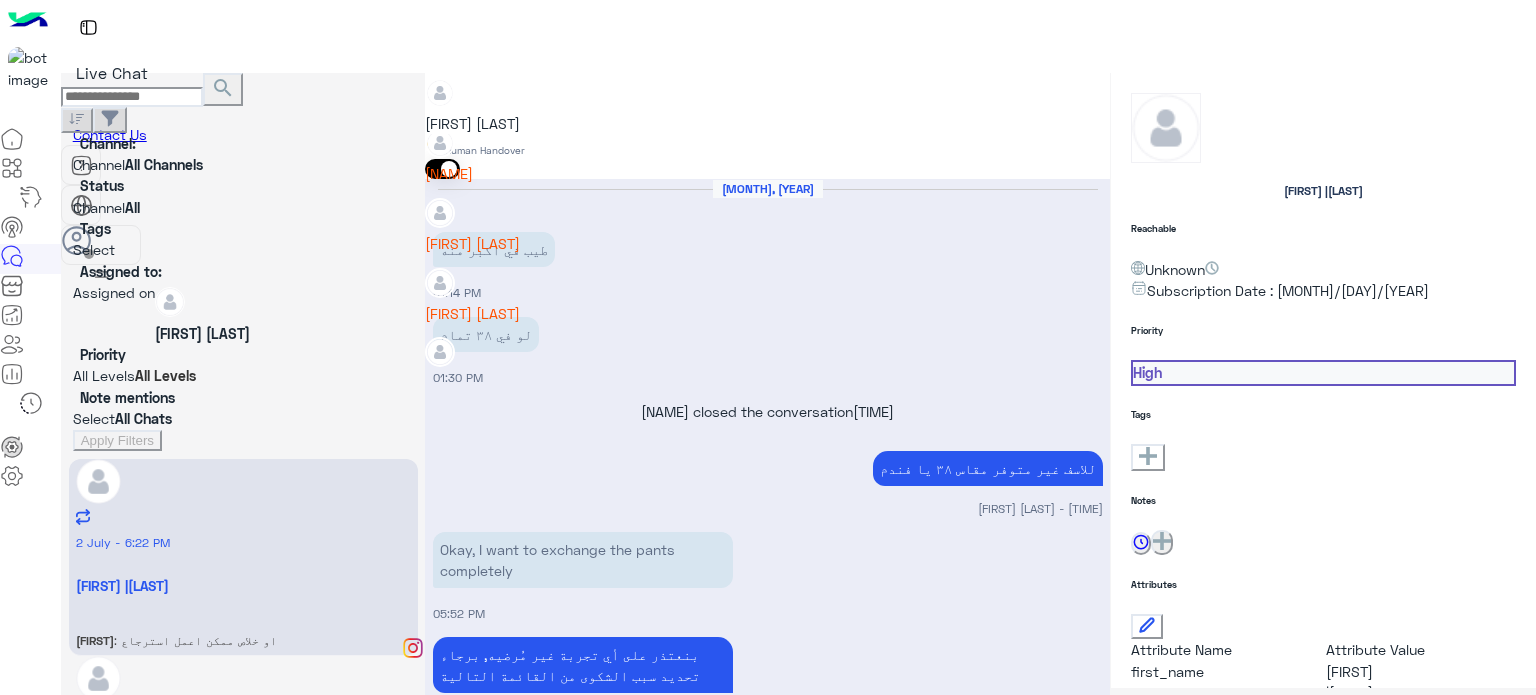 scroll, scrollTop: 104, scrollLeft: 0, axis: vertical 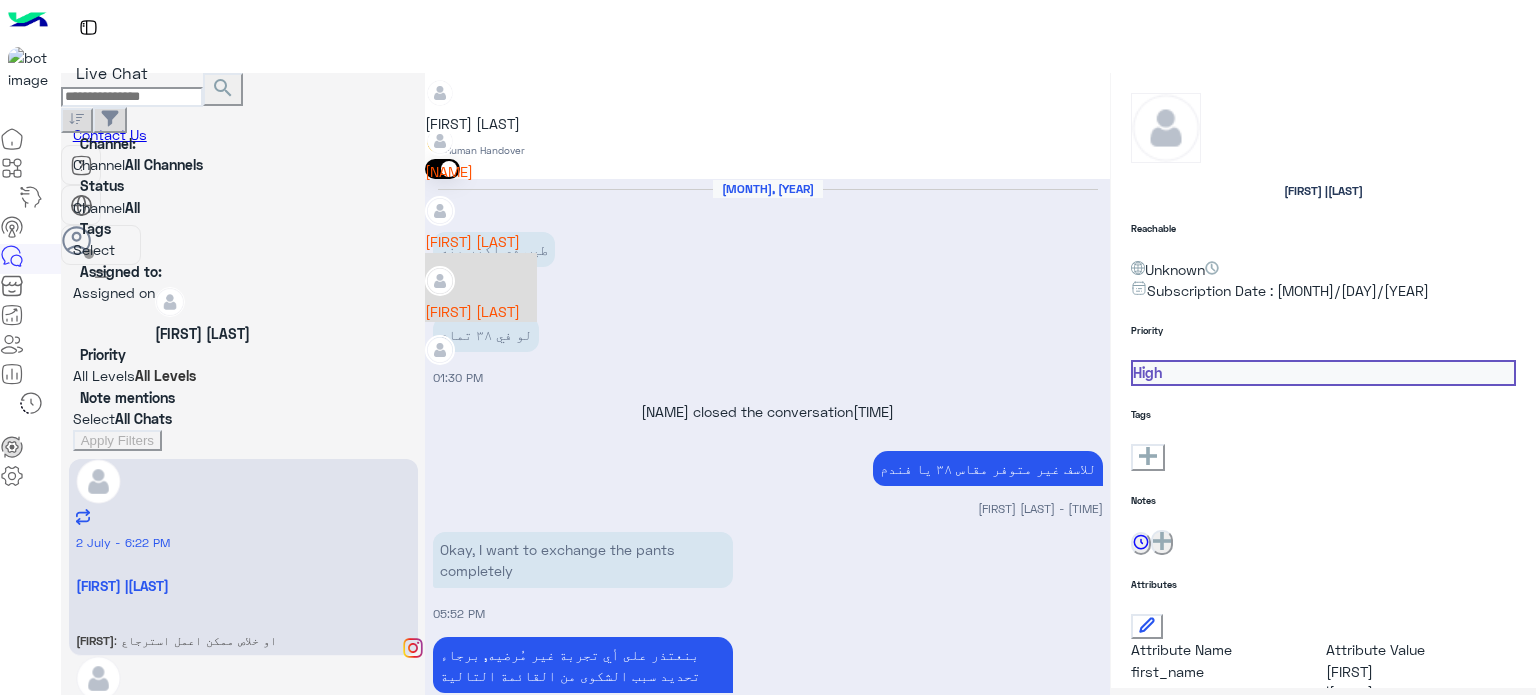 click on "[FIRST] [LAST]" at bounding box center (481, 311) 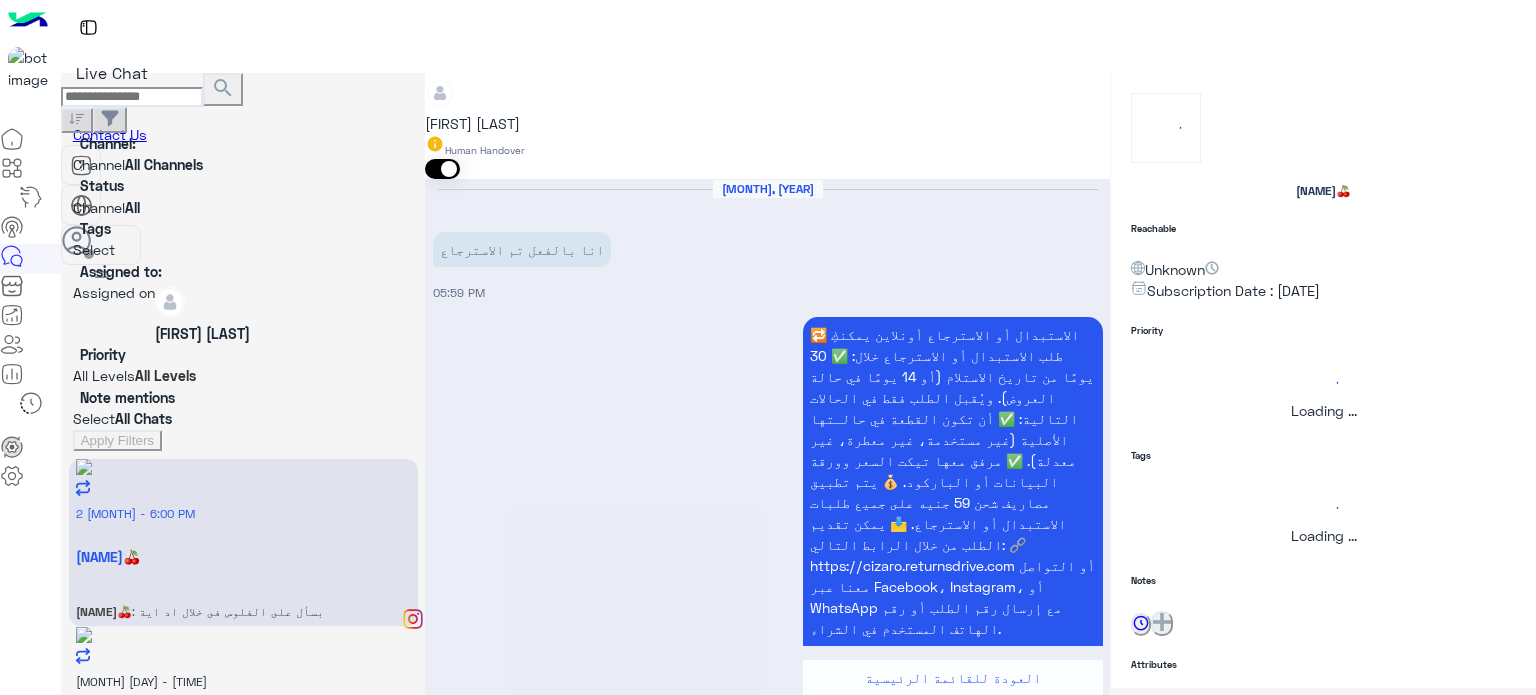scroll, scrollTop: 776, scrollLeft: 0, axis: vertical 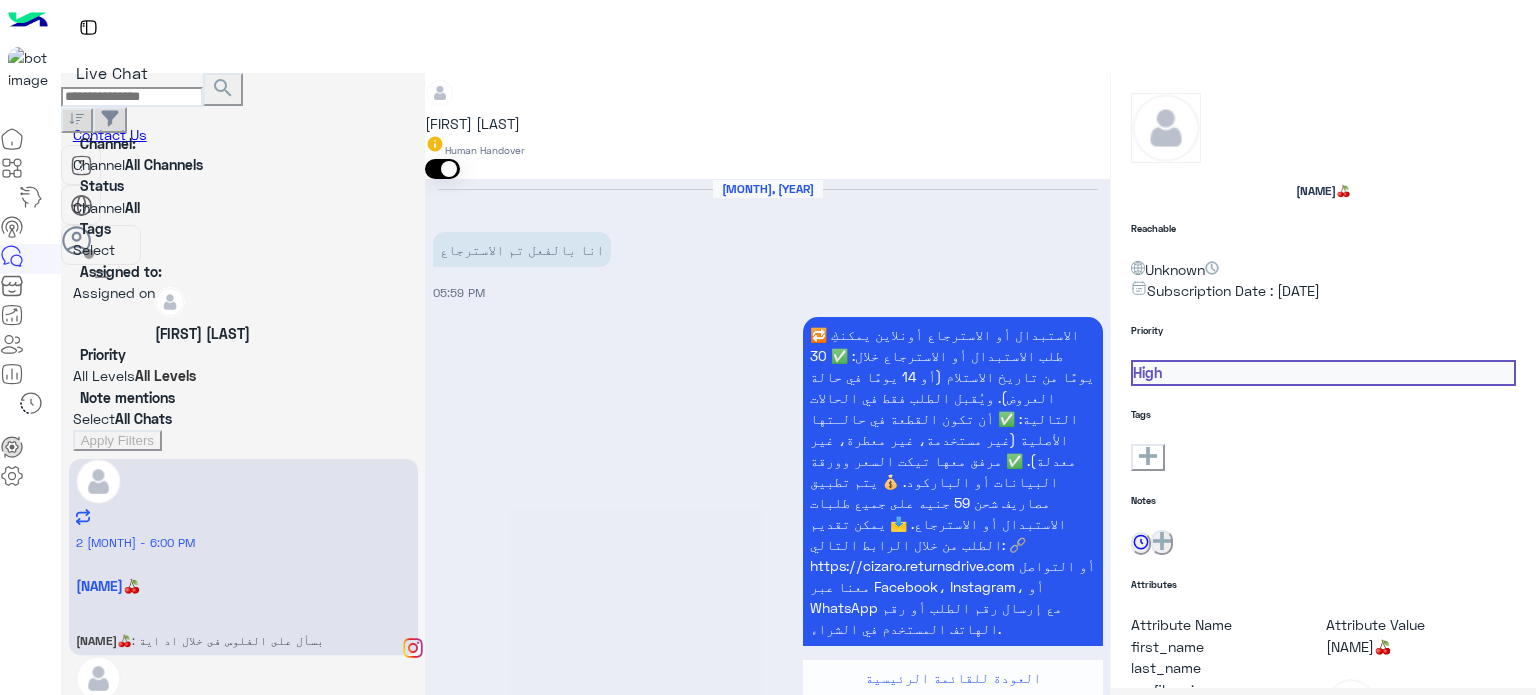 click at bounding box center [425, 86] 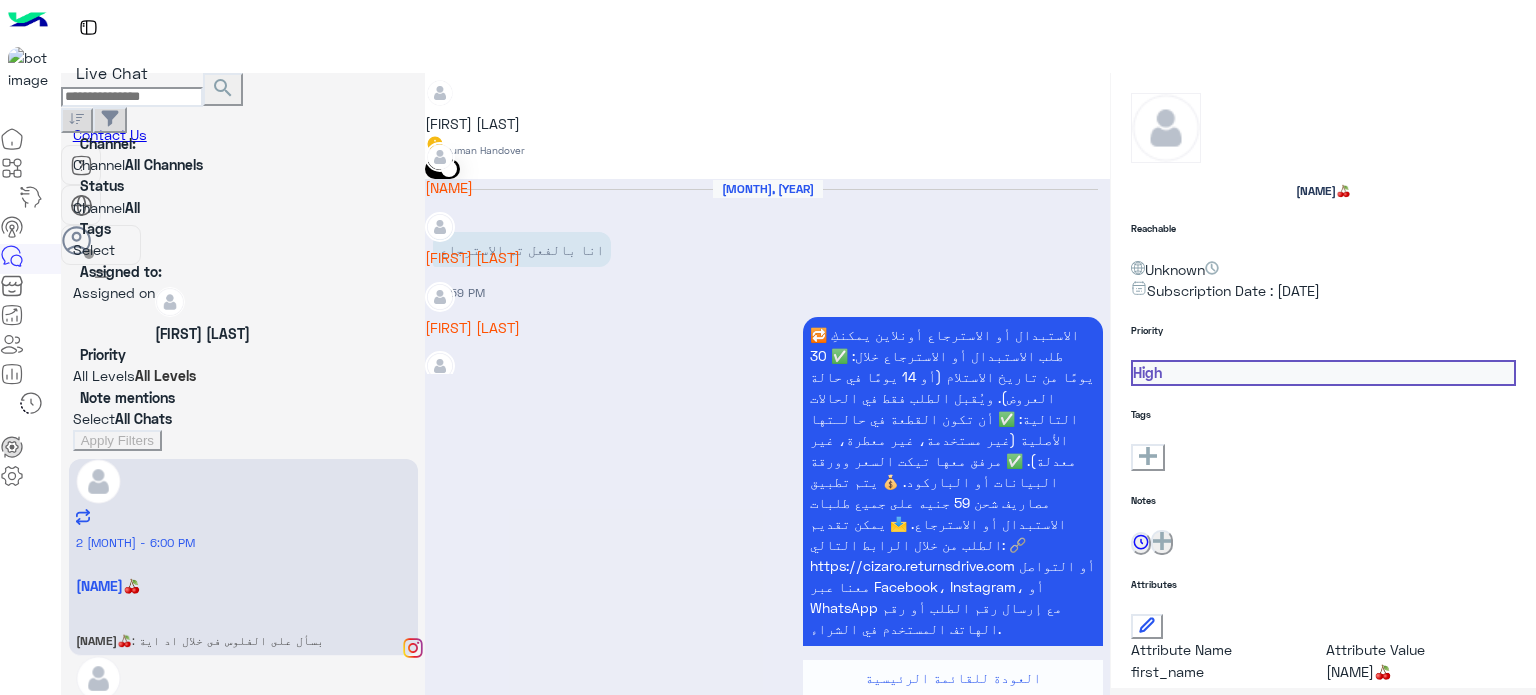 scroll, scrollTop: 104, scrollLeft: 0, axis: vertical 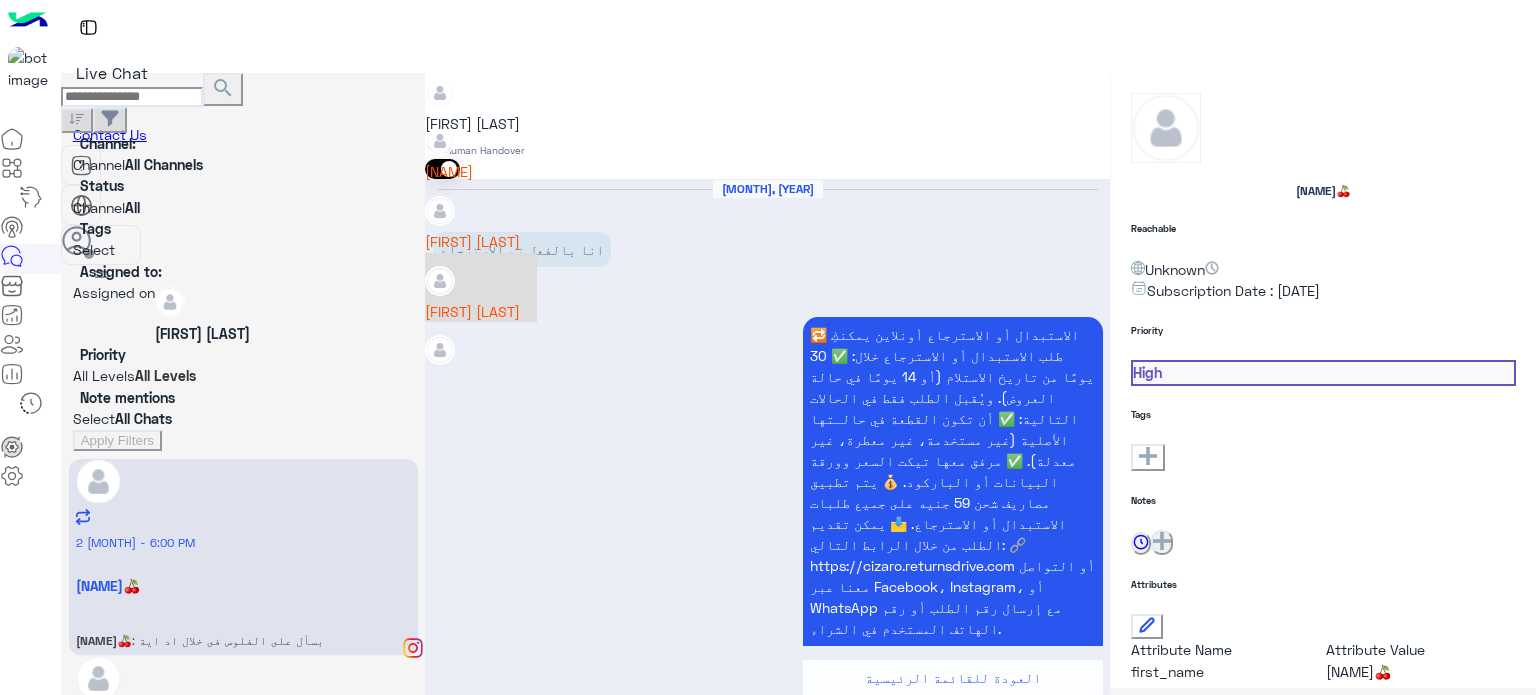 click on "[FIRST] [LAST]" at bounding box center [481, 311] 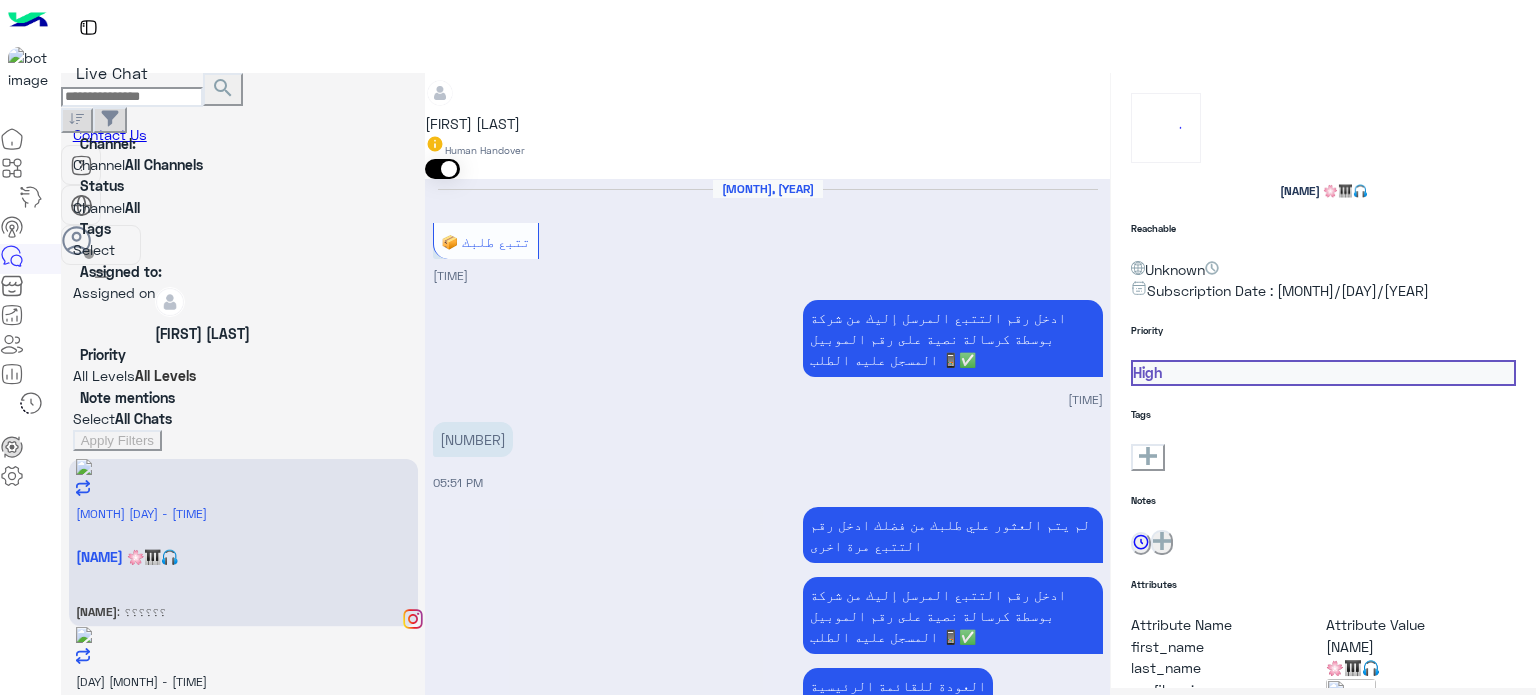 scroll, scrollTop: 788, scrollLeft: 0, axis: vertical 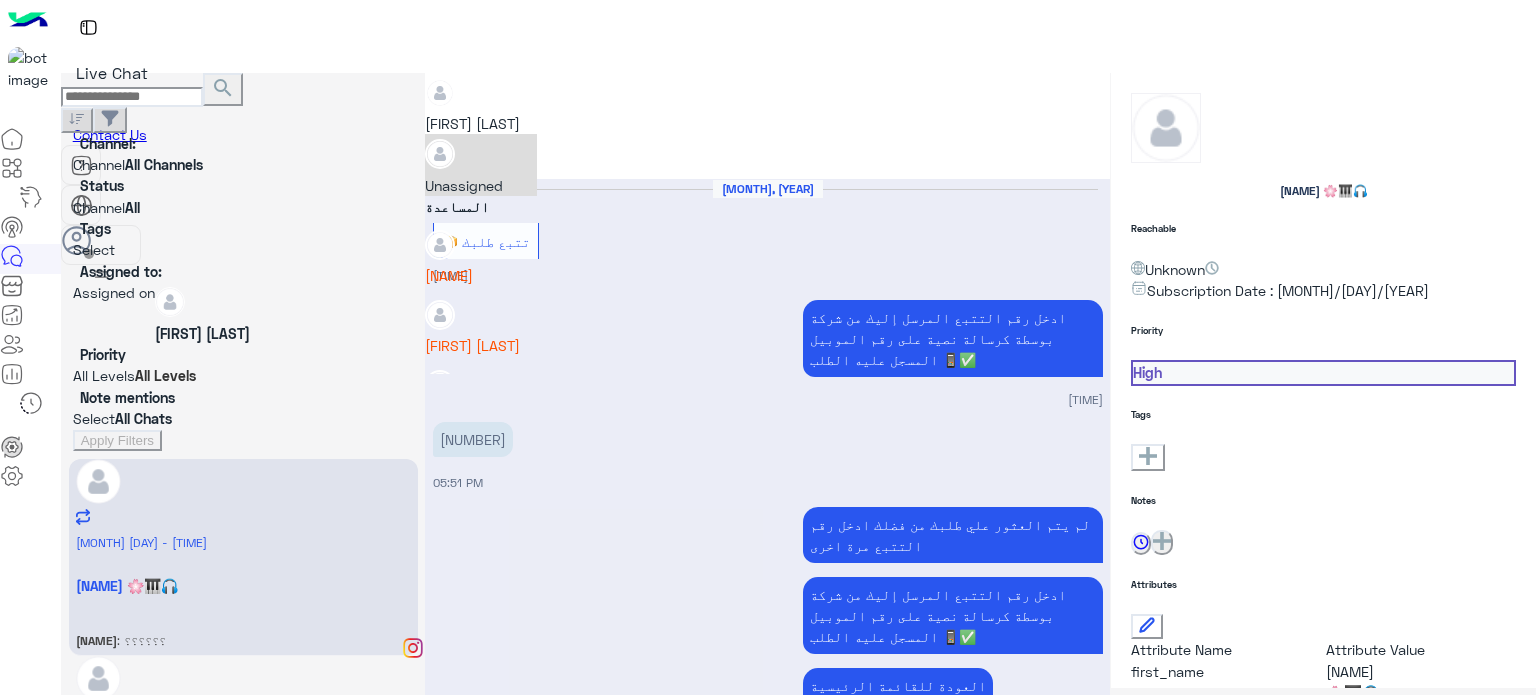 click at bounding box center (767, 83) 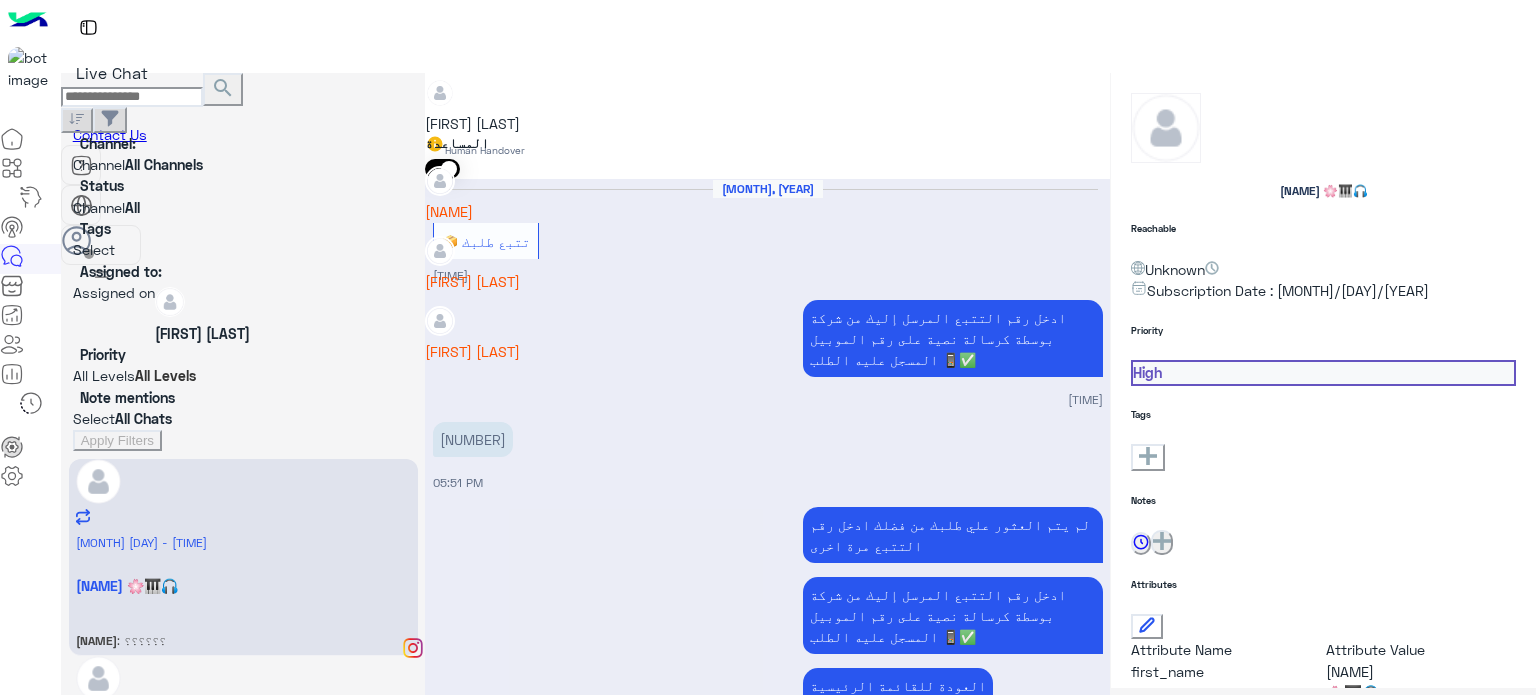 scroll, scrollTop: 80, scrollLeft: 0, axis: vertical 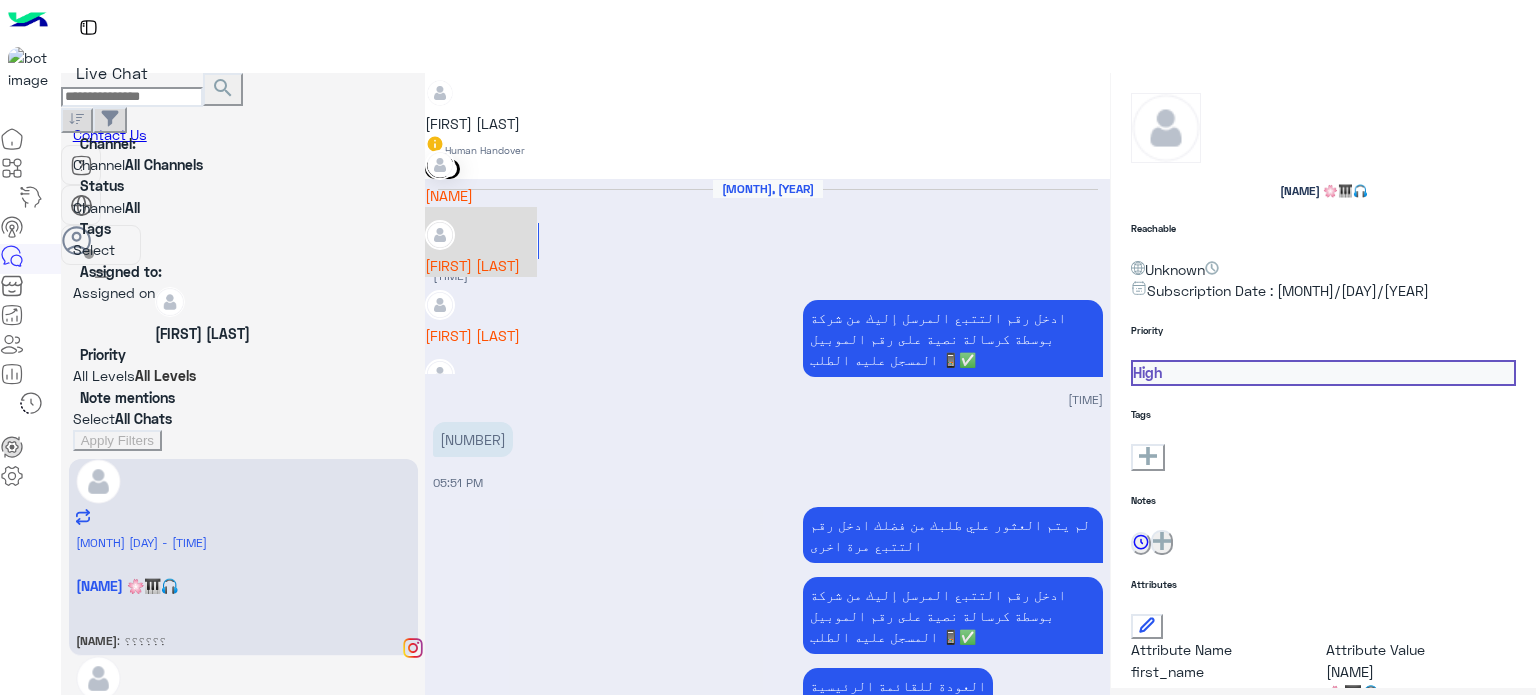 click on "[FIRST] [LAST]" at bounding box center (481, 265) 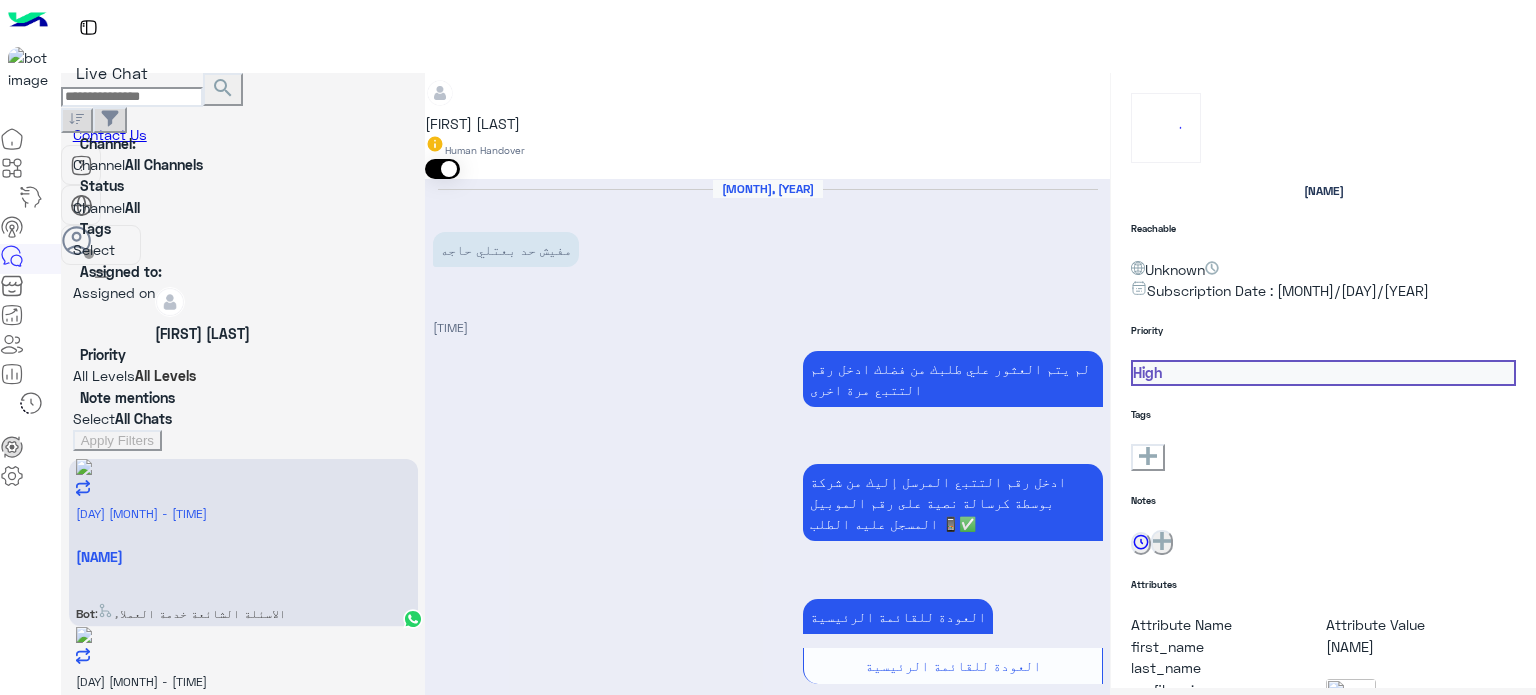 scroll, scrollTop: 917, scrollLeft: 0, axis: vertical 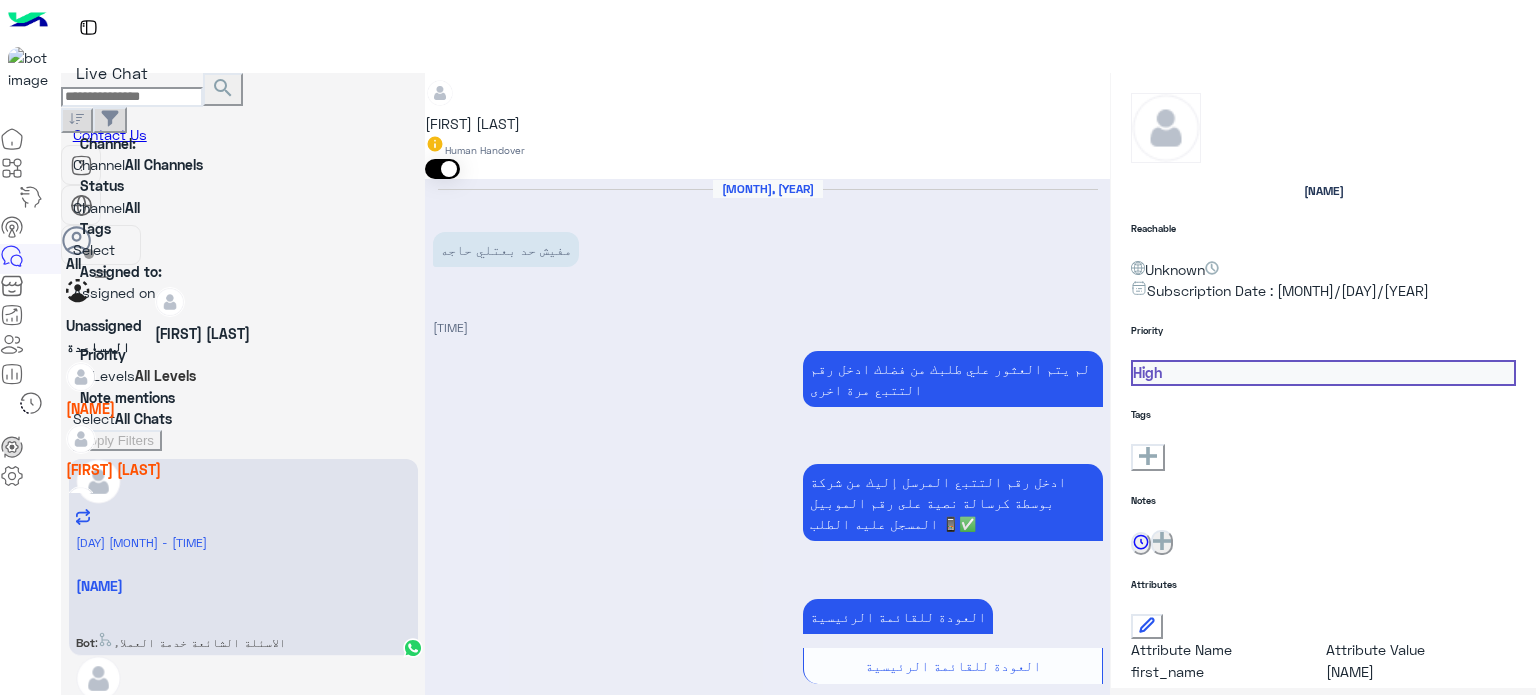 click at bounding box center [414, 313] 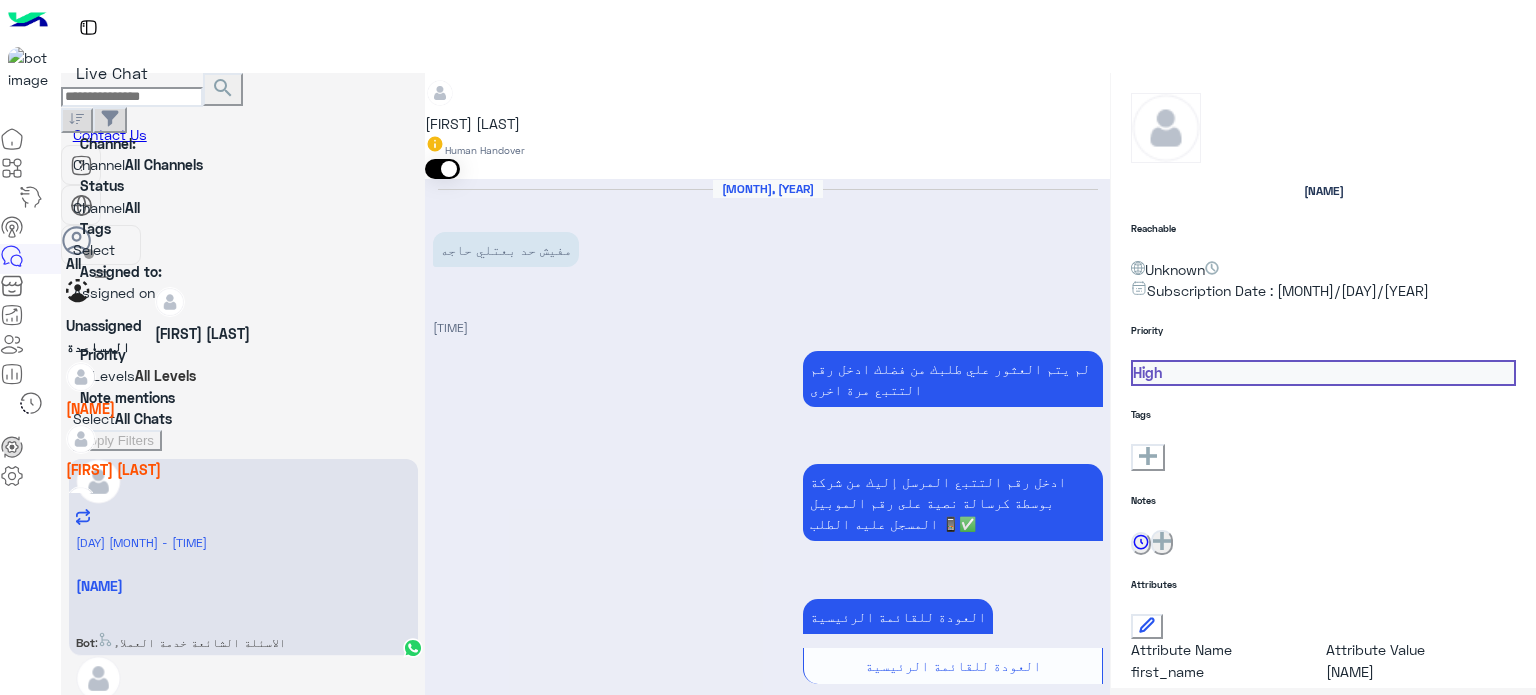 click on "قبل التحدث إلى خدمة العملاء، يمكنك اختيار أحد الأسئلة التالية أو كتابة سؤالك لنتمكن من مساعدتك بشكل أفضل. 📋" at bounding box center (779, 1713) 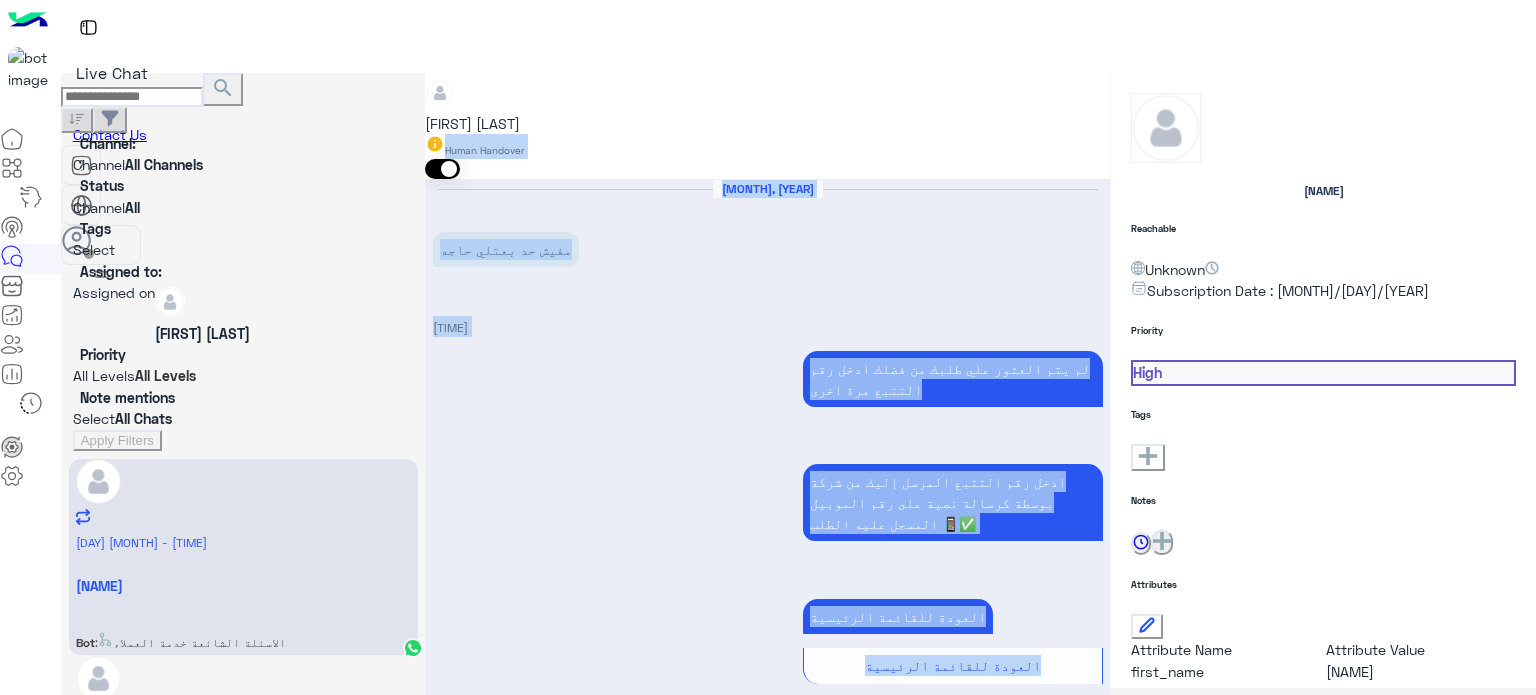drag, startPoint x: 536, startPoint y: 229, endPoint x: 565, endPoint y: 100, distance: 132.21951 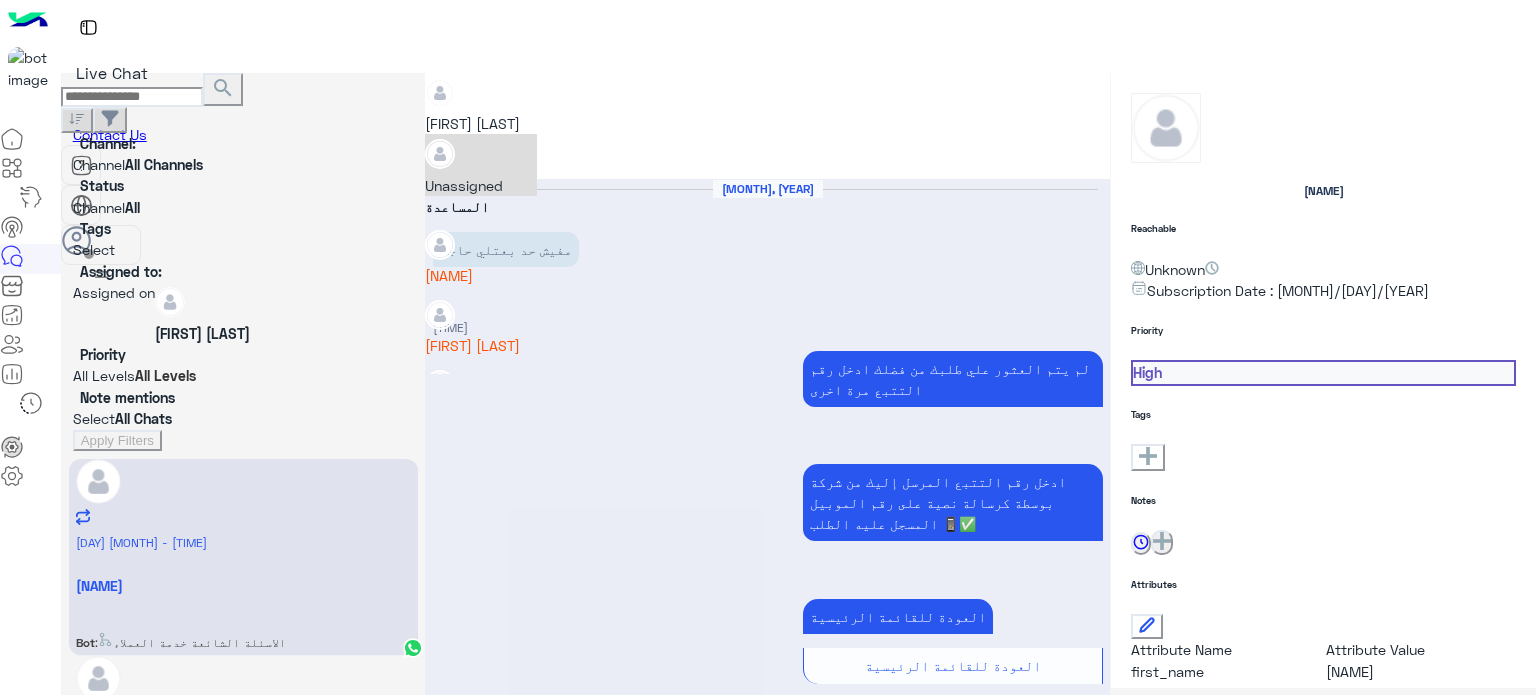 click at bounding box center [767, 83] 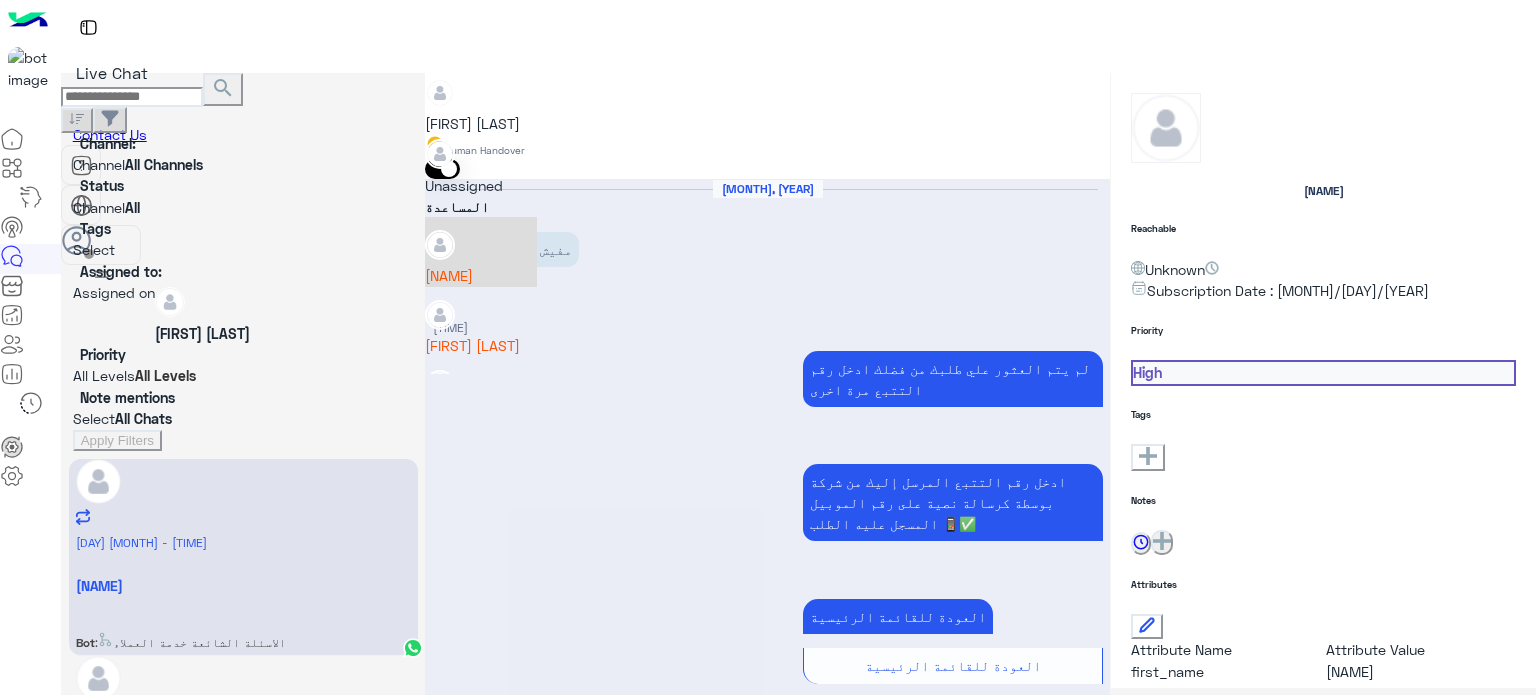 click on "[FIRST] [LAST]" at bounding box center (481, 275) 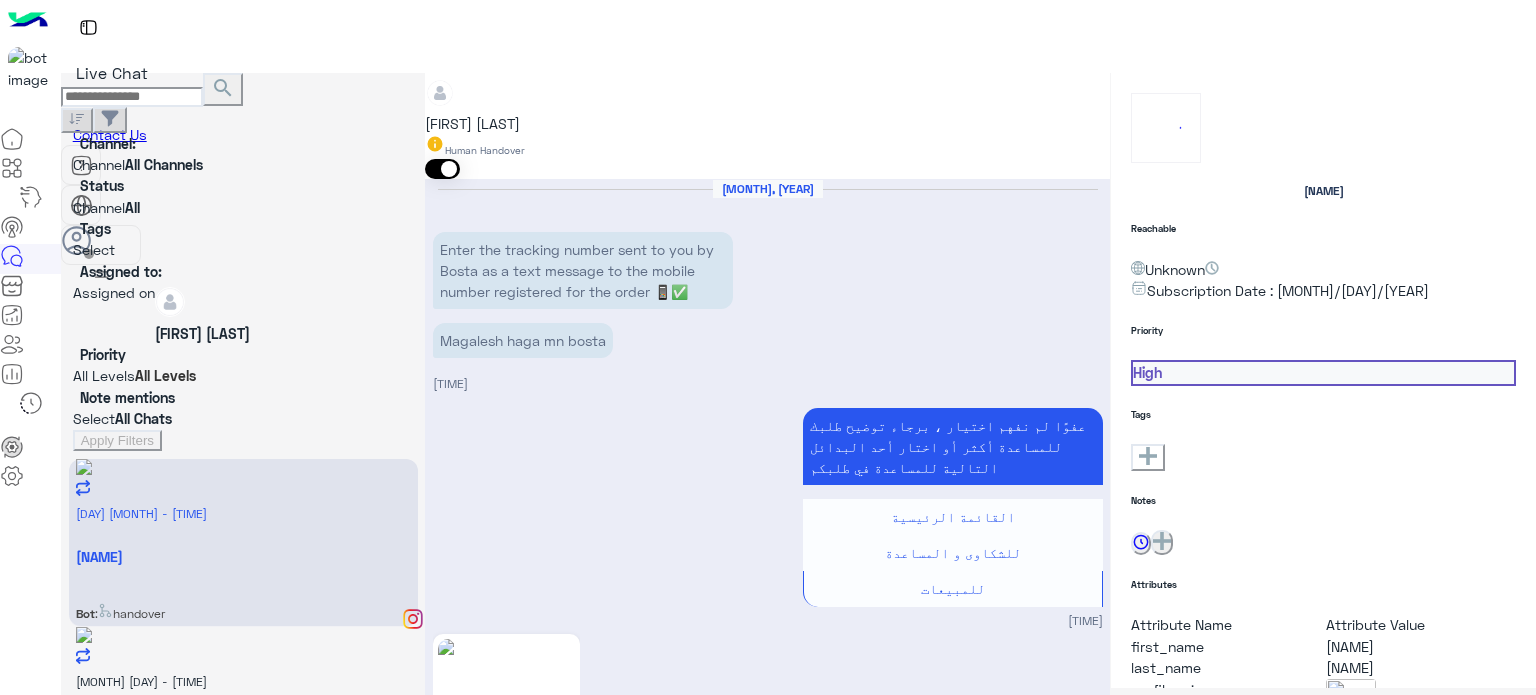 scroll, scrollTop: 1022, scrollLeft: 0, axis: vertical 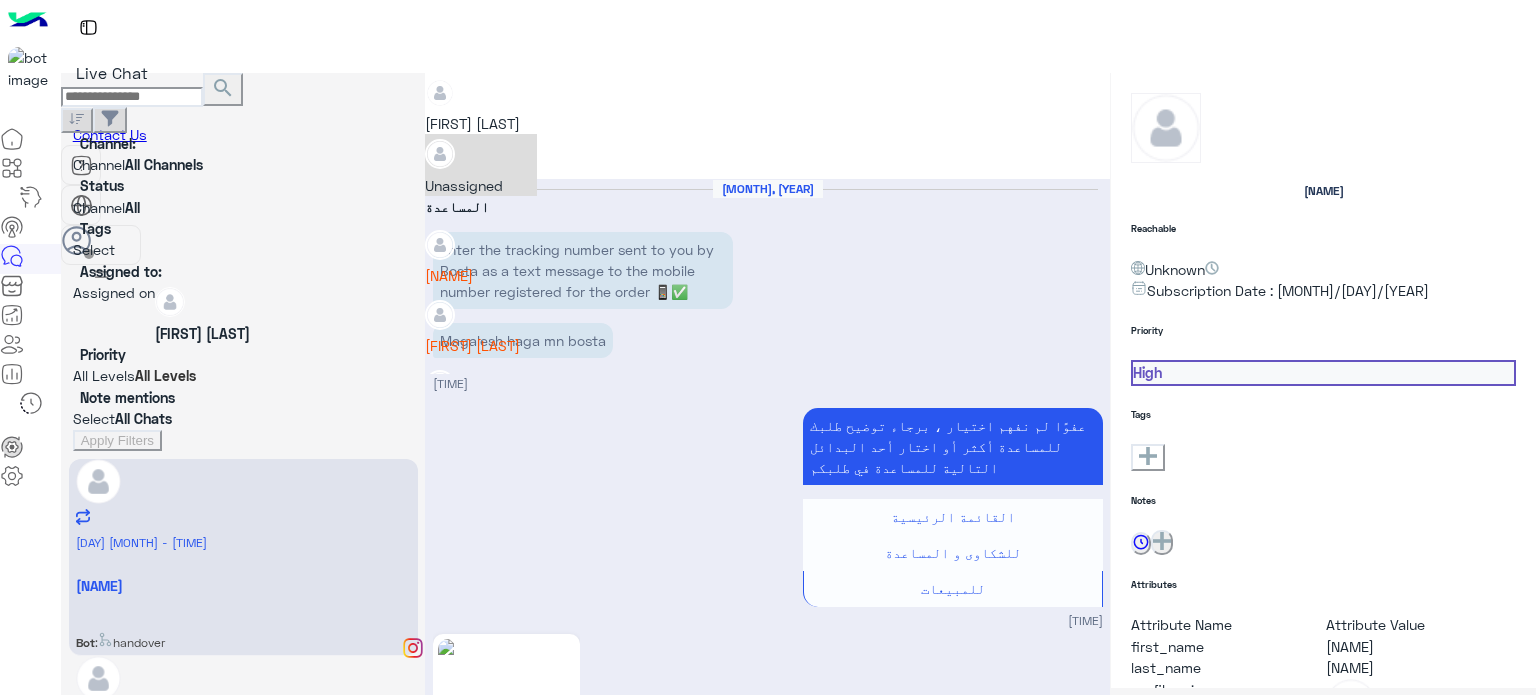 click at bounding box center (425, 86) 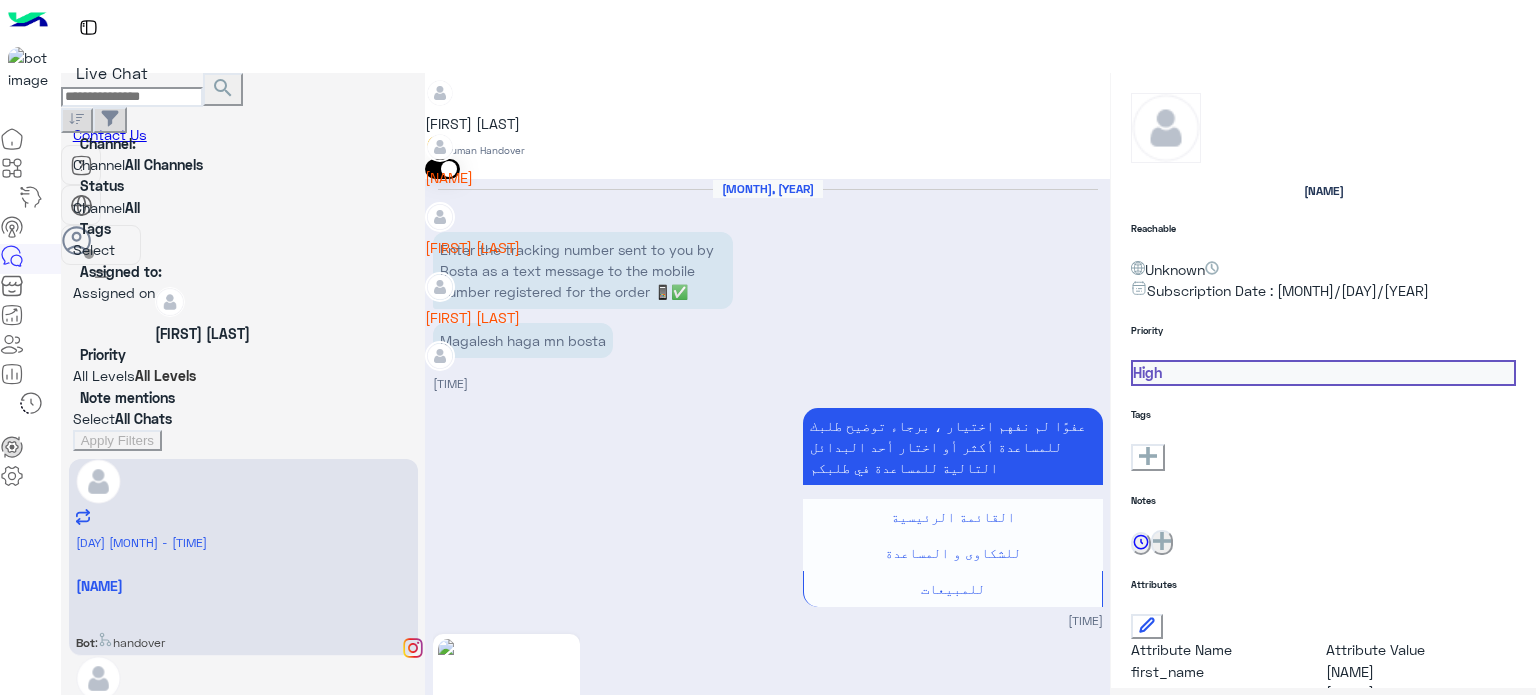 scroll, scrollTop: 100, scrollLeft: 0, axis: vertical 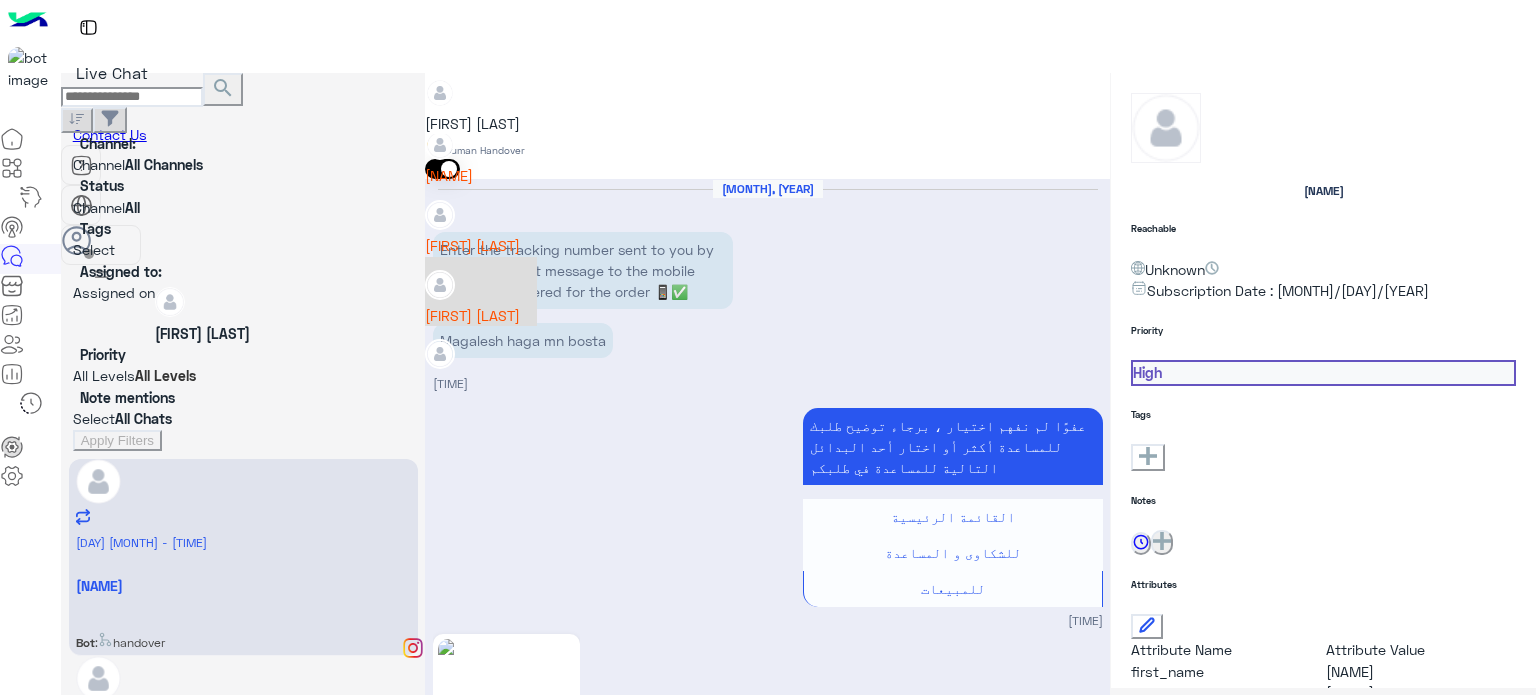 click on "[FIRST] [LAST]" at bounding box center (481, 315) 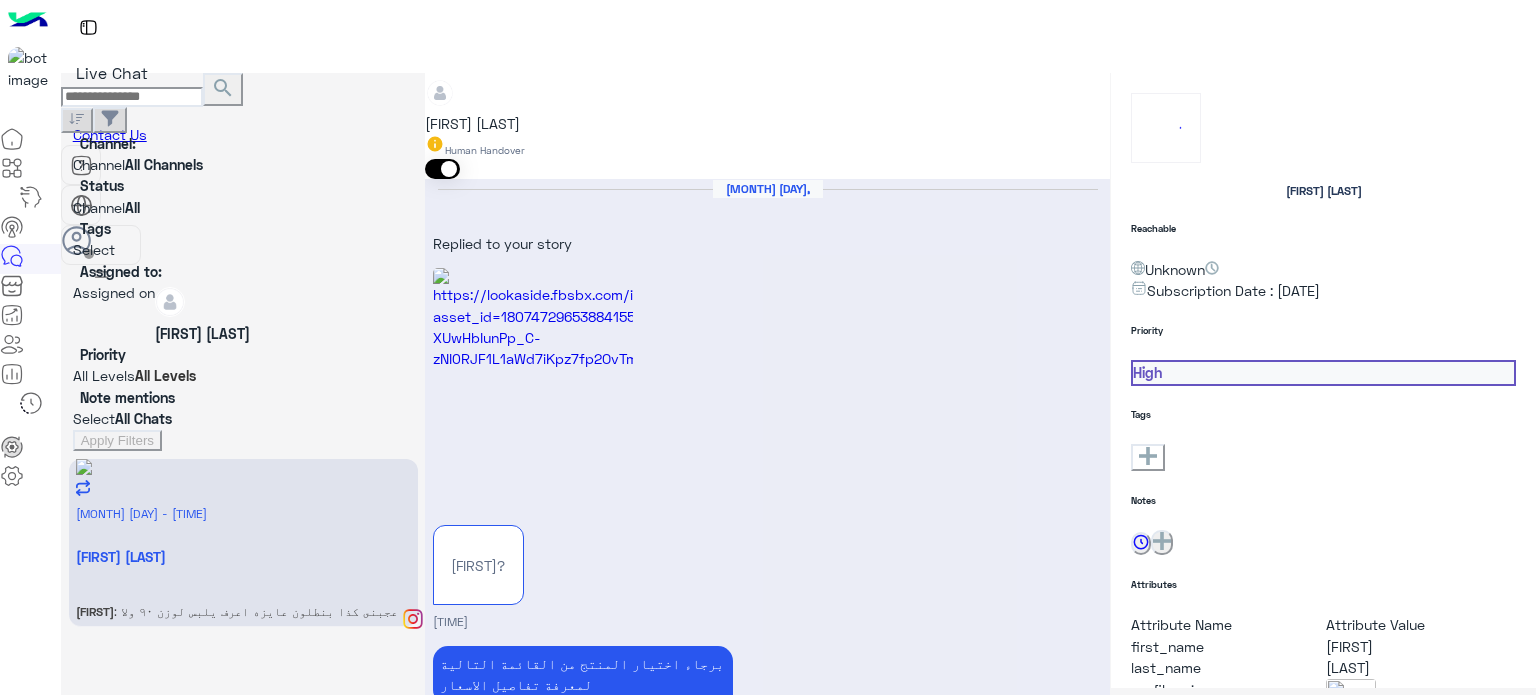 scroll, scrollTop: 856, scrollLeft: 0, axis: vertical 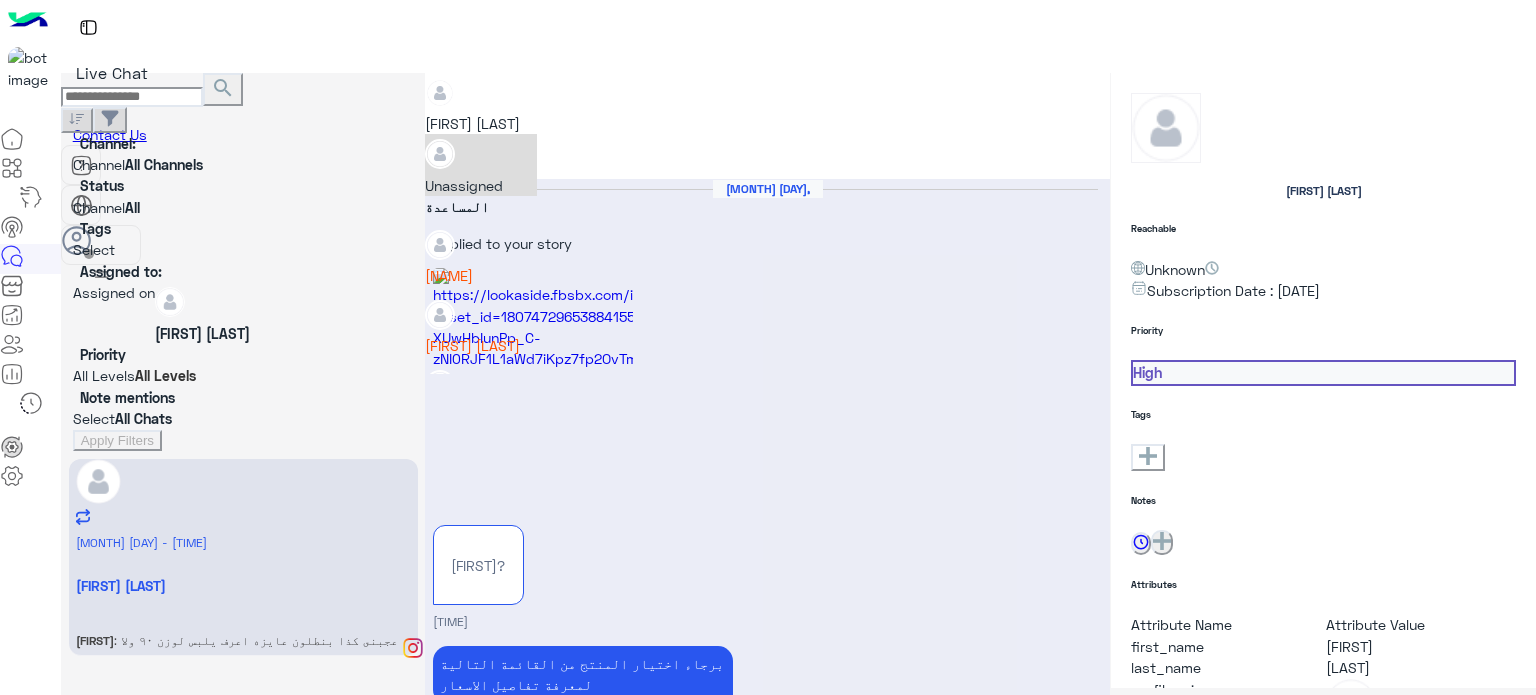 click at bounding box center [767, 83] 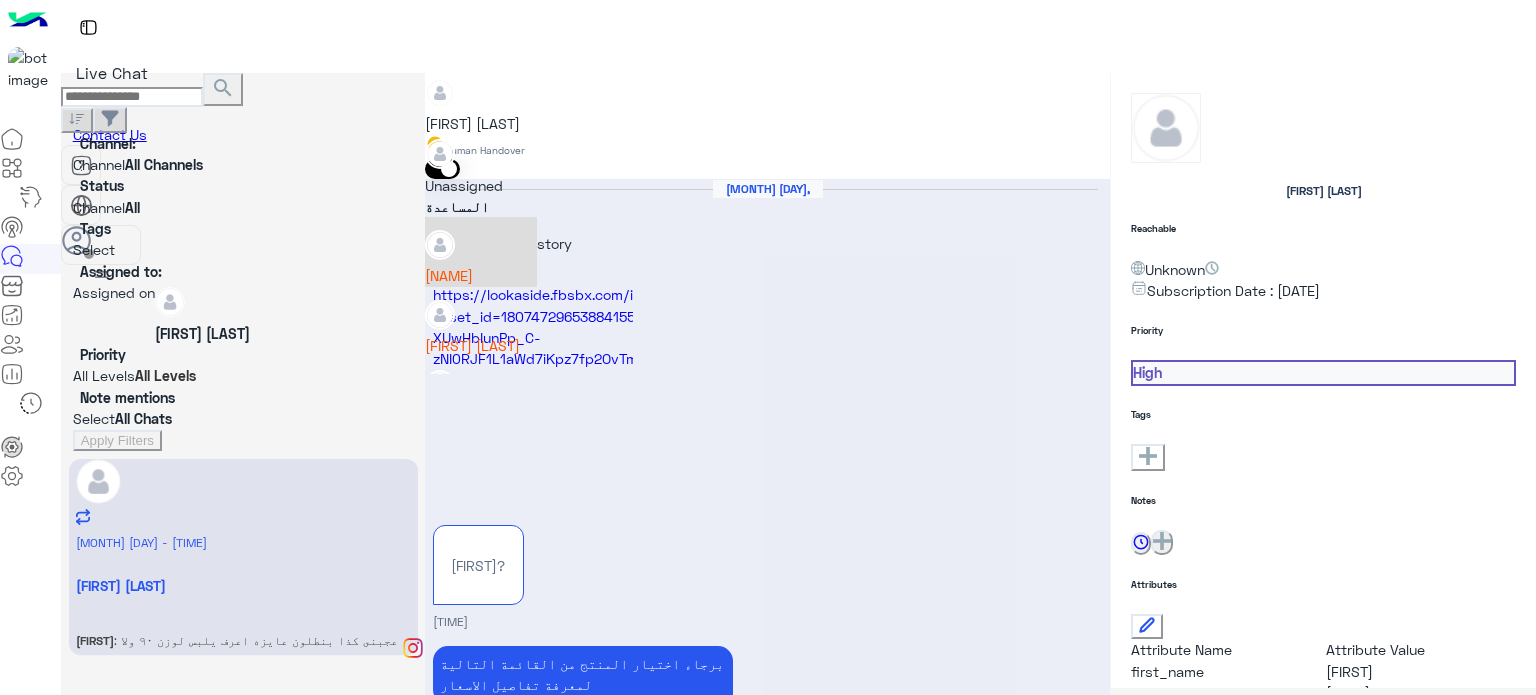 click on "[FIRST] [LAST]" at bounding box center [481, 252] 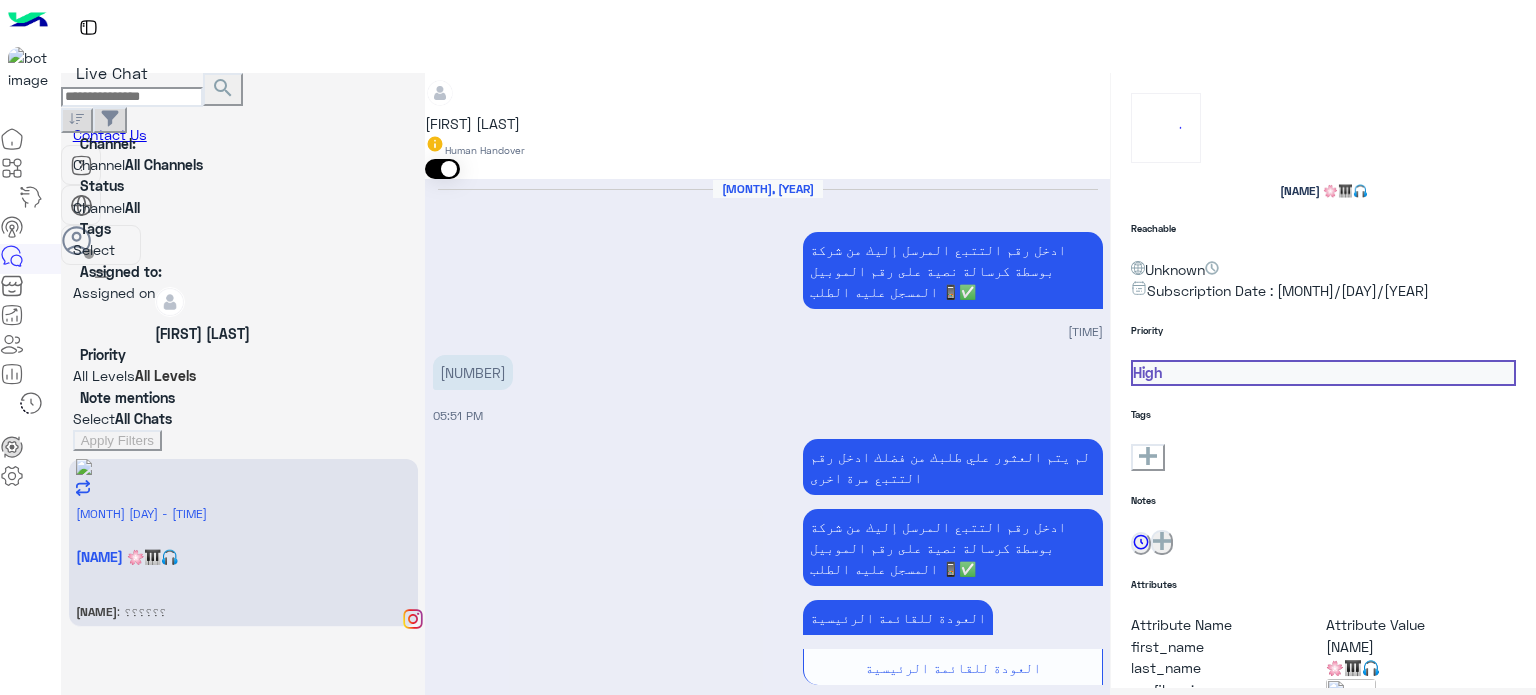 scroll, scrollTop: 757, scrollLeft: 0, axis: vertical 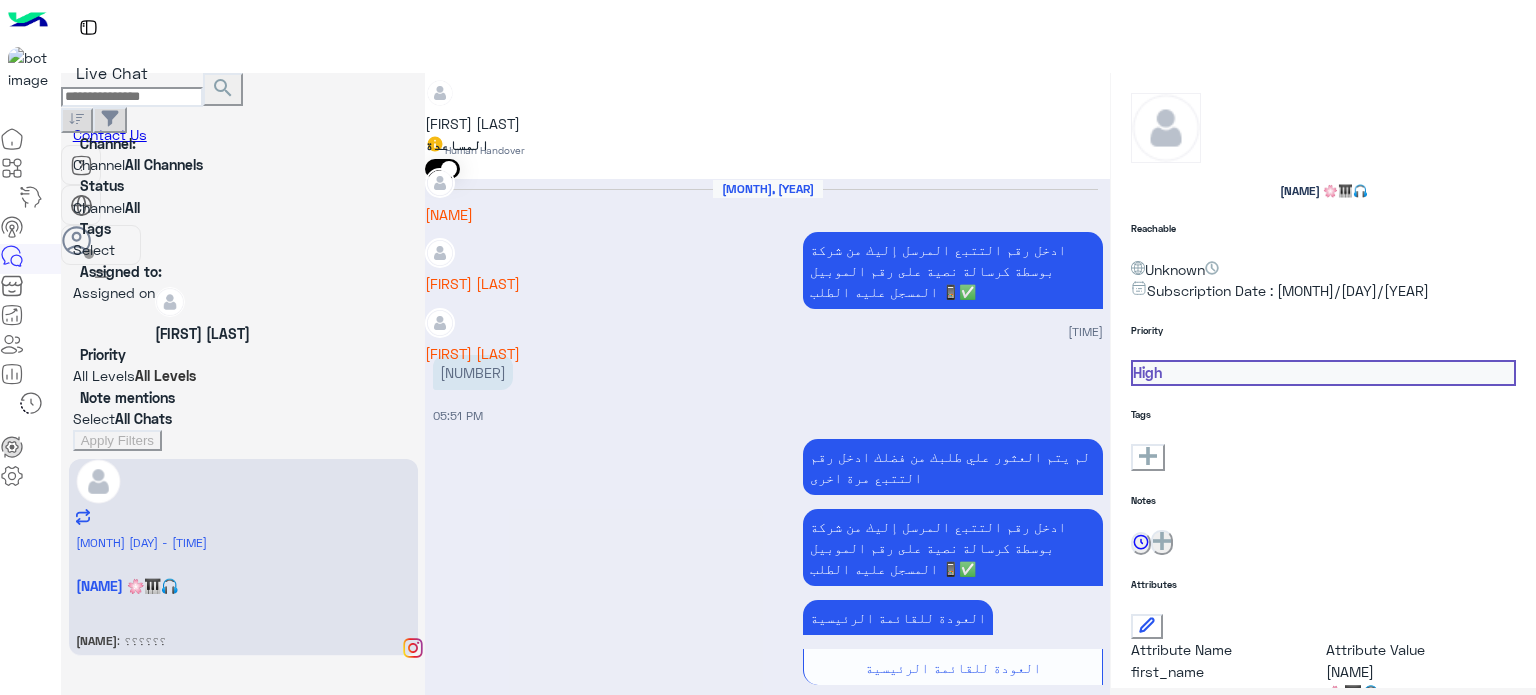 click at bounding box center [767, 83] 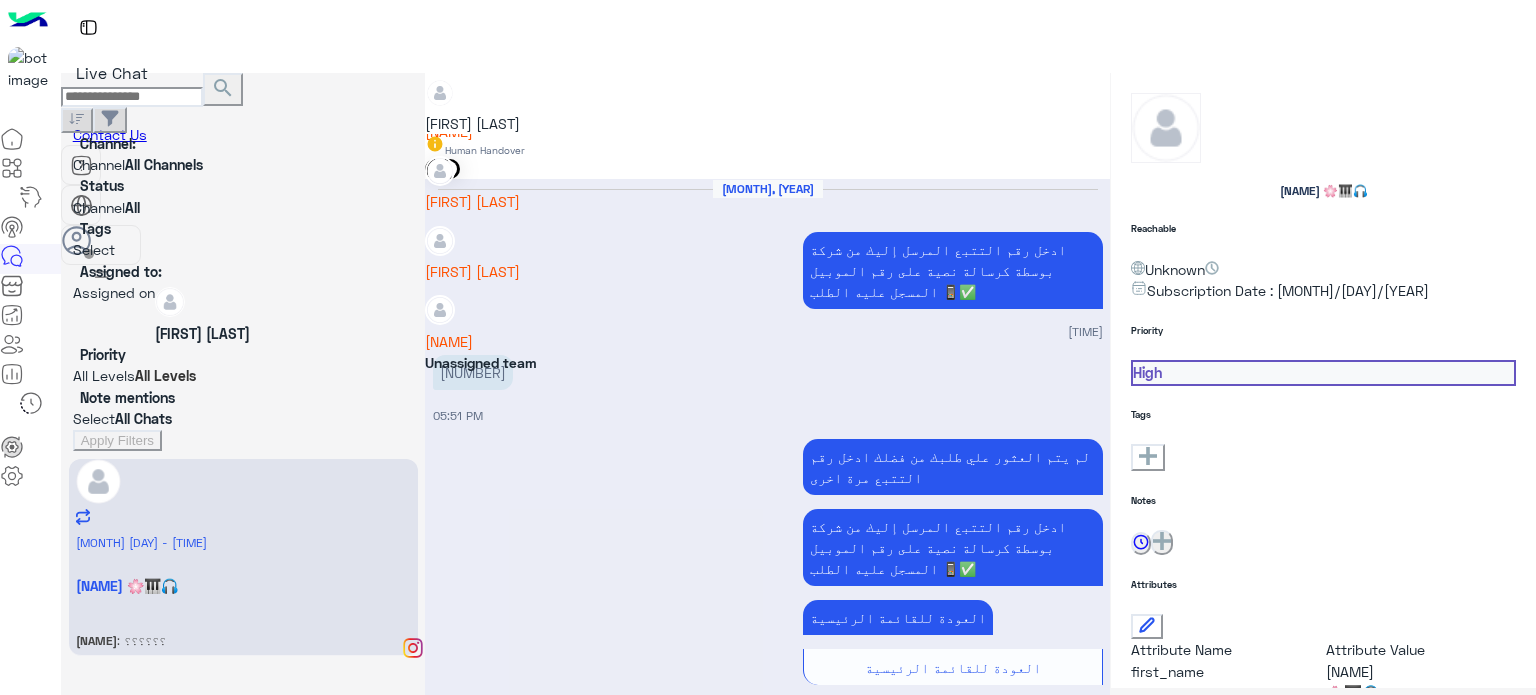 scroll, scrollTop: 148, scrollLeft: 0, axis: vertical 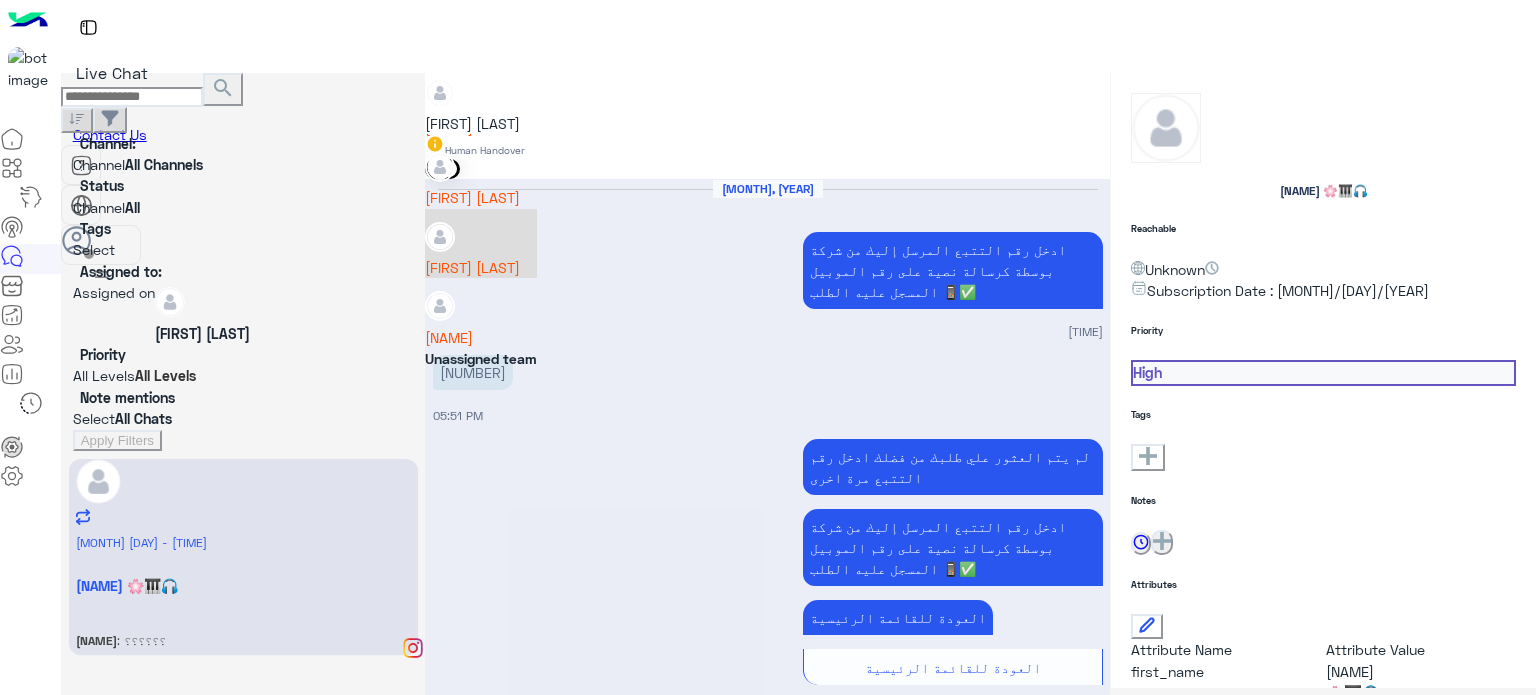 click on "[FIRST] [LAST]" at bounding box center (481, 267) 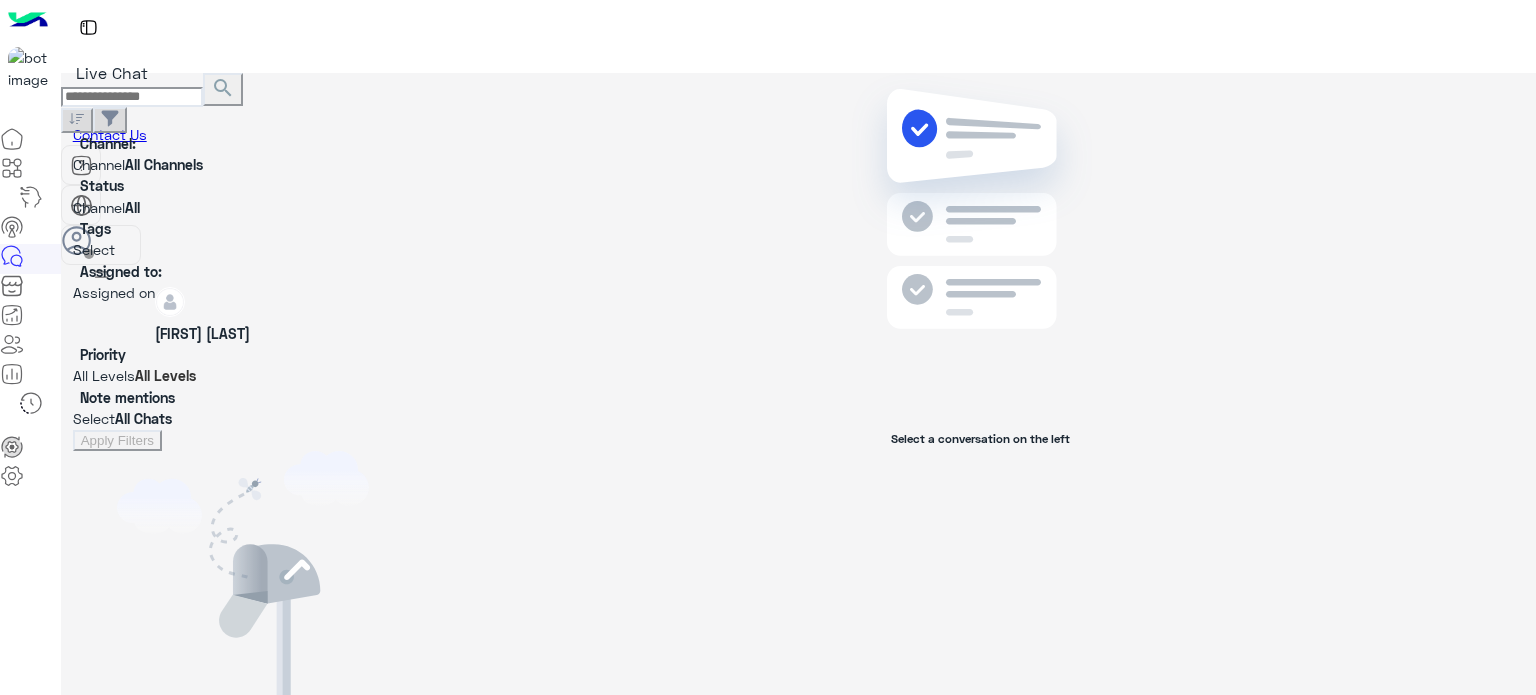 click at bounding box center [12, 374] 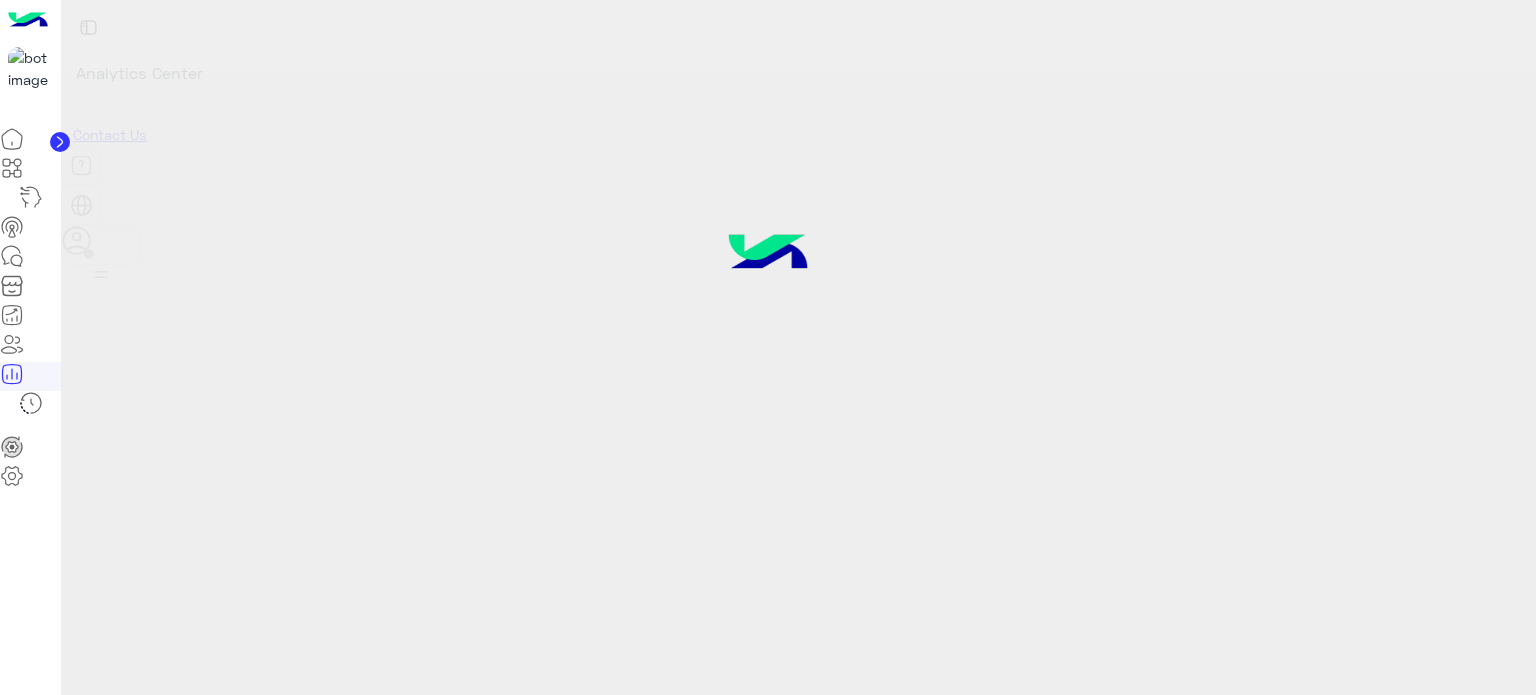 click at bounding box center (31, 403) 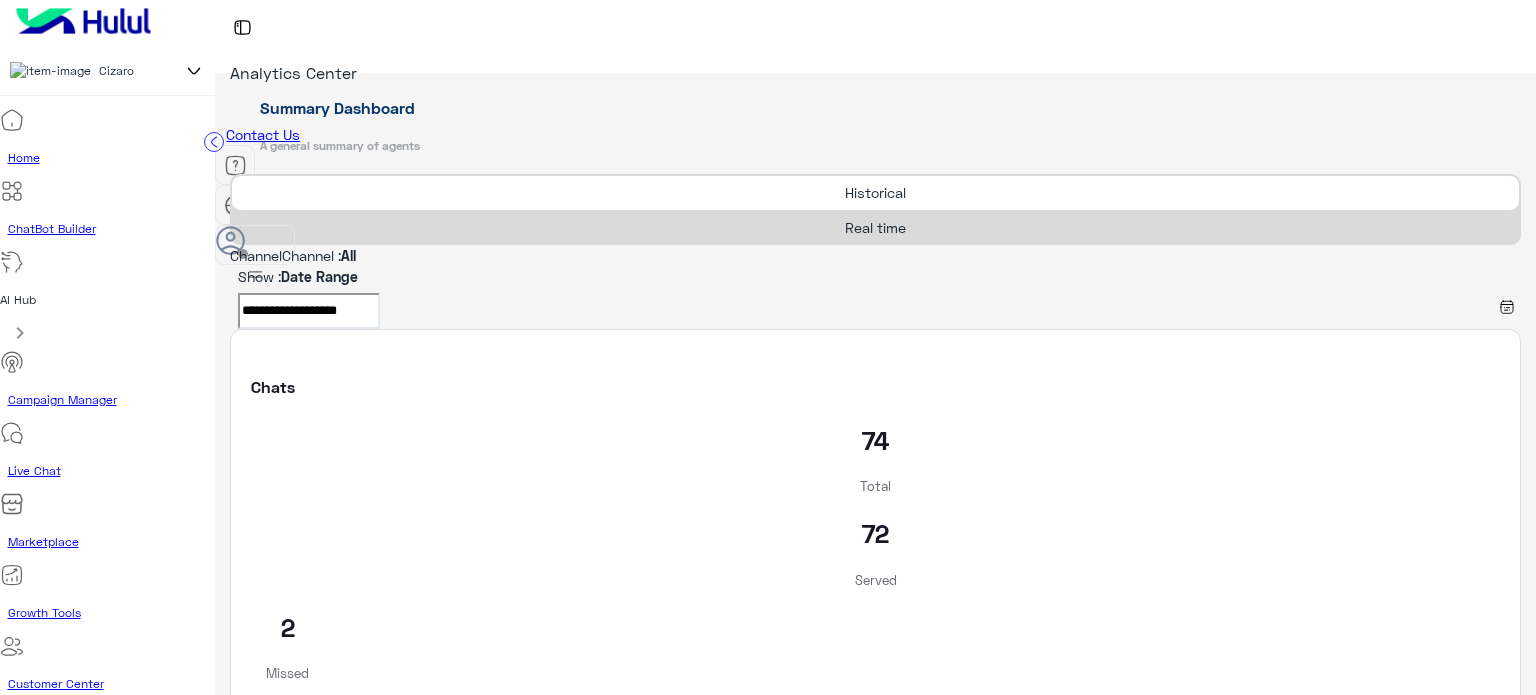 click on "Campaign Manager" at bounding box center [107, 385] 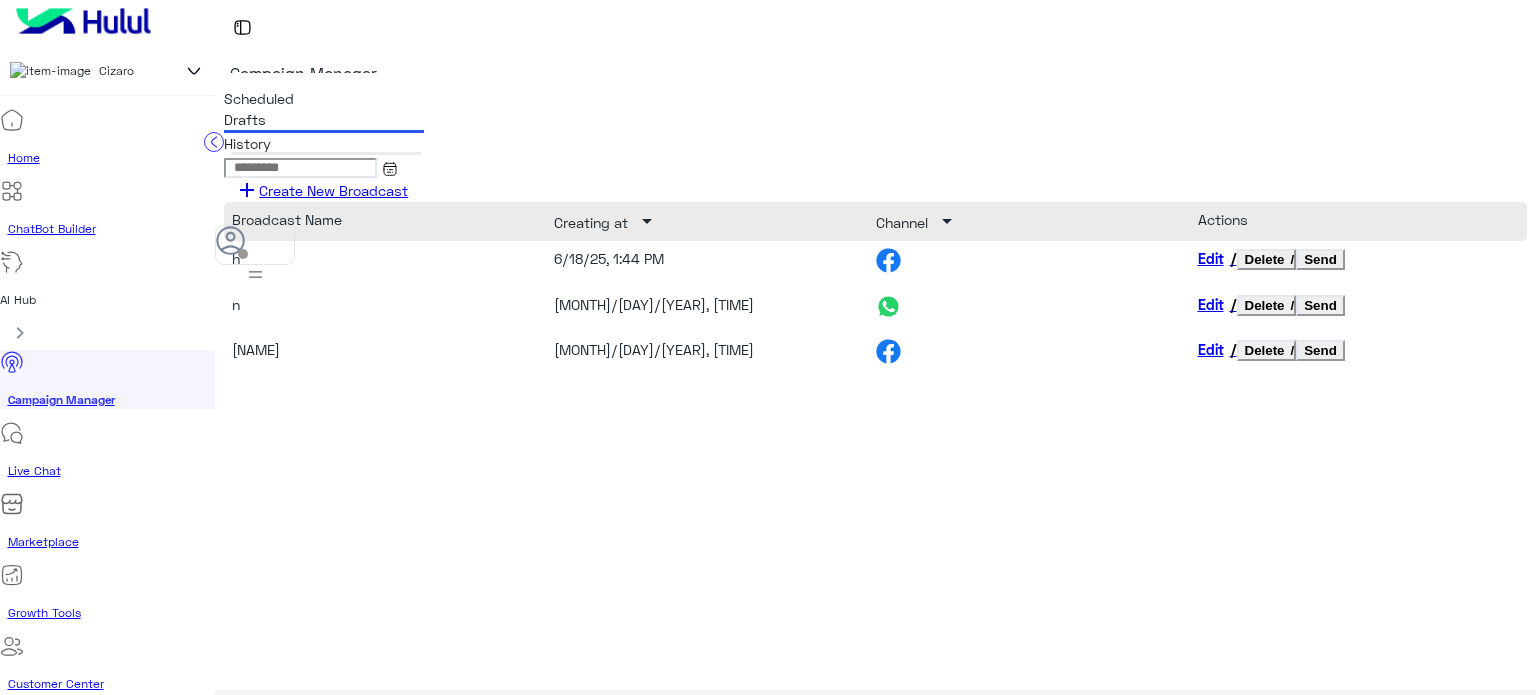 click on "AI Hub  chevron_right" at bounding box center (107, 300) 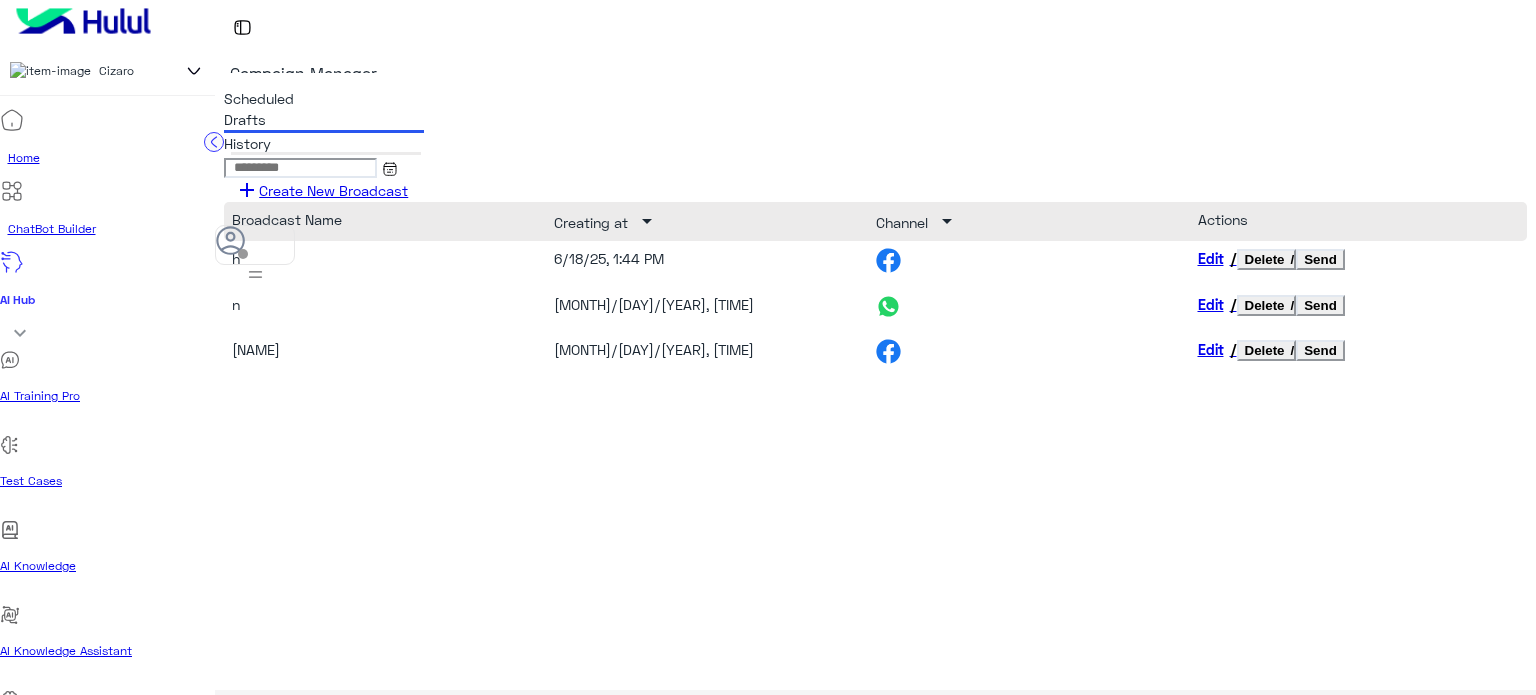 click on "h 6/18/25, 1:44 PM  Edit   Delete   Send  n 6/18/25, 1:39 PM  Edit   Delete   Send  name1 12/13/23, 4:10 PM  Edit   Delete   Send" at bounding box center [875, 460] 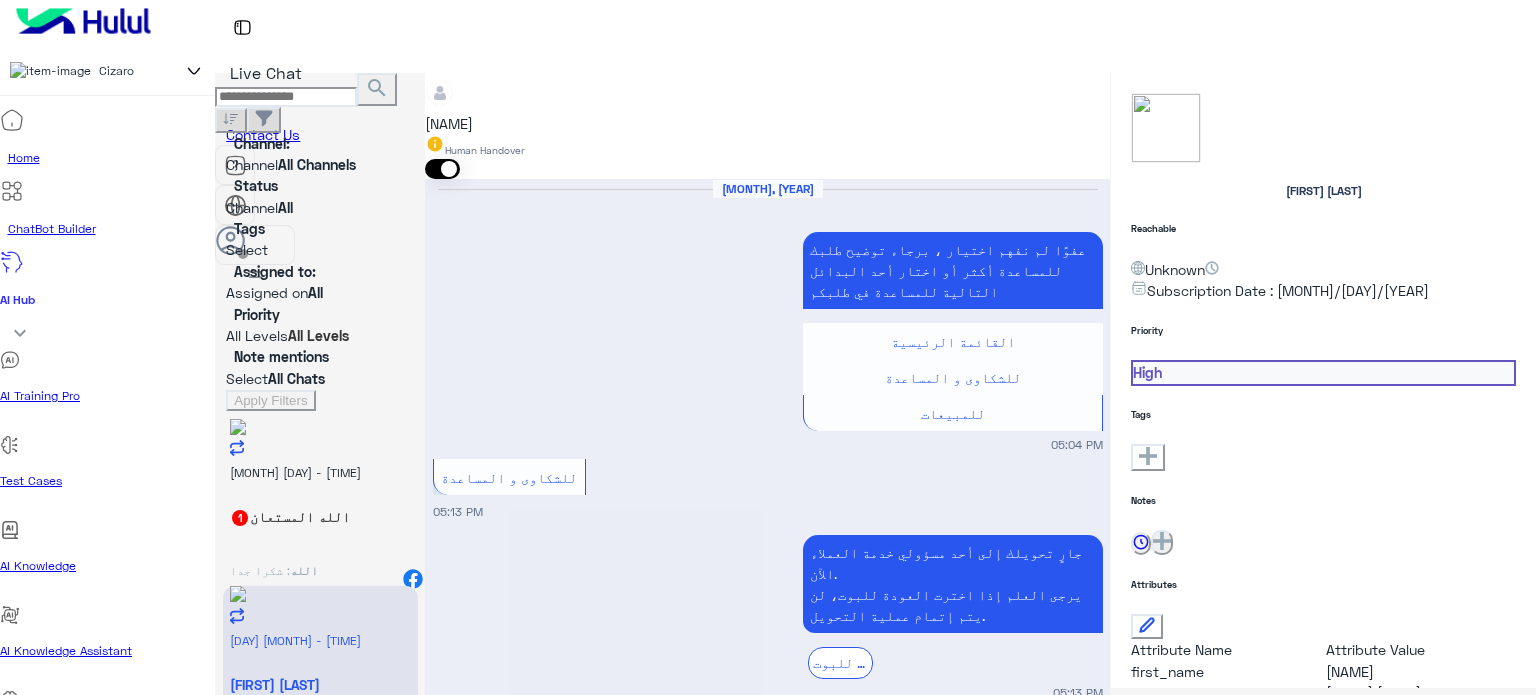 scroll, scrollTop: 655, scrollLeft: 0, axis: vertical 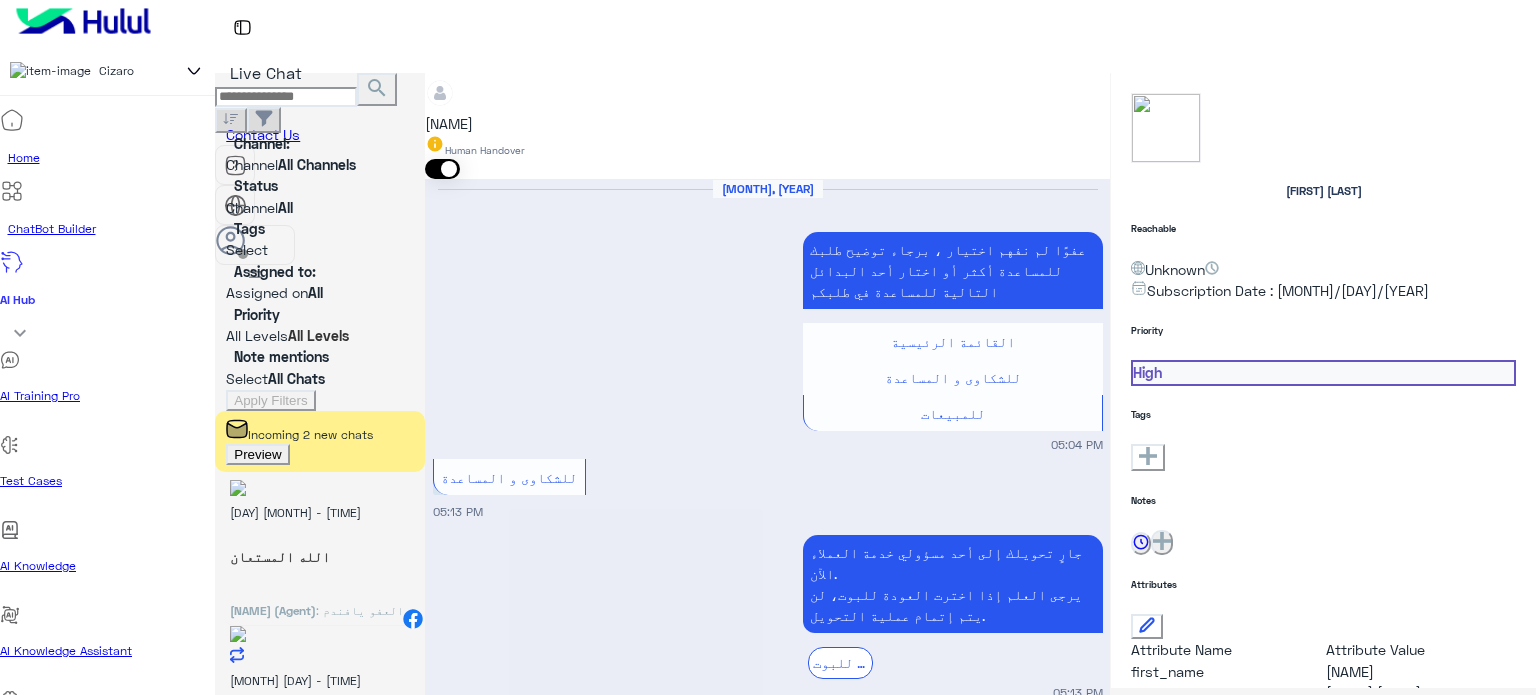 click on "بدلته من علي السيت   08:36 PM" at bounding box center [768, 1210] 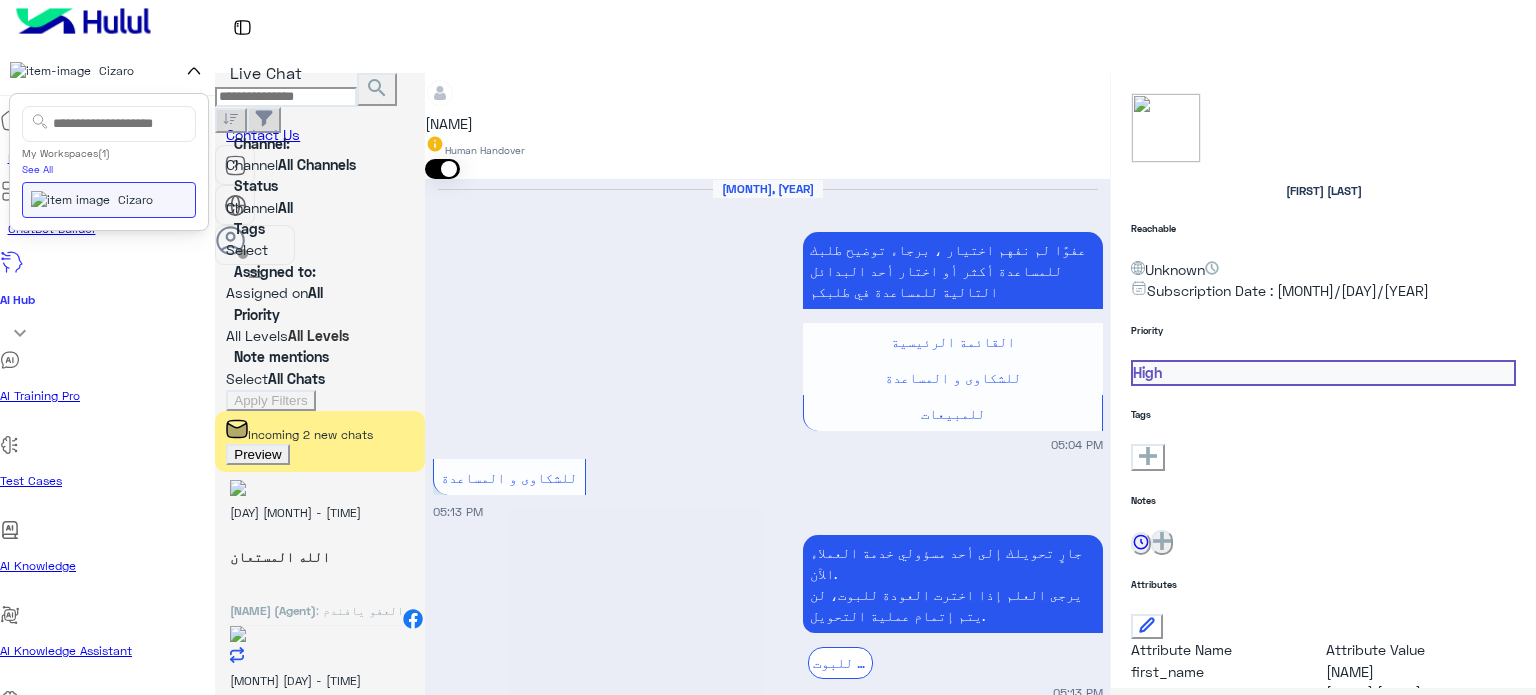 click at bounding box center (194, 71) 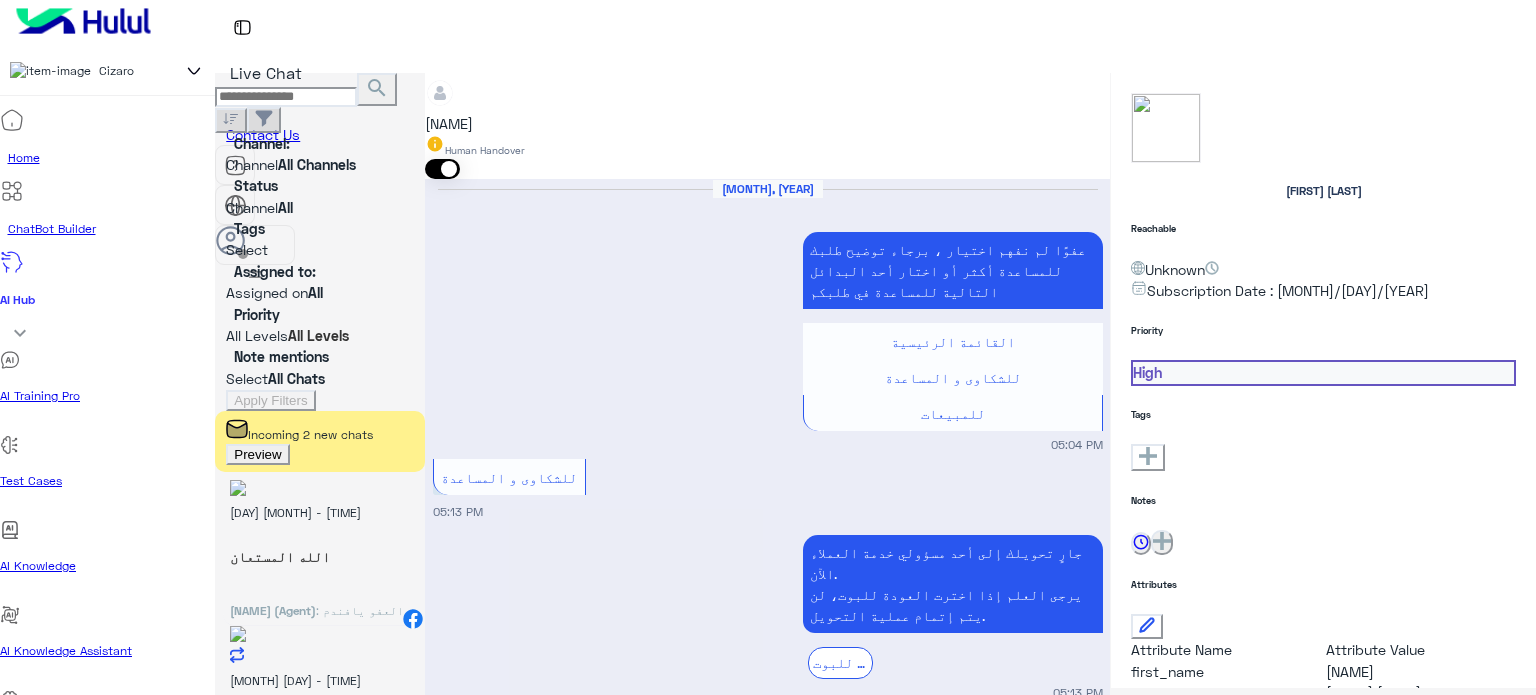 click on "لما بدلت المقاس   08:36 PM" at bounding box center (768, 1379) 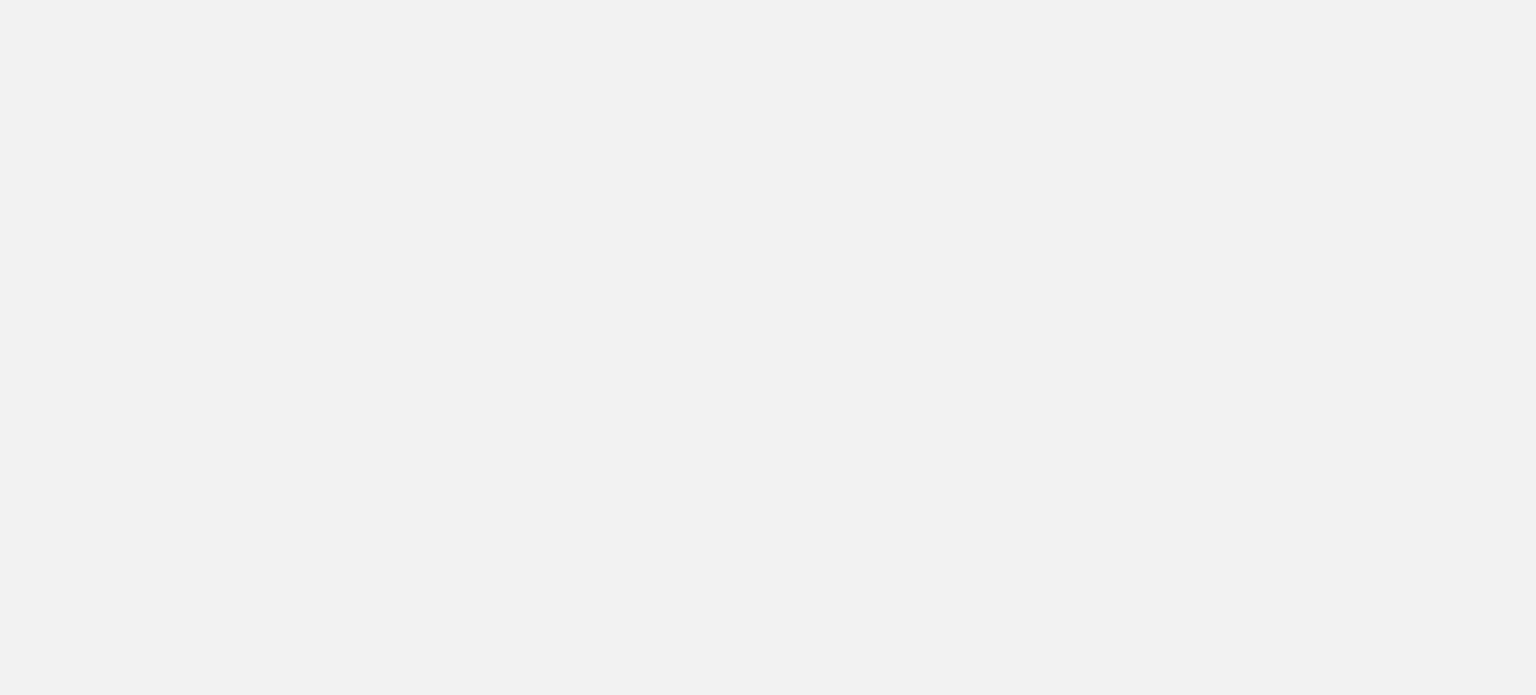 scroll, scrollTop: 0, scrollLeft: 0, axis: both 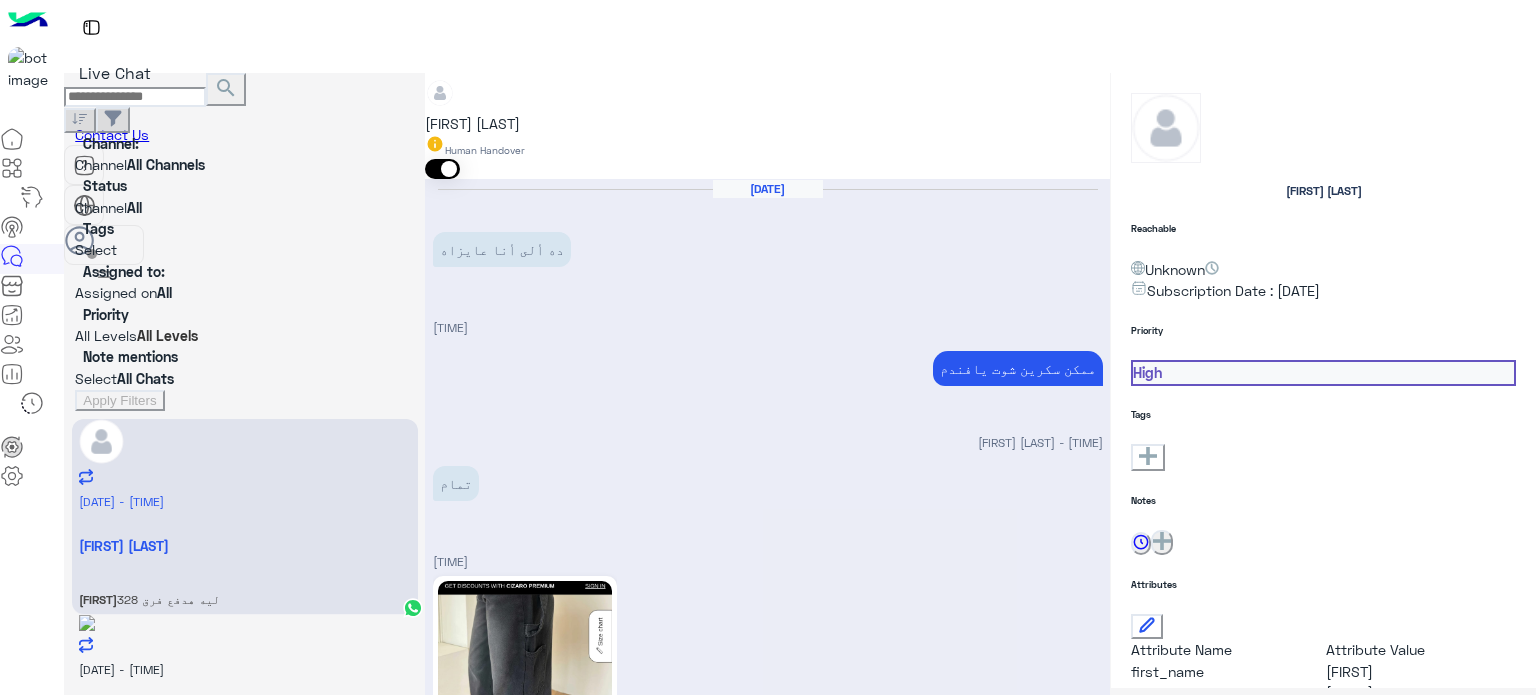 click on "×" at bounding box center [40, 1120] 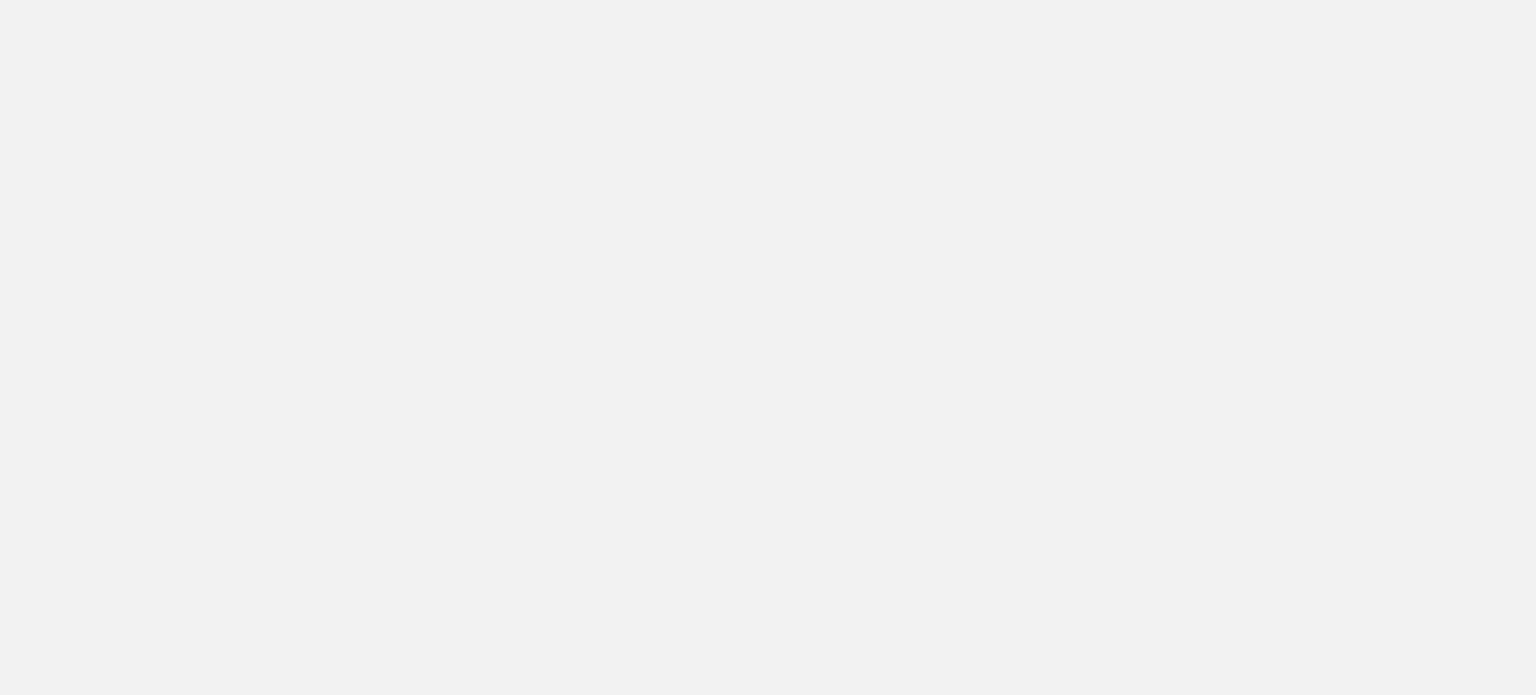 scroll, scrollTop: 0, scrollLeft: 0, axis: both 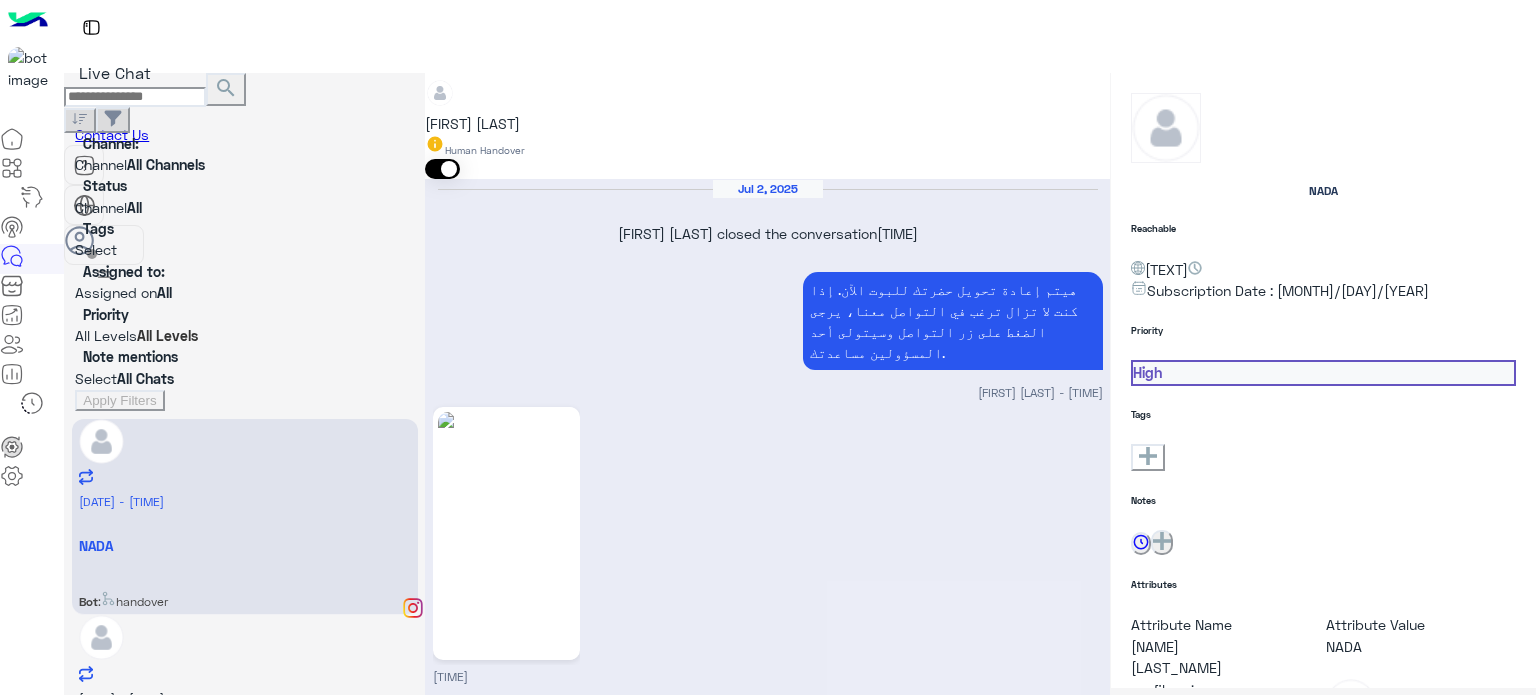 click at bounding box center [12, 476] 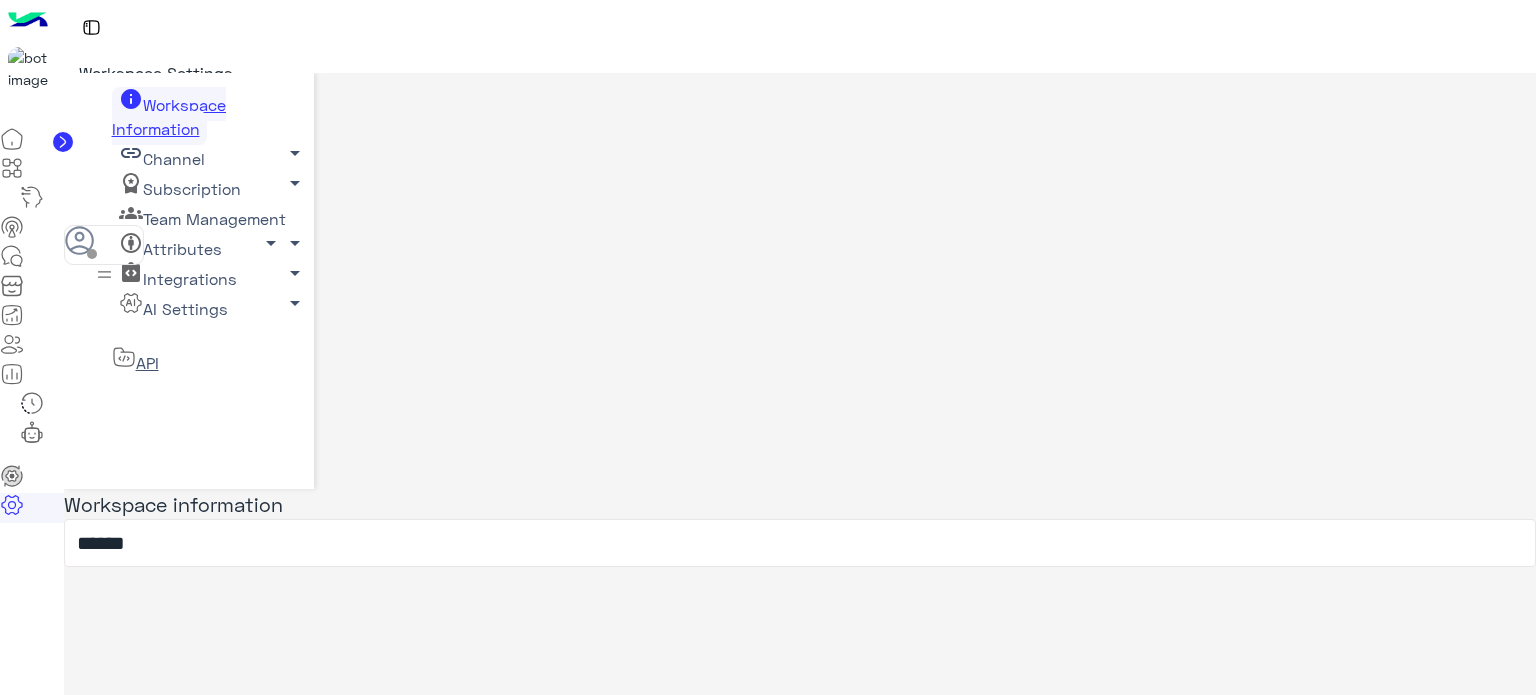 click on "Team Management   arrow_drop_down" at bounding box center (169, 116) 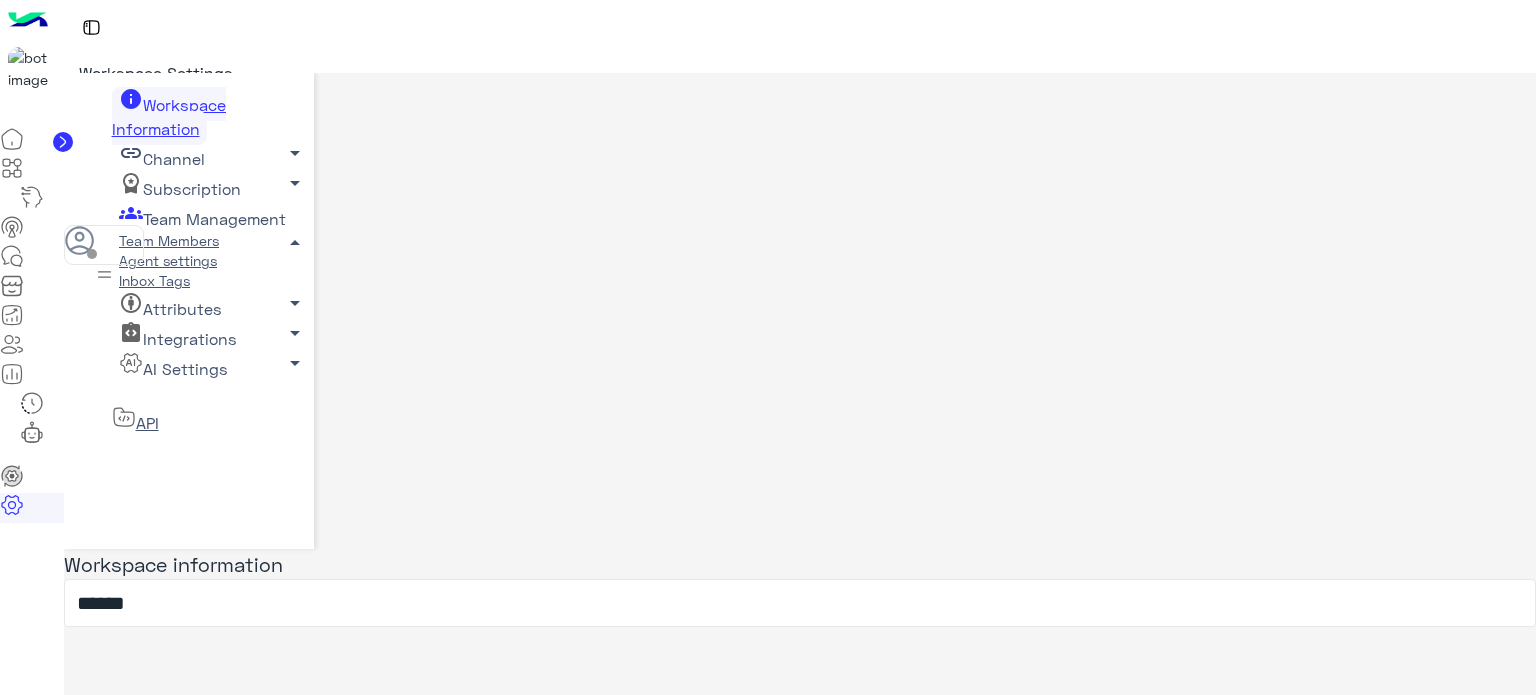 click on "Team Members" at bounding box center [169, 240] 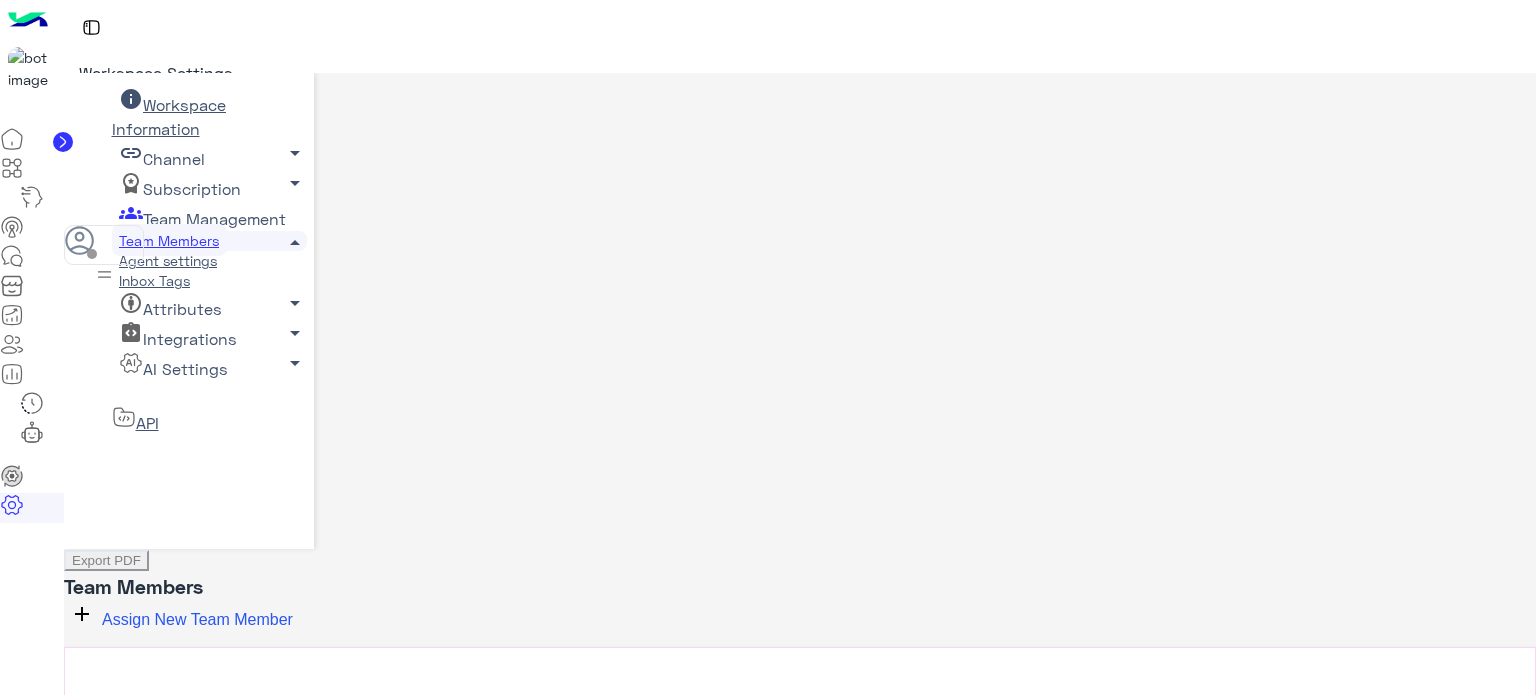 scroll, scrollTop: 256, scrollLeft: 0, axis: vertical 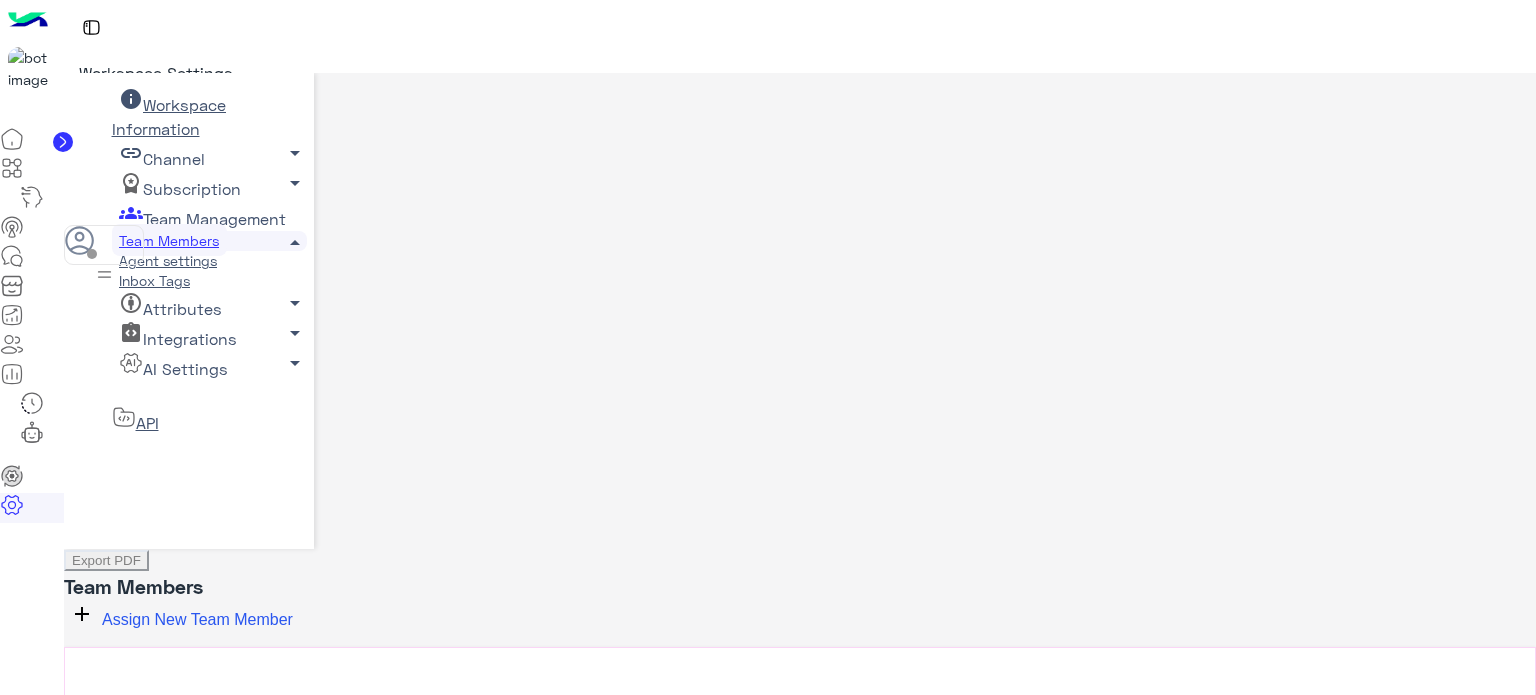 click at bounding box center [32, 423] 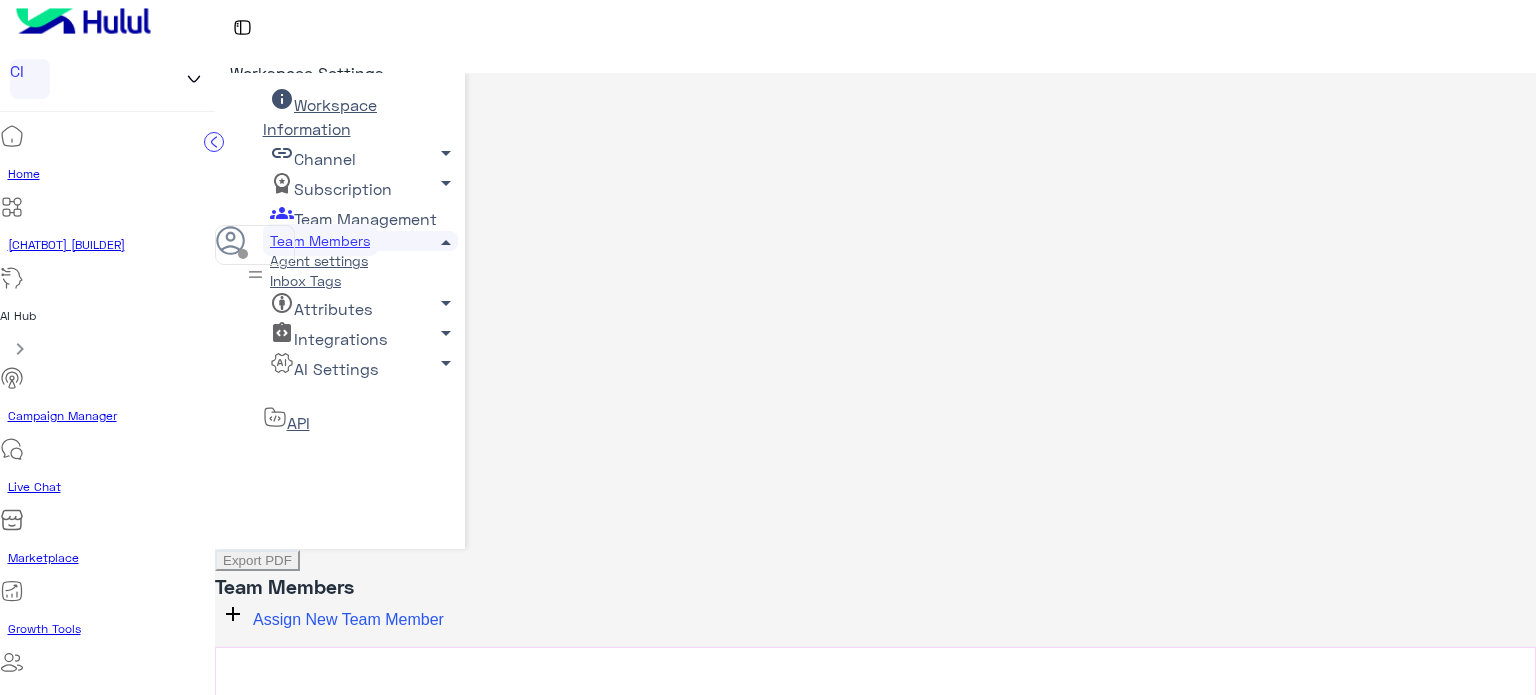 scroll, scrollTop: 437, scrollLeft: 0, axis: vertical 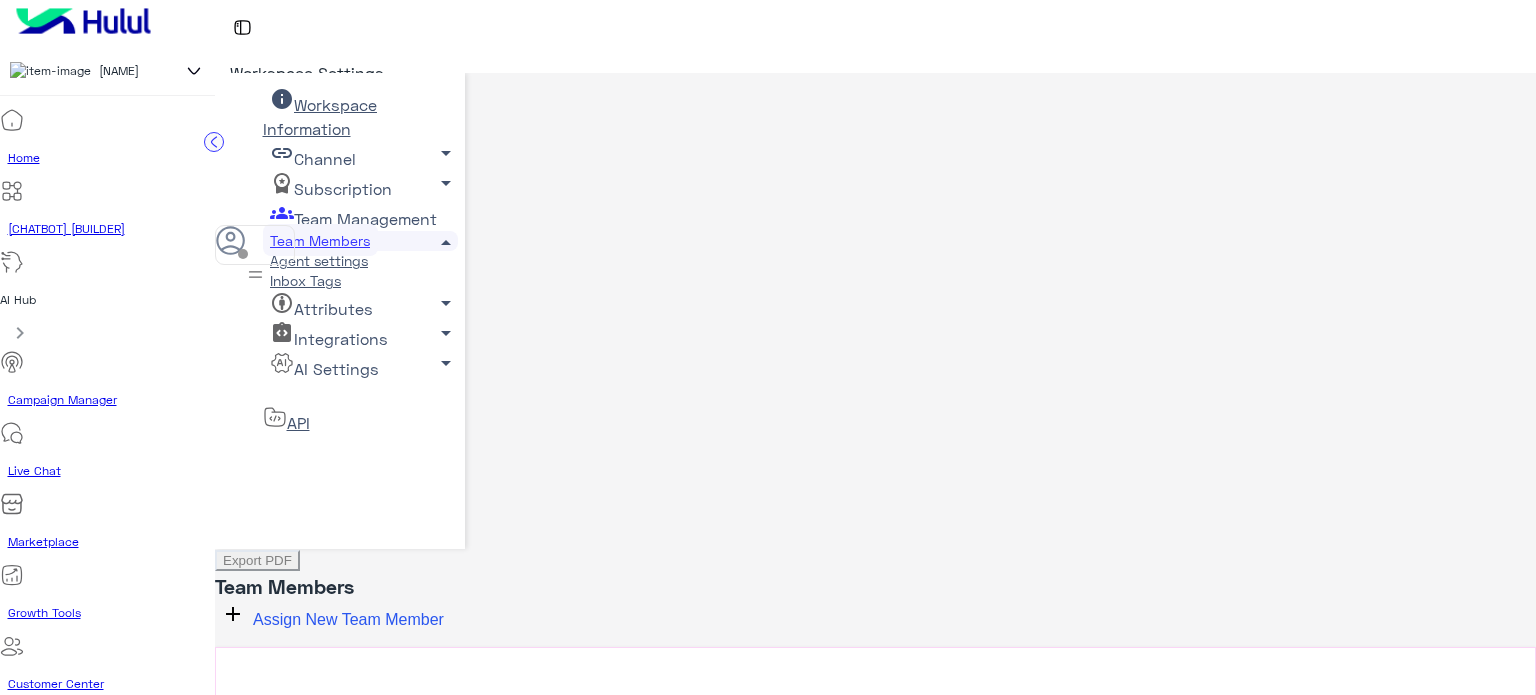 click on "An analysis of the messages handled: which were handled by the chatbot and which were (or weren’t) handled by your agents. Team Members Team Members Live Chat Seat (4/5) Workload Capacity Actions  [FIRST] [LAST]    Owner  non × Unassigned team    *  [FIRST] [LAST]   Admin  non × Unassigned team    **  Edit Role   Remove   [FIRST] [LAST]   Admin  non × Unassigned team    **  Edit Role   Remove   [FIRST] [LAST]    Admin  non × Unassigned team    **  Edit Role   Remove   [FIRST] [LAST]    Agent  non × Unassigned team    **  Edit Role   Remove   [FIRST] [LAST]    Admin  non × Unassigned team    **  Edit Role   Remove   [FIRST] [LAST]    Agent  non × المساعدة     **  Edit Role   Remove   [FIRST] [LAST]    Agent  non × non    **  Edit Role   Remove   [FIRST] [LAST]     Admin  non × Unassigned team    **  Edit Role   Remove   [FIRST] [LAST]   Admin  non × Unassigned team    **  Edit Role   Remove   [FIRST] [LAST]    Agent  non × Unassigned team    **  Edit Role   Remove" at bounding box center (875, 855) 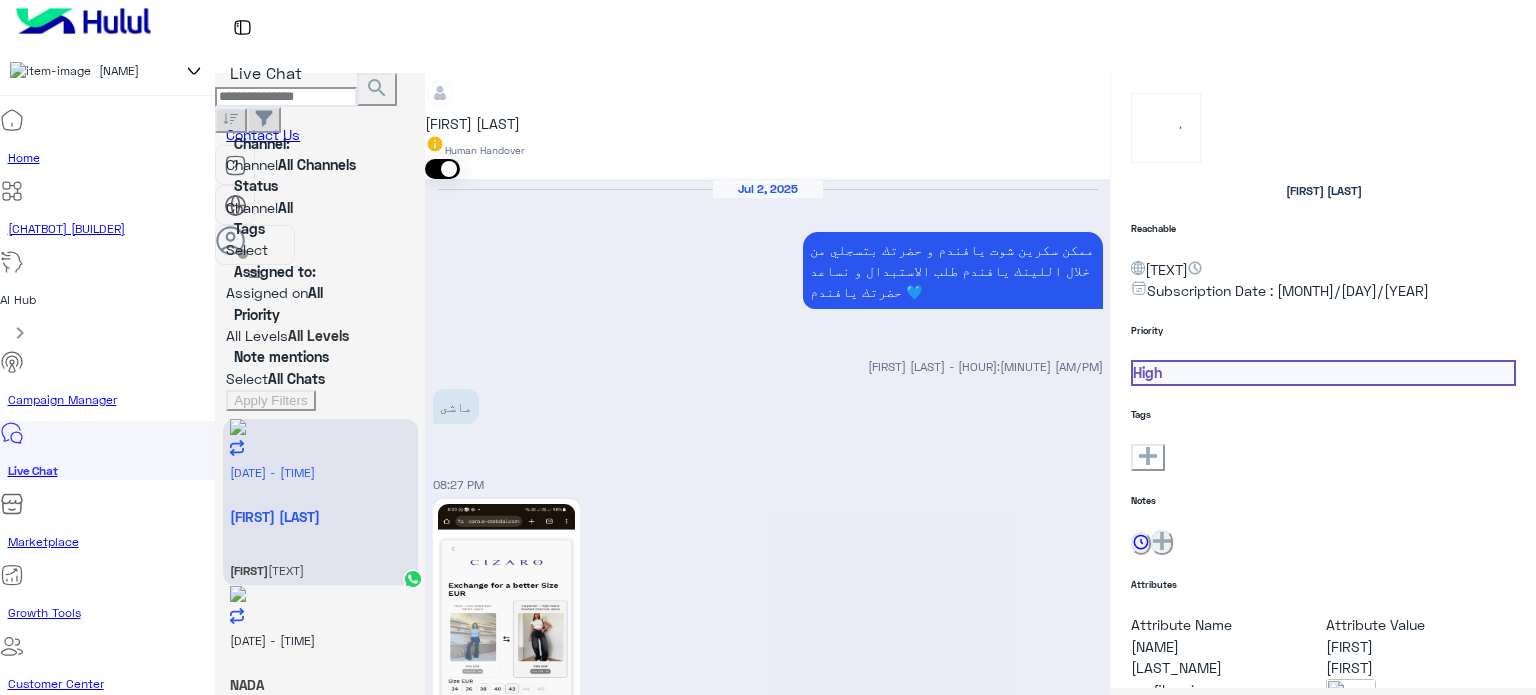 scroll, scrollTop: 743, scrollLeft: 0, axis: vertical 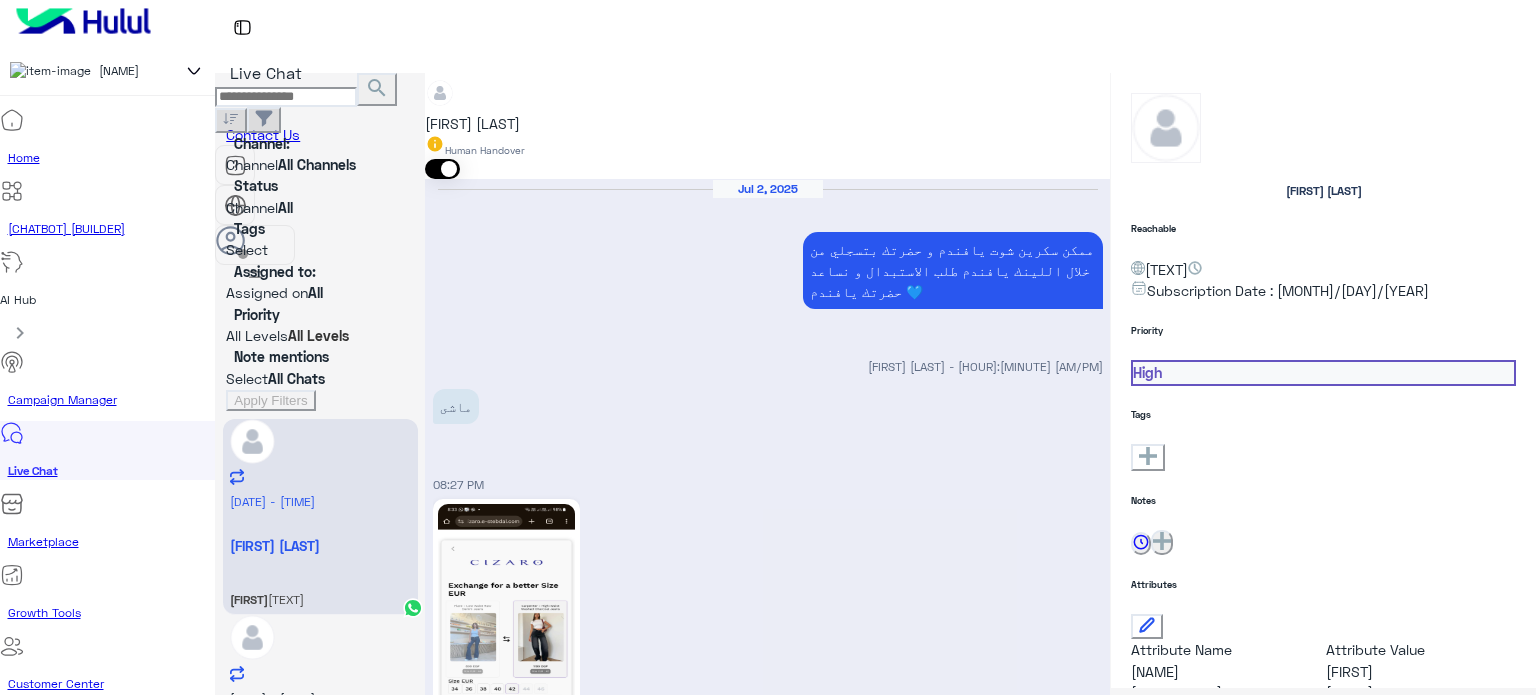 click on "Analytics Center" at bounding box center [112, 755] 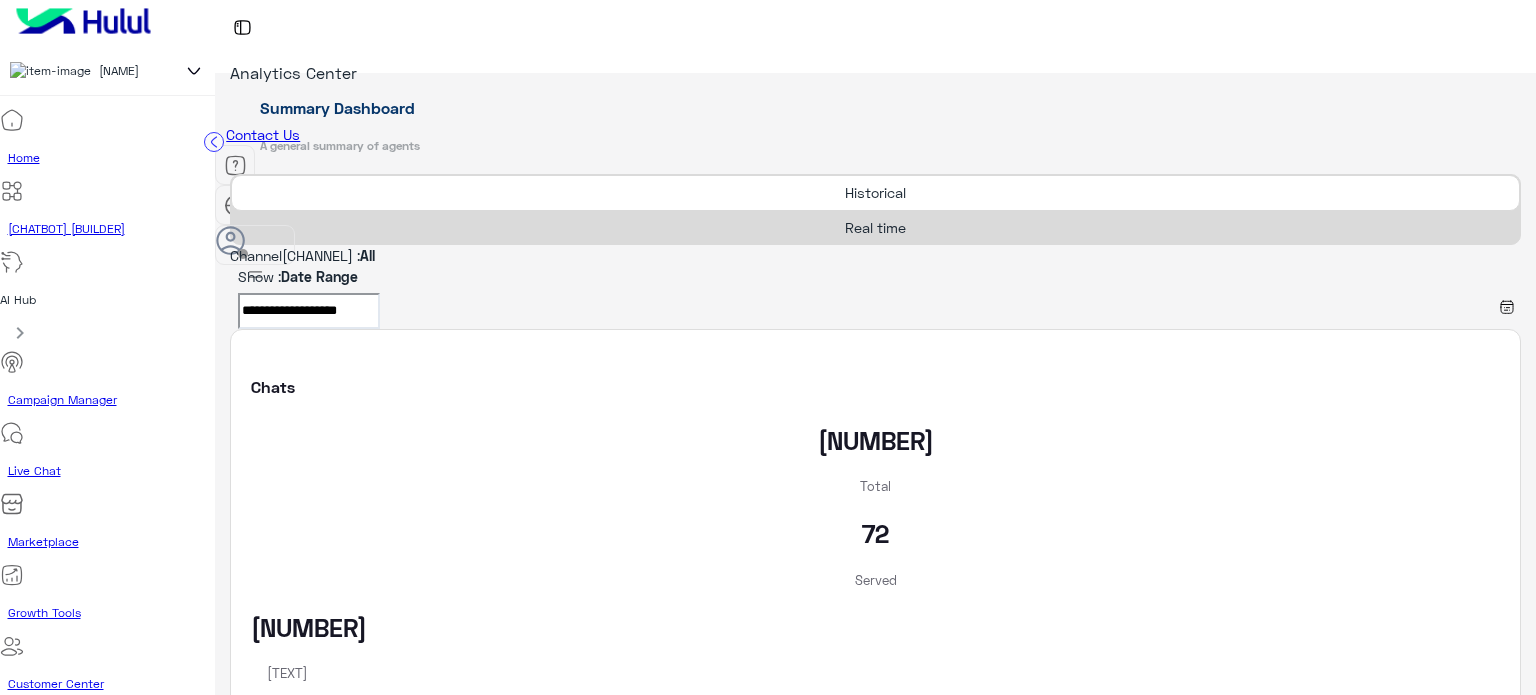 click on "×" at bounding box center (148, 826) 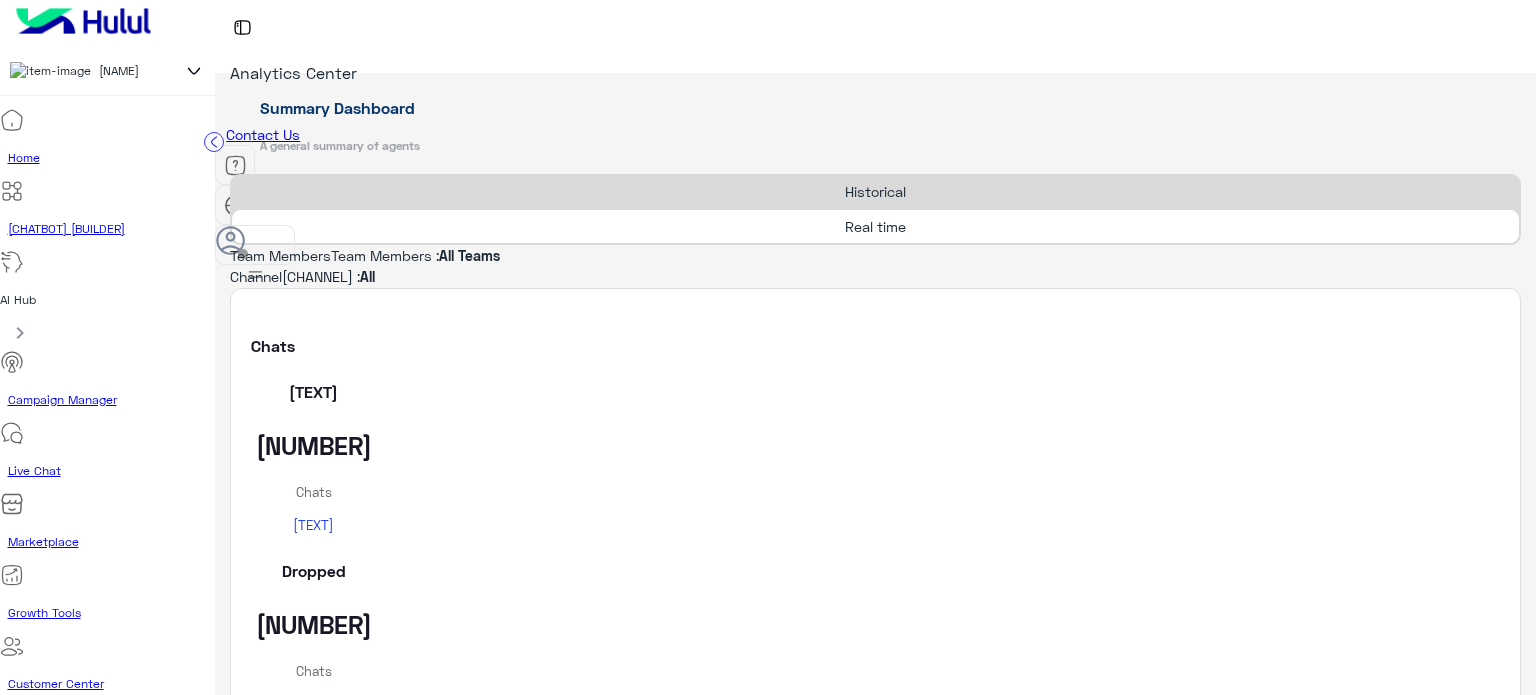 click on "Update Analytics" at bounding box center (327, 3946) 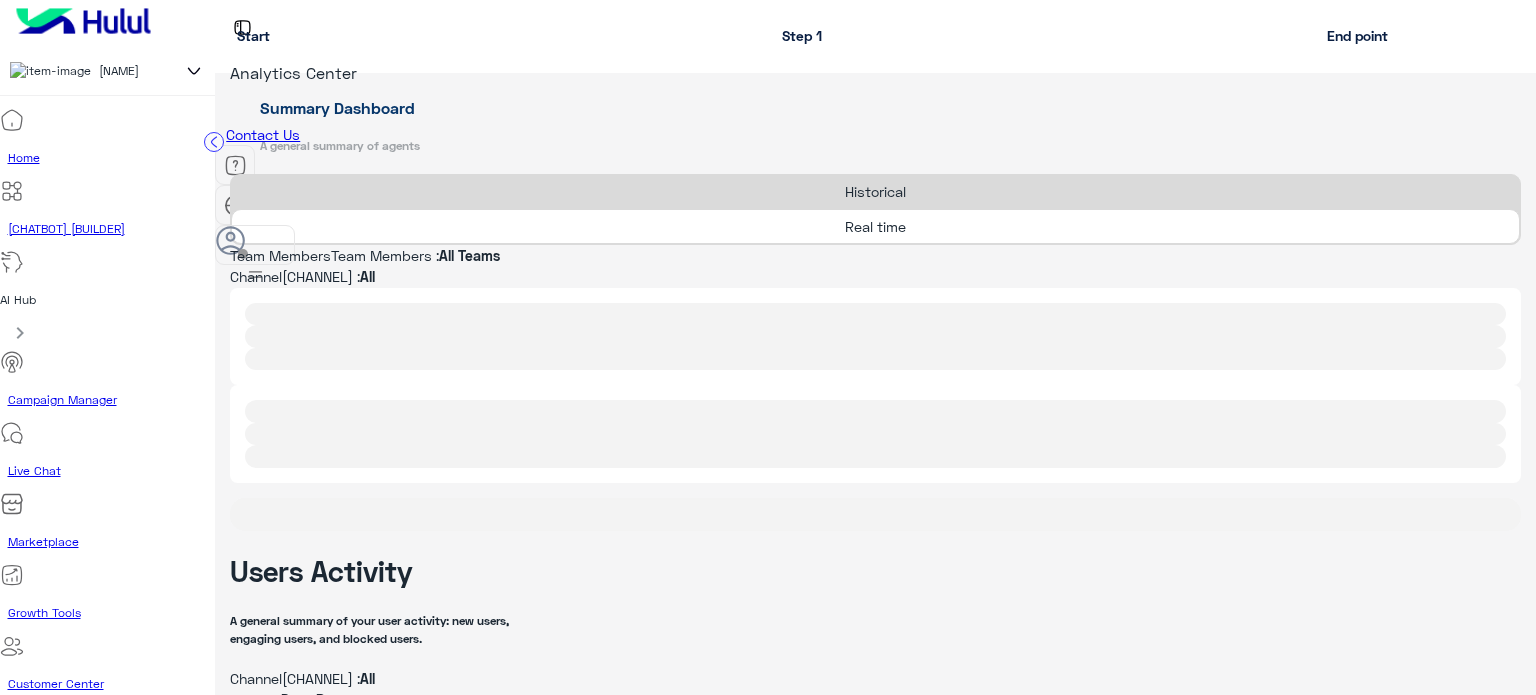 click at bounding box center [214, 142] 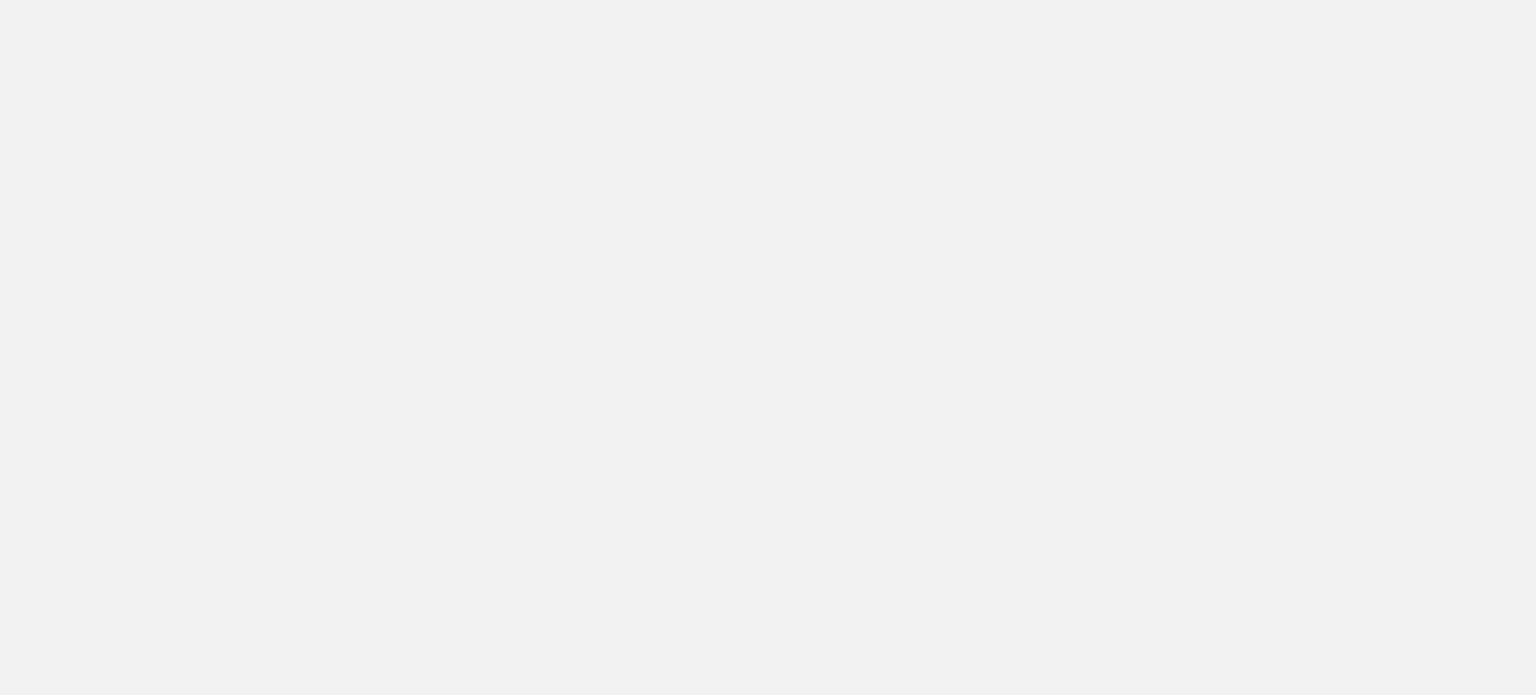 scroll, scrollTop: 0, scrollLeft: 0, axis: both 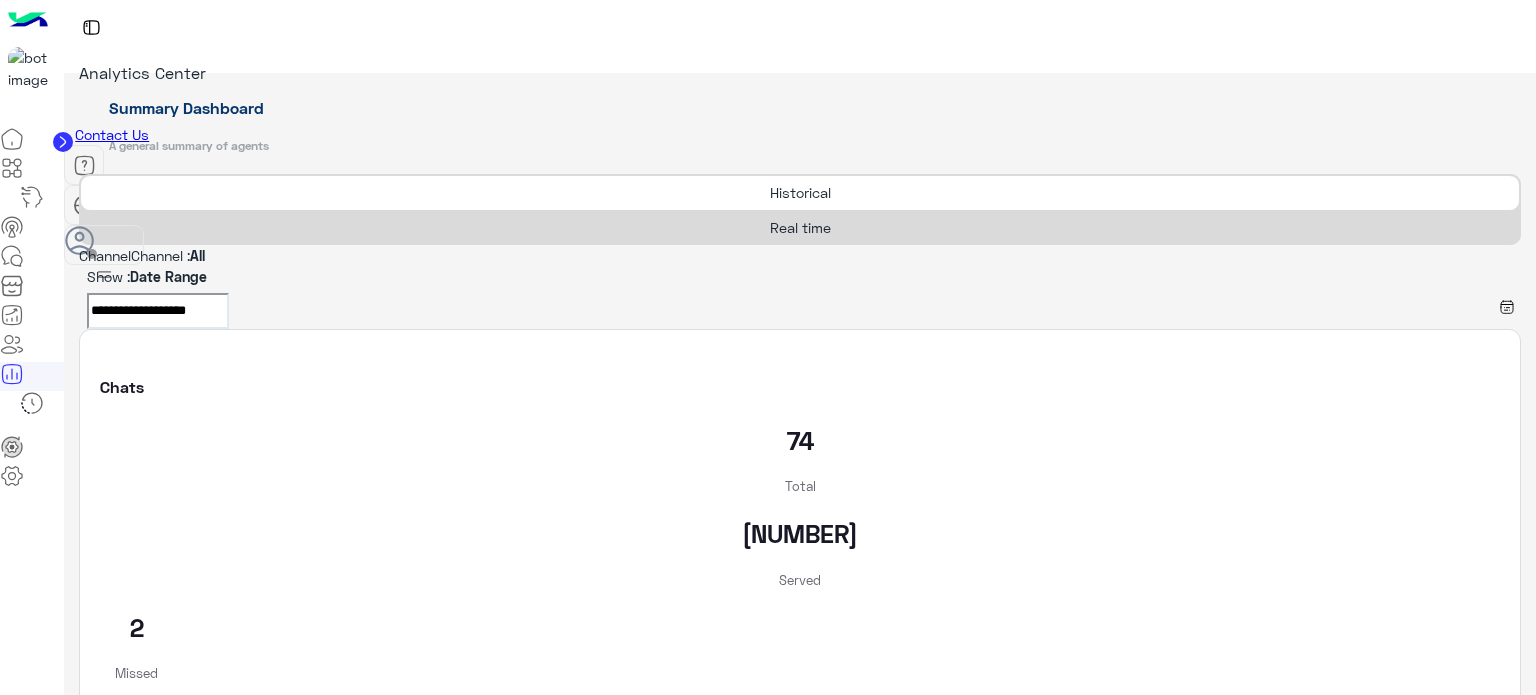 click on "Real time" at bounding box center (800, 227) 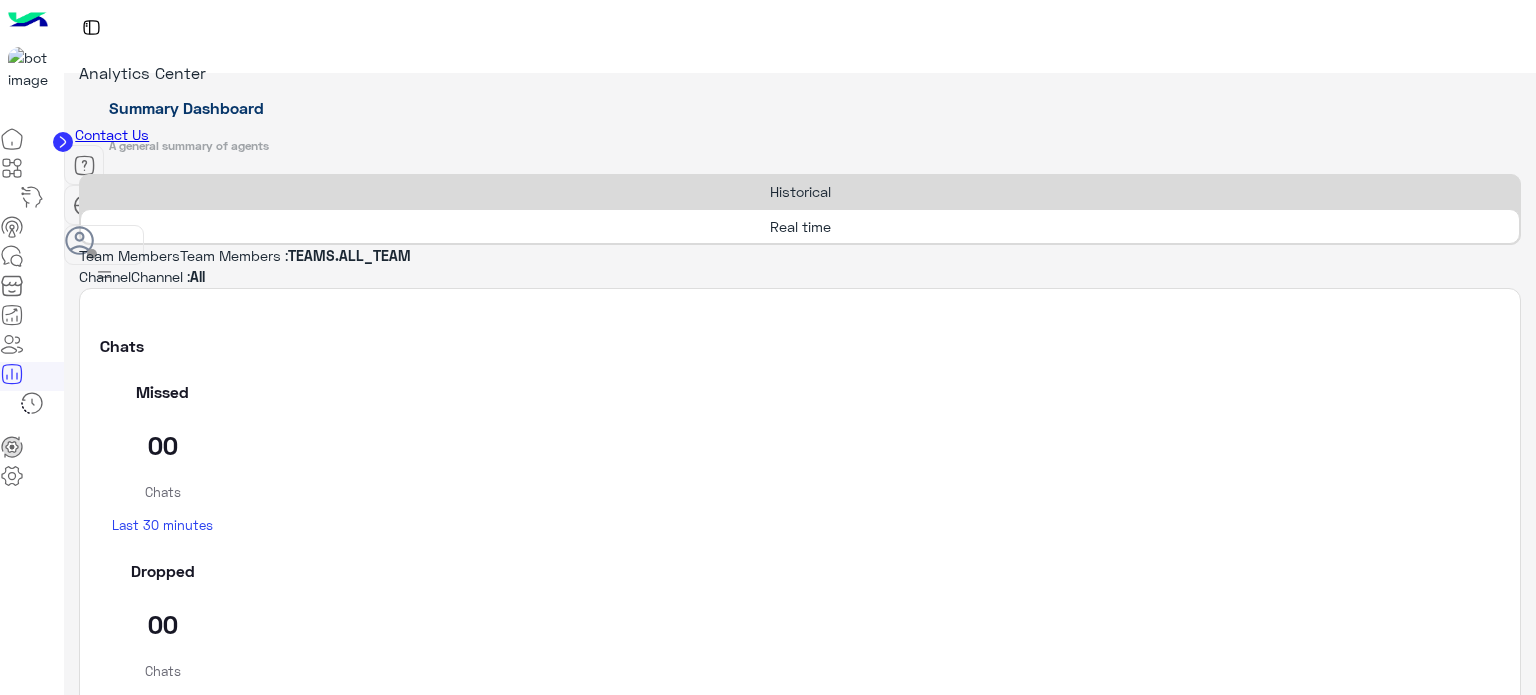 click on "View Details" at bounding box center [151, 1588] 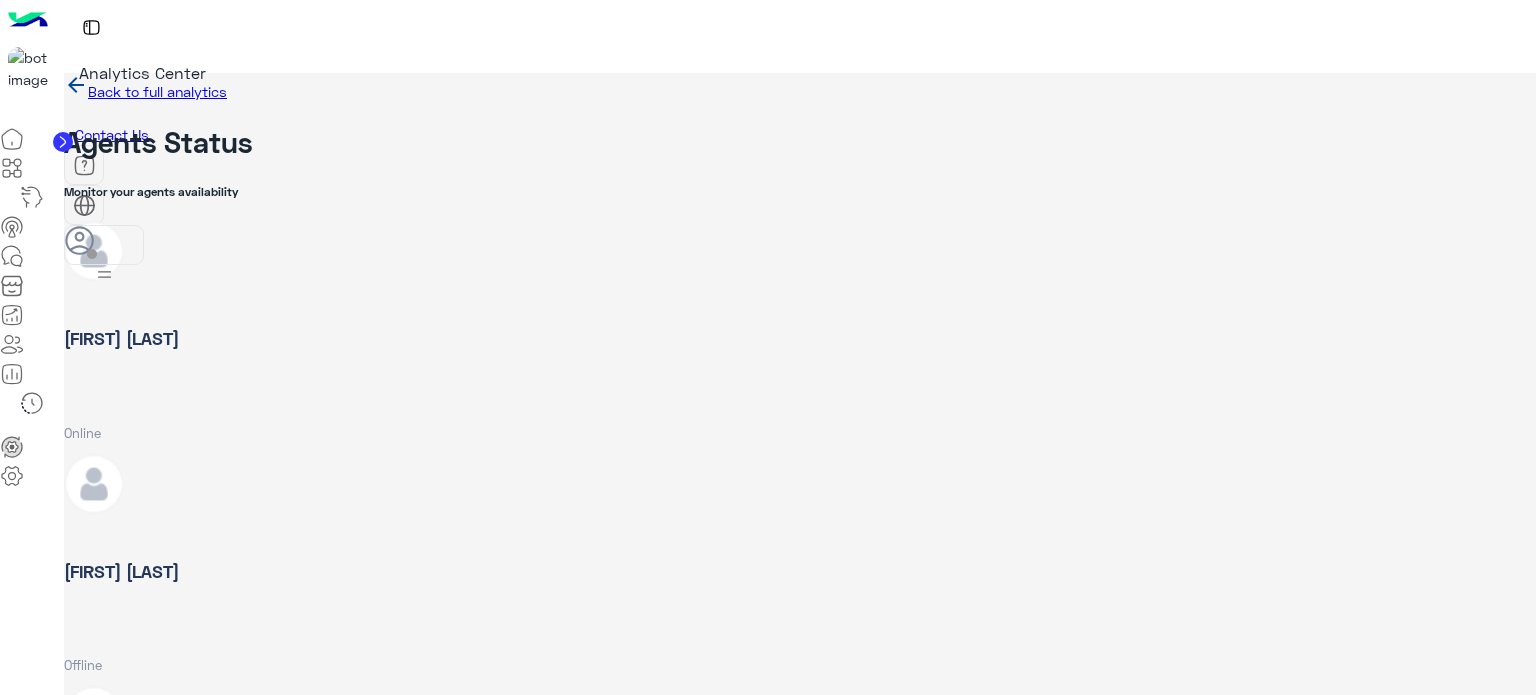 click at bounding box center (12, 256) 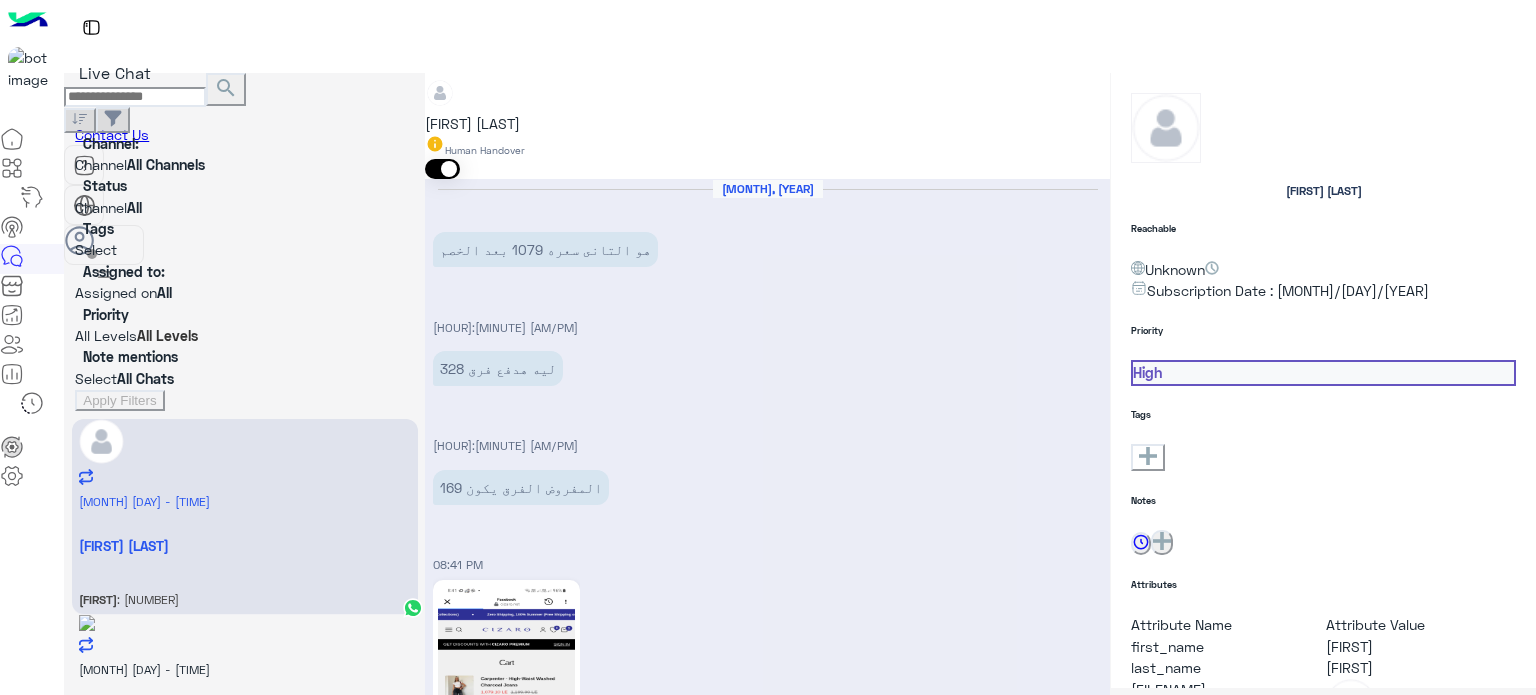 scroll, scrollTop: 552, scrollLeft: 0, axis: vertical 